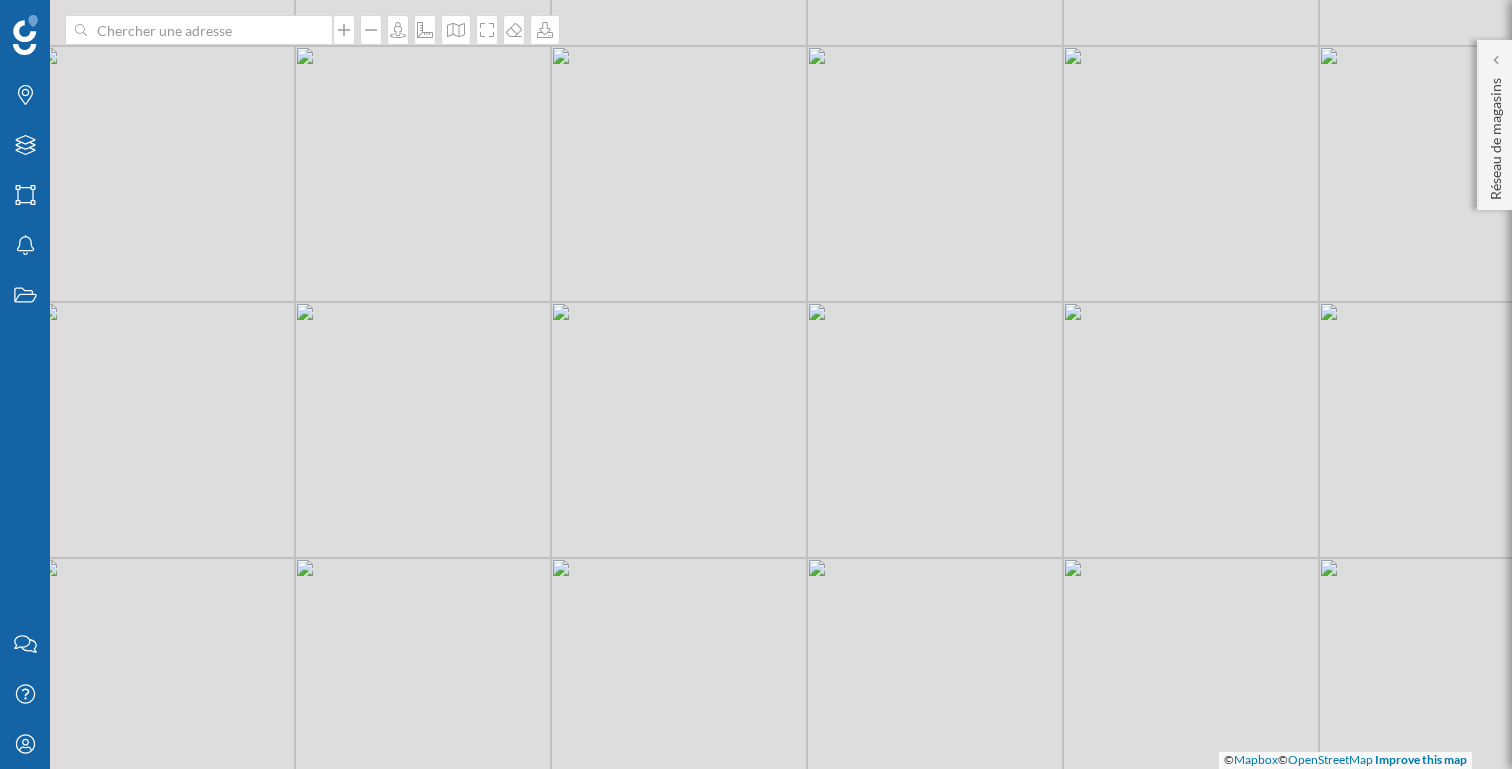 scroll, scrollTop: 0, scrollLeft: 0, axis: both 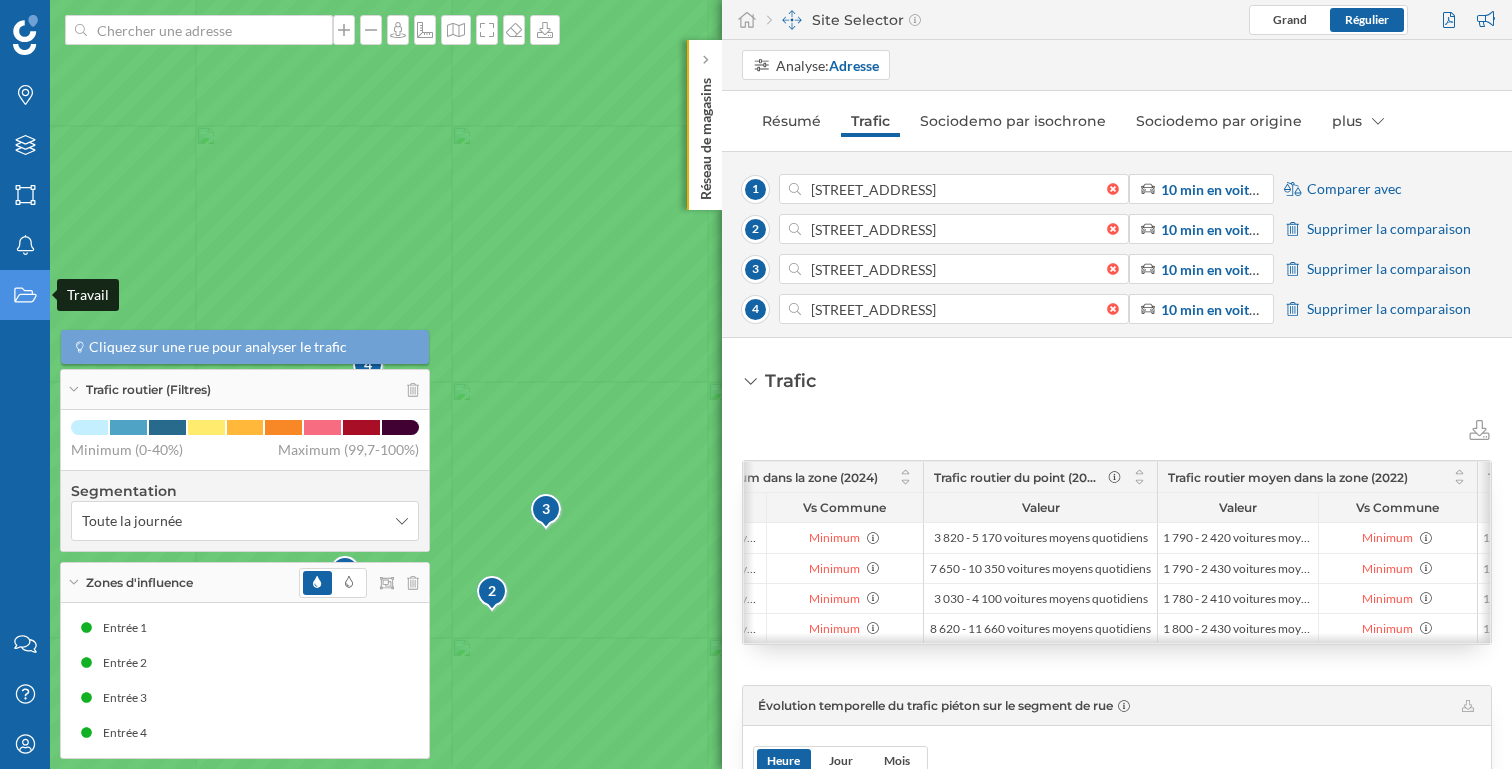 click on "Travail" 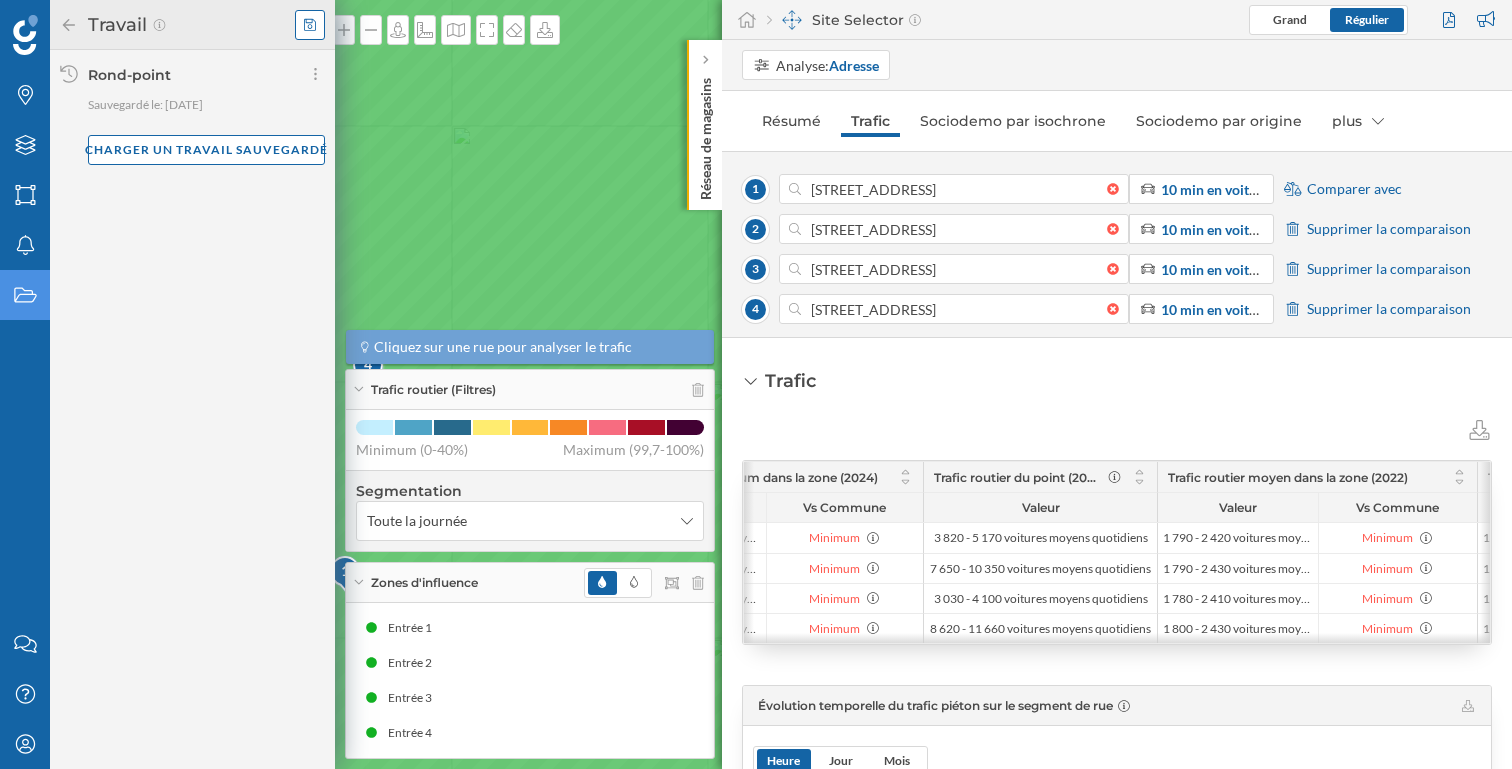 click at bounding box center [310, 25] 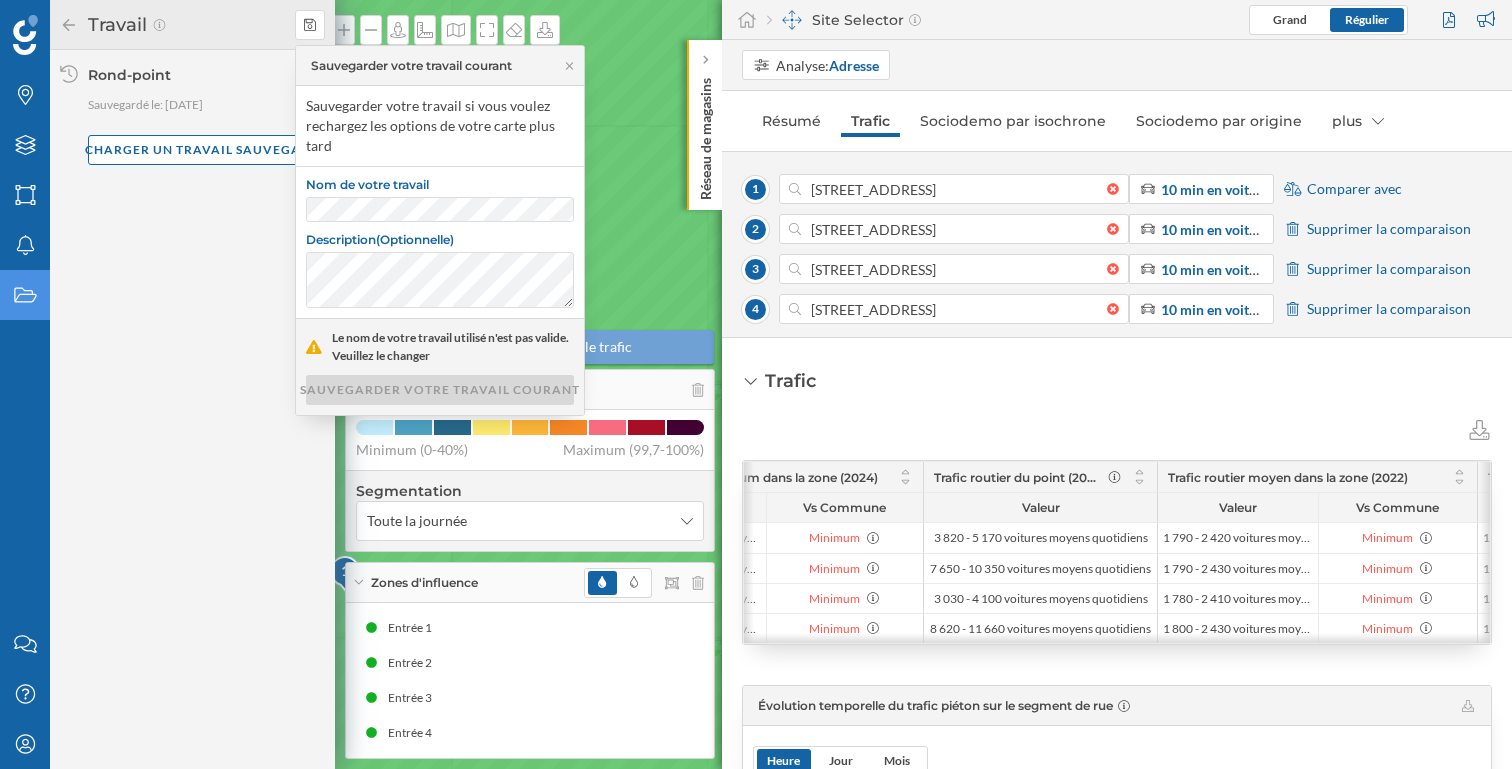 click on "Rond-point
Sauvegardé le: [DATE]
Charger un travail sauvegardé" at bounding box center [206, 115] 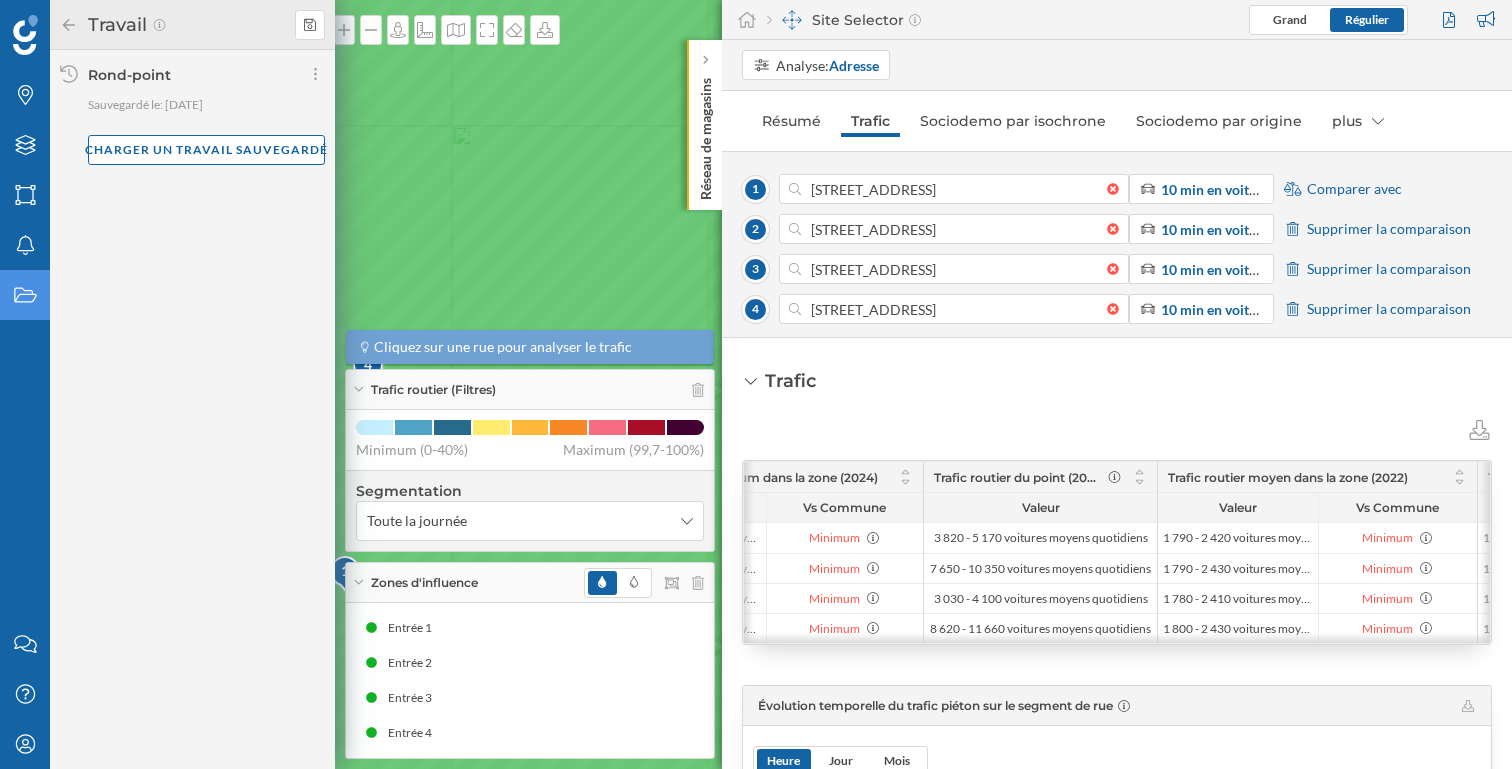 click on "Rond-point
Sauvegardé le: [DATE]
Charger un travail sauvegardé" at bounding box center [206, 115] 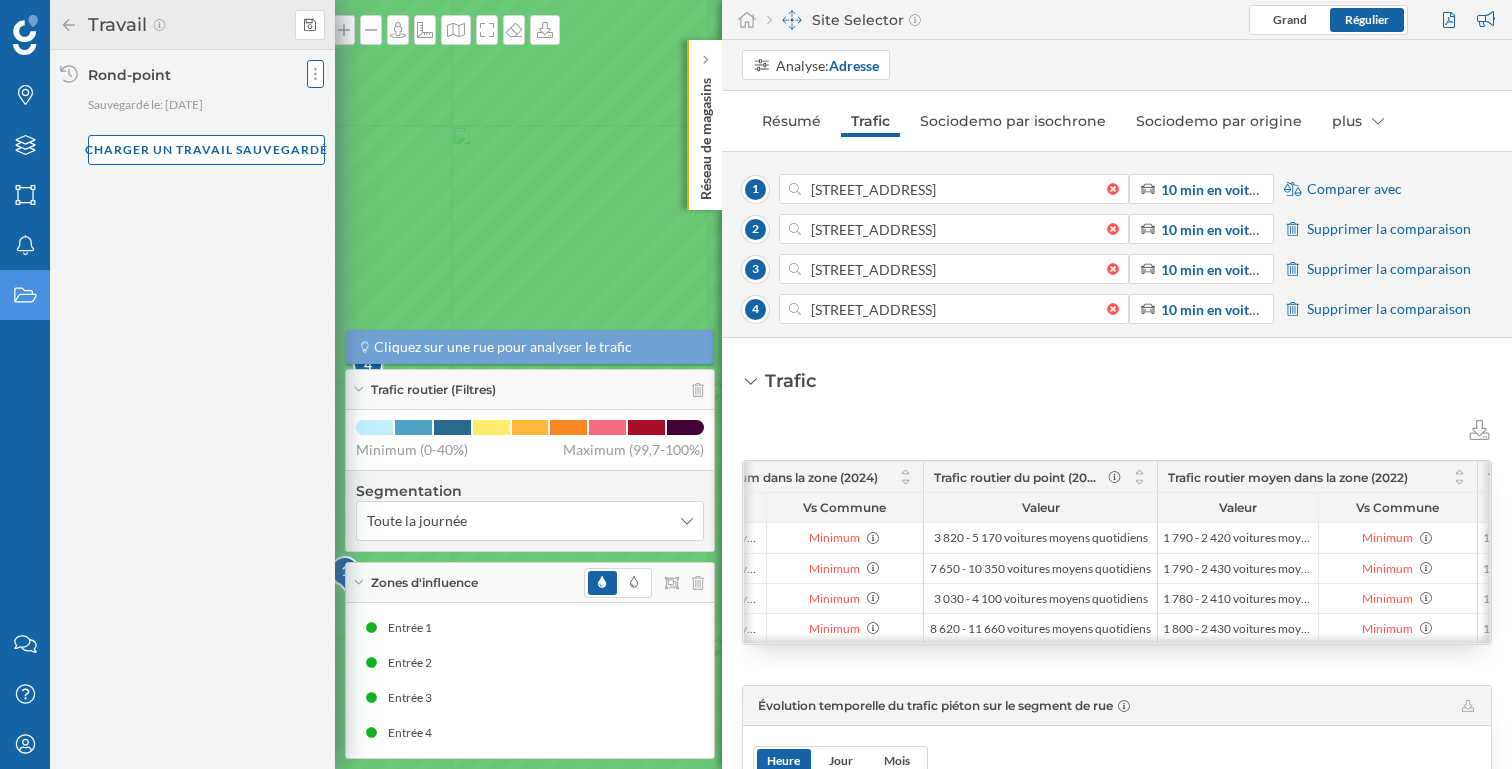 click at bounding box center [315, 74] 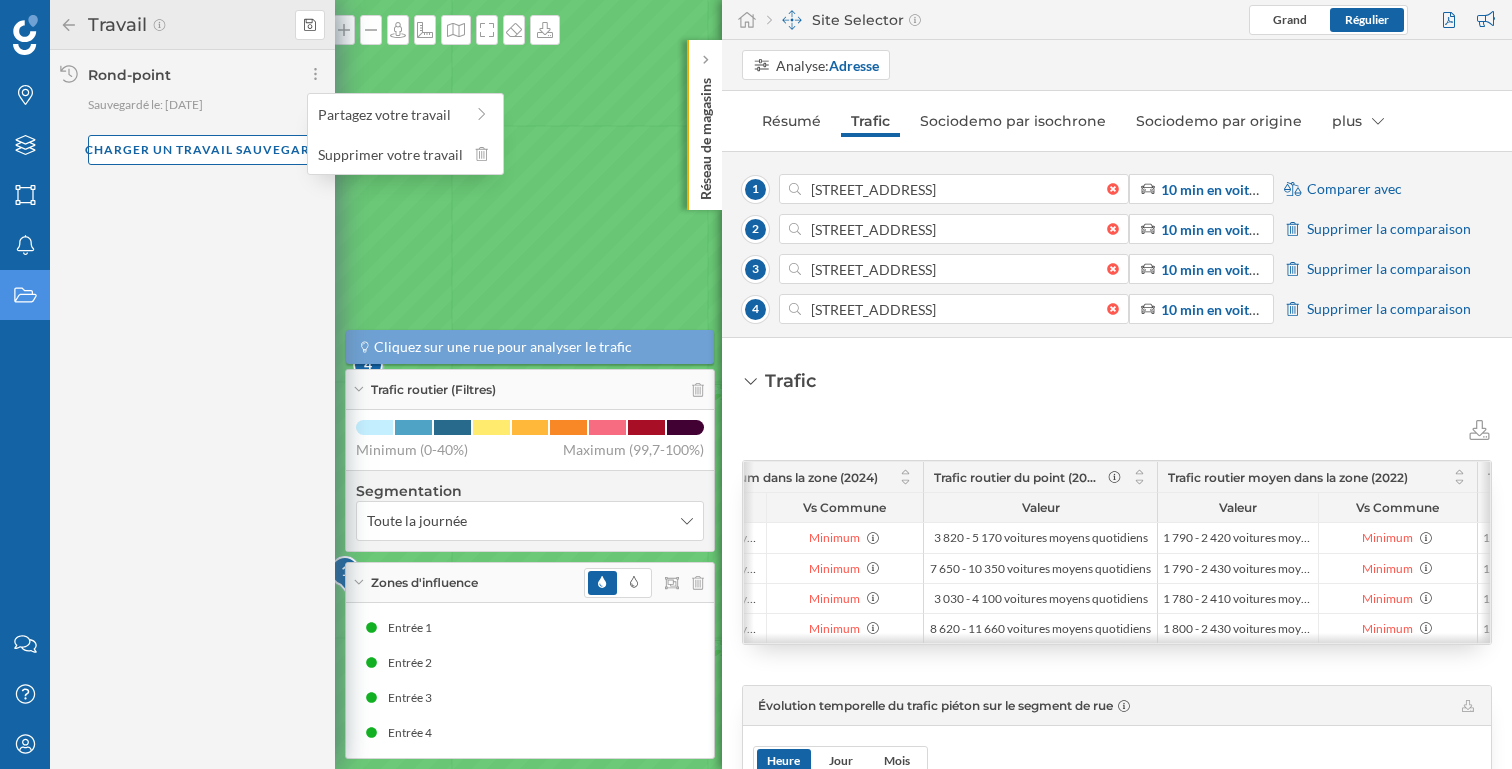 click on "Rond-point
Sauvegardé le: [DATE]
Charger un travail sauvegardé" at bounding box center (206, 115) 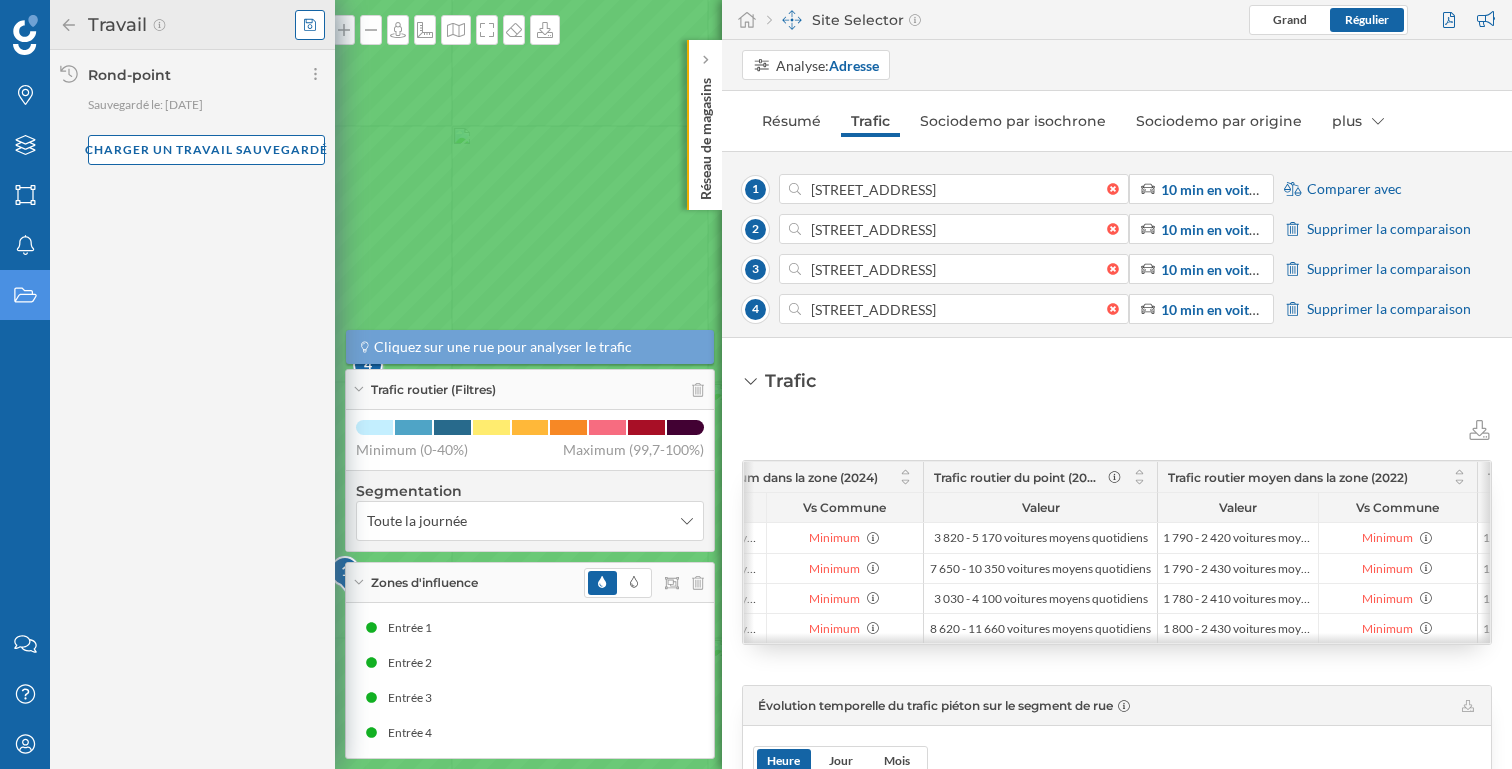 click 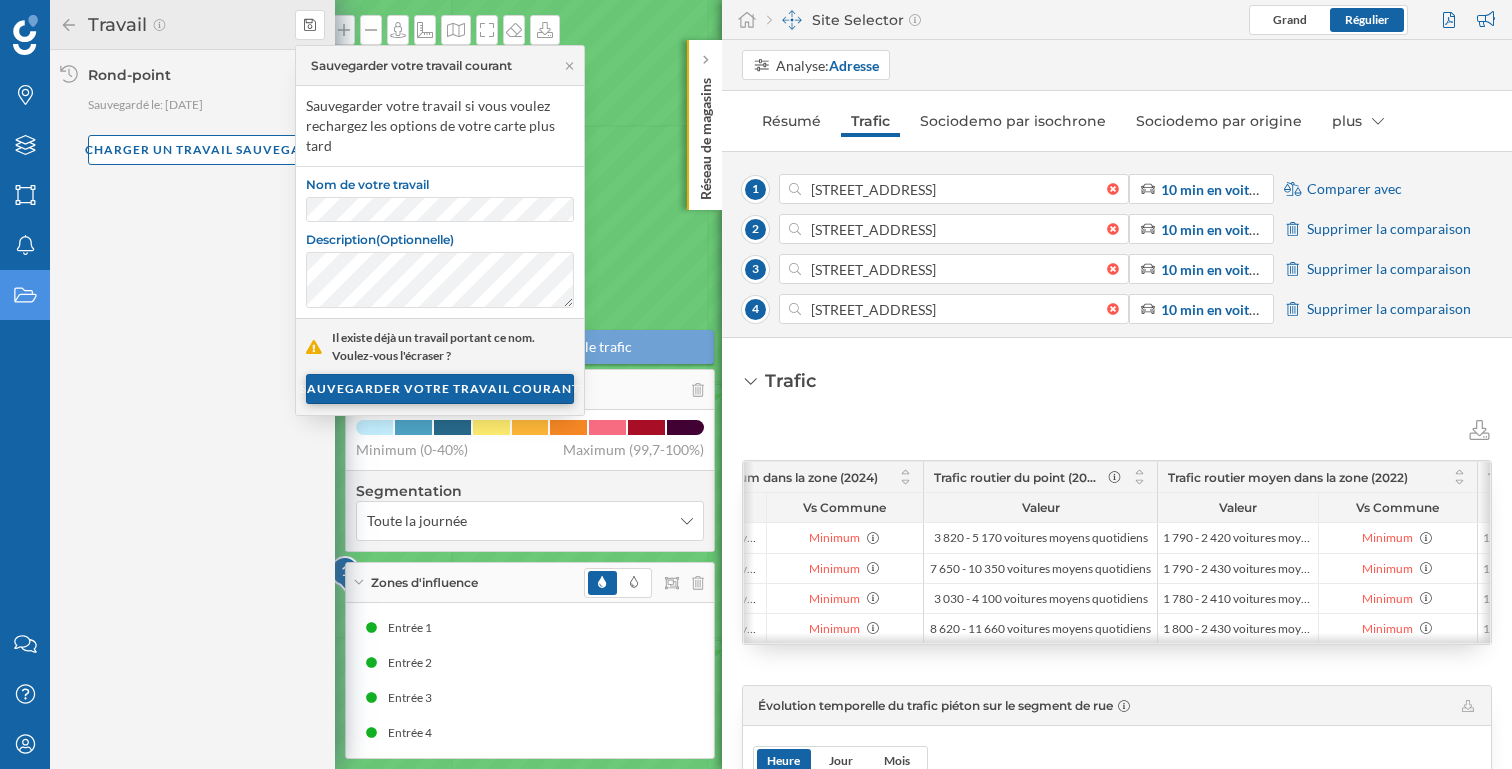 click on "SAUVEGARDER VOTRE TRAVAIL COURANT" at bounding box center [440, 389] 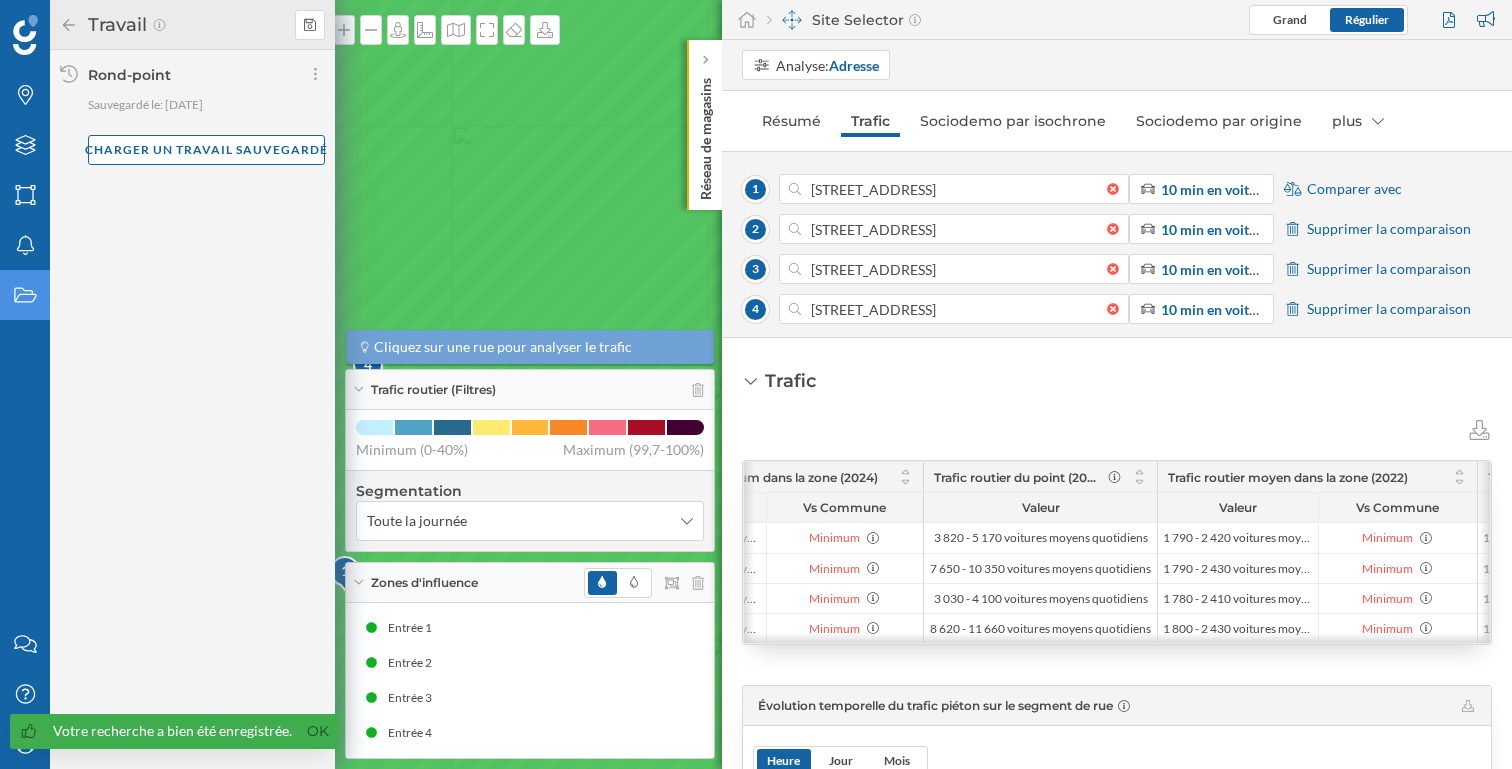 click 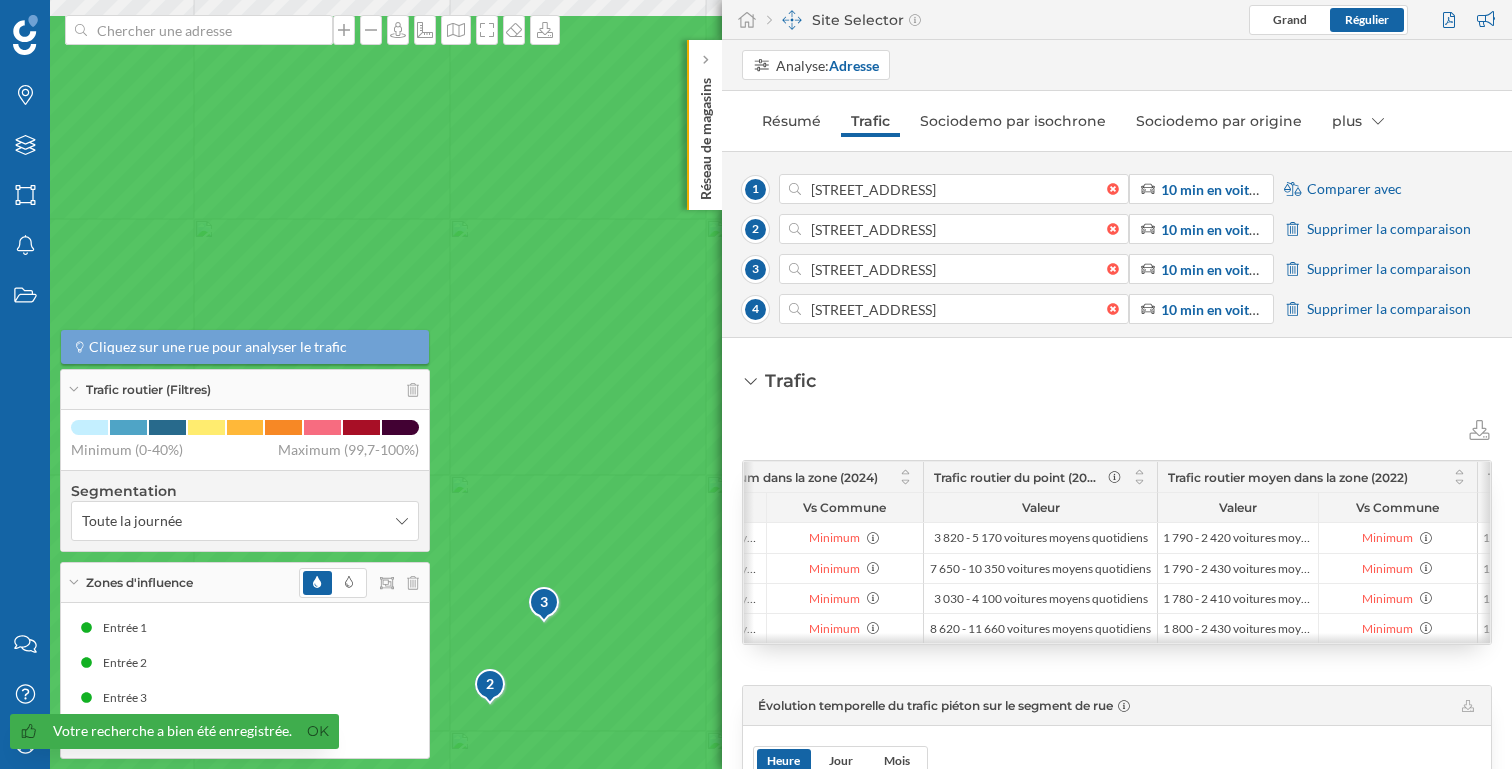 drag, startPoint x: 403, startPoint y: 174, endPoint x: 399, endPoint y: 269, distance: 95.084175 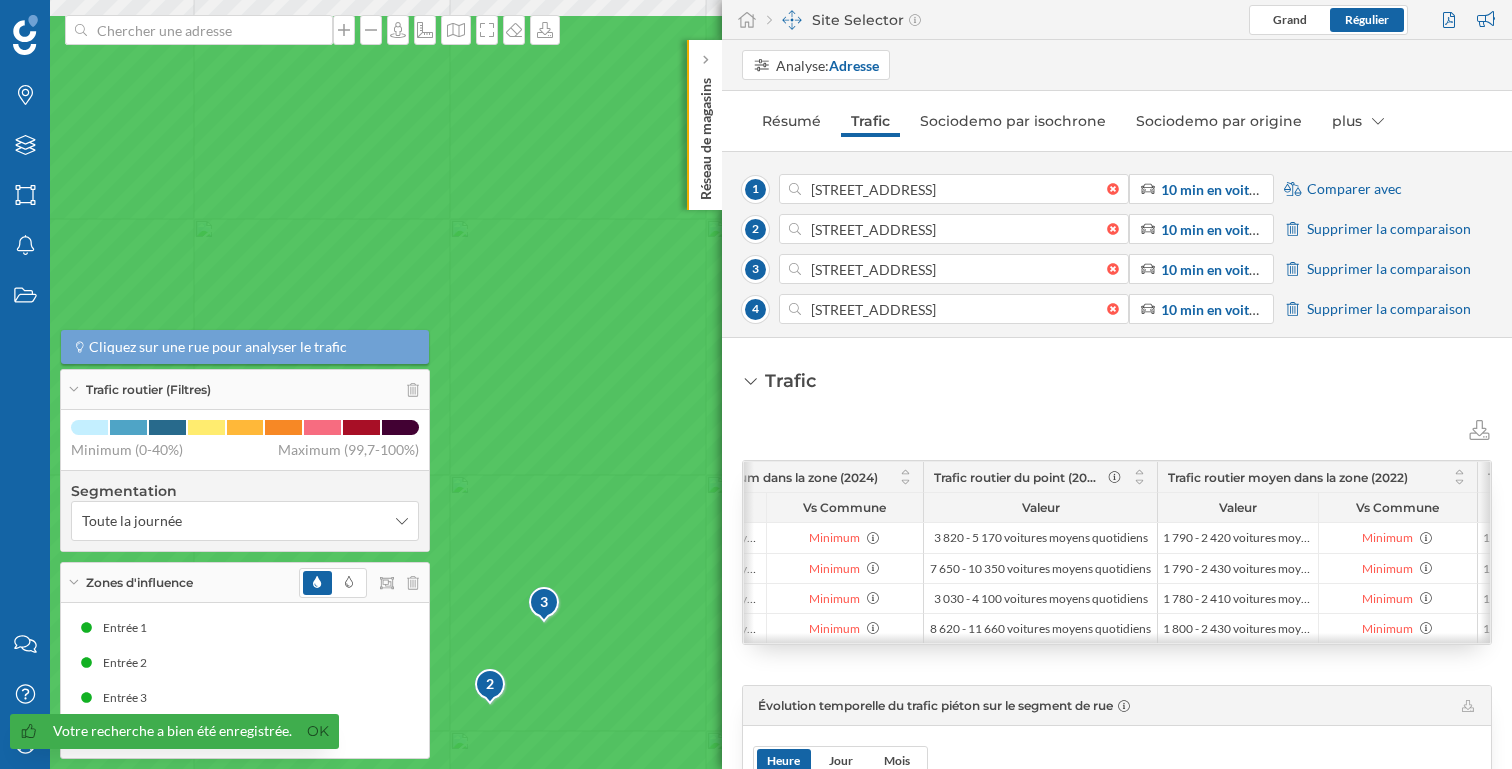 click 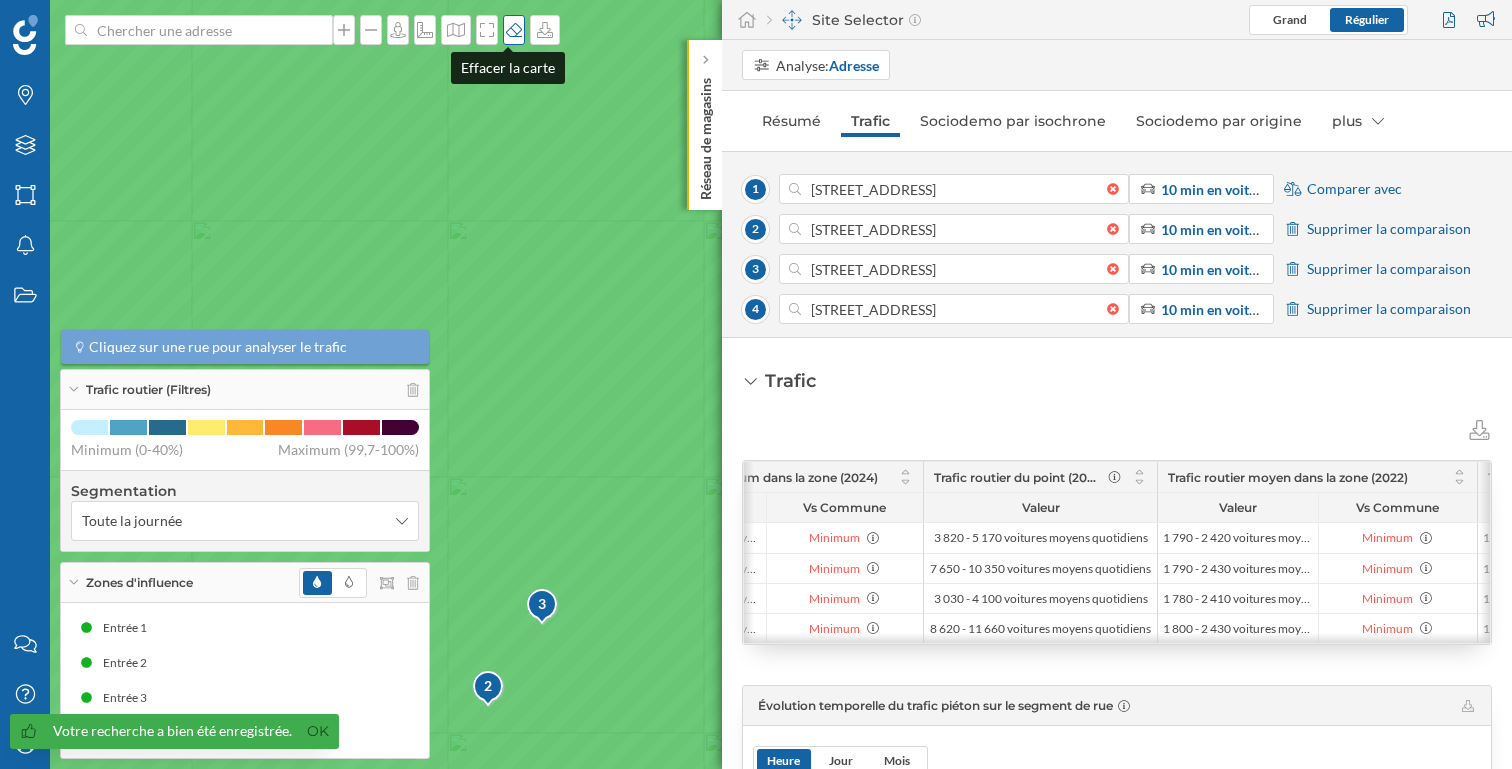click 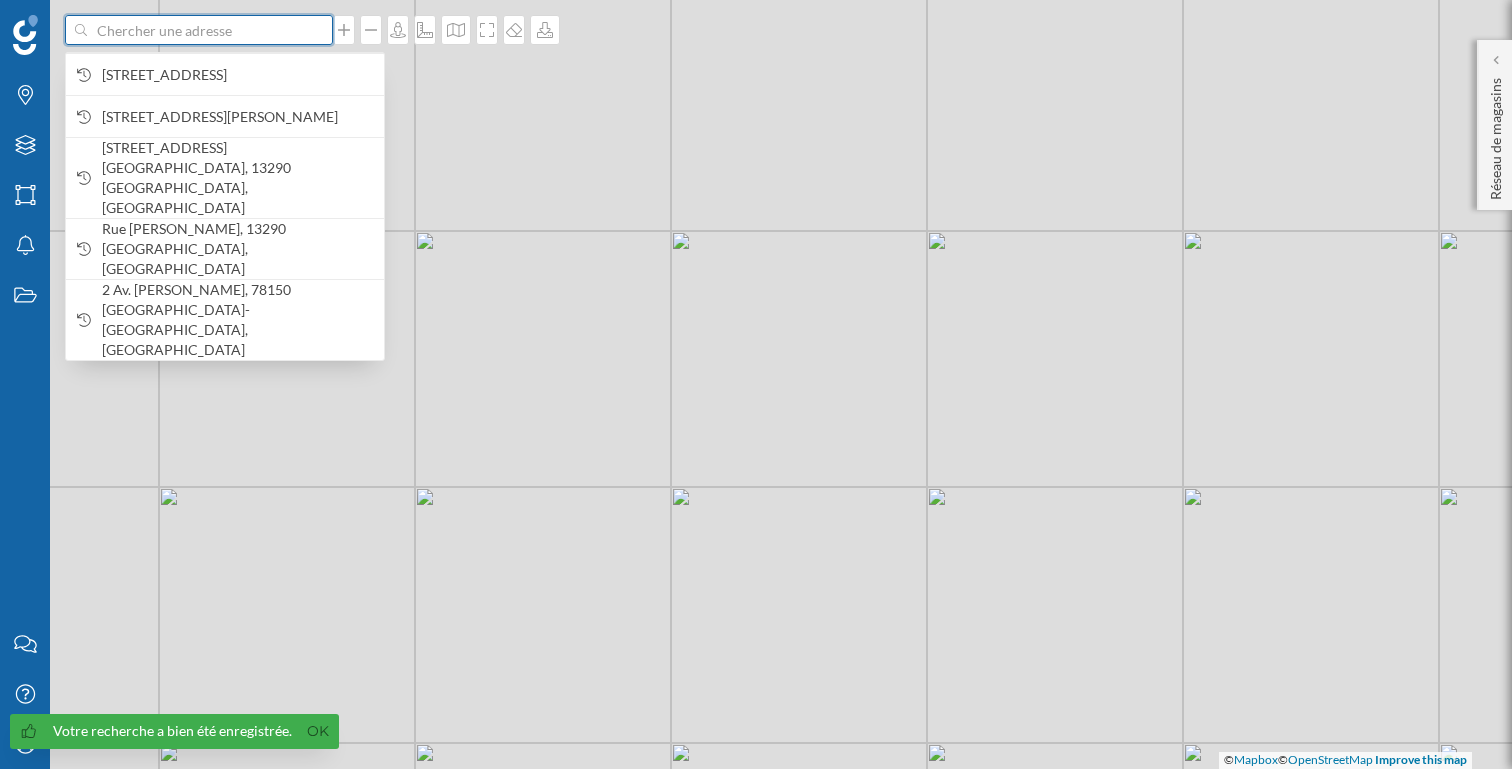 click at bounding box center [199, 30] 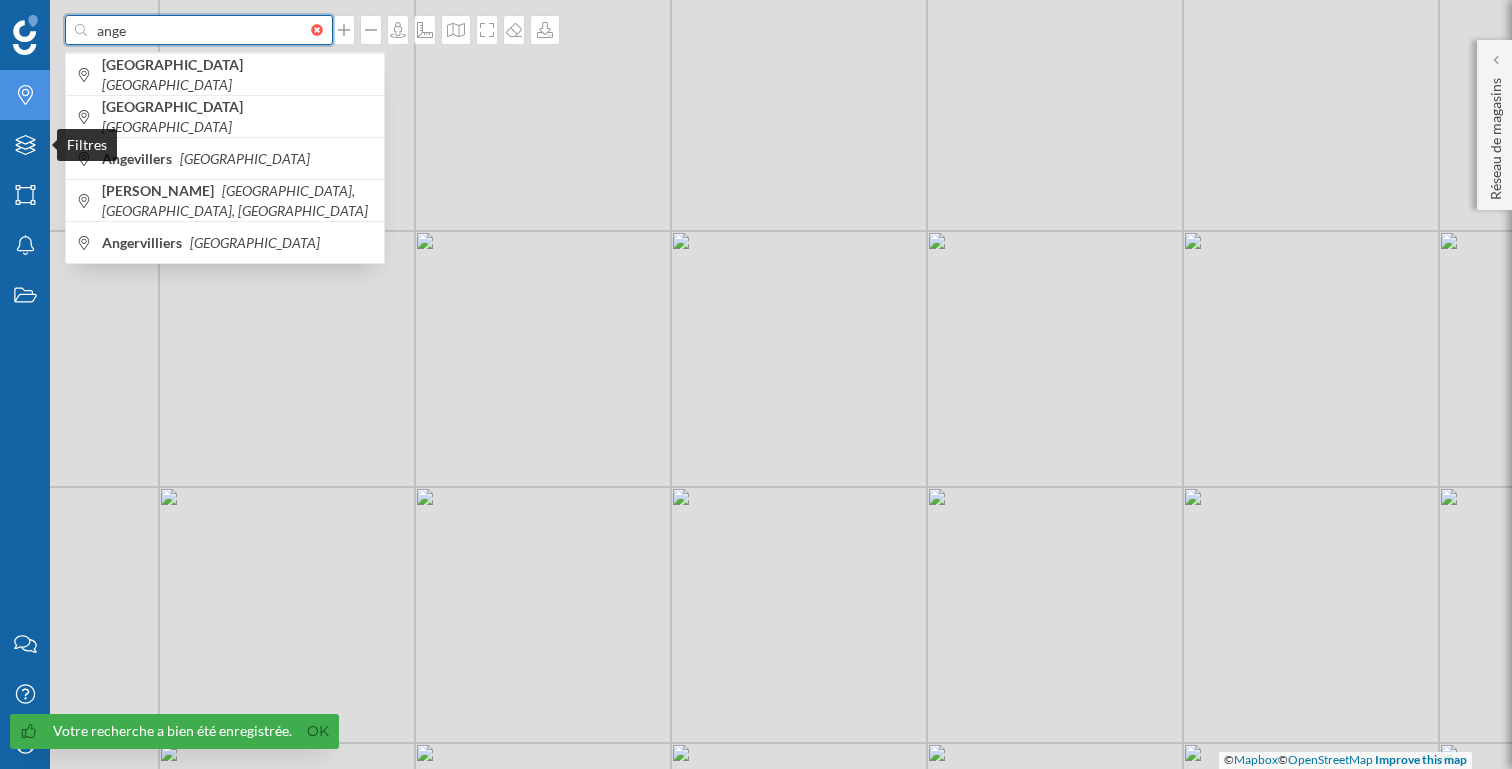 type on "ange" 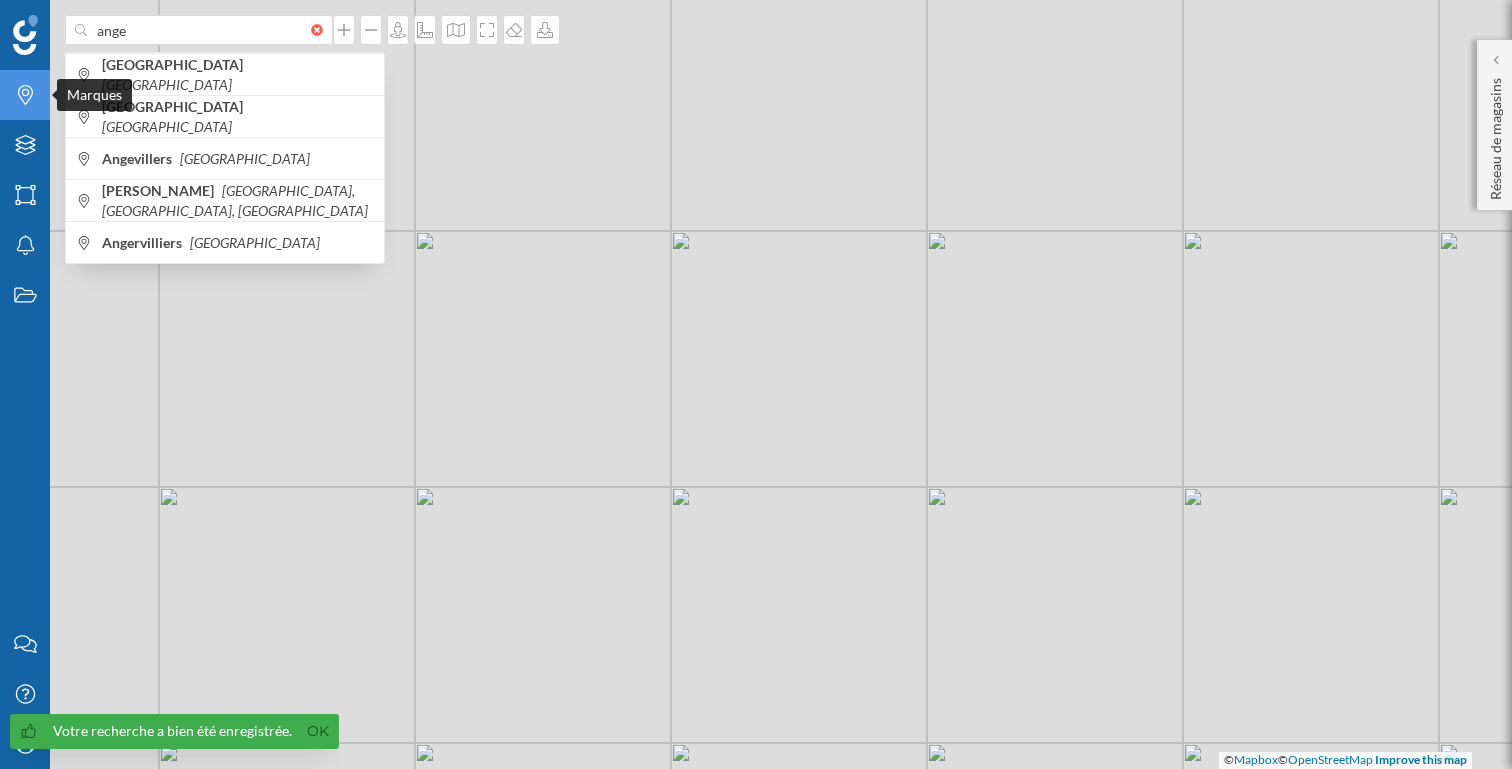 click on "Marques" at bounding box center (25, 95) 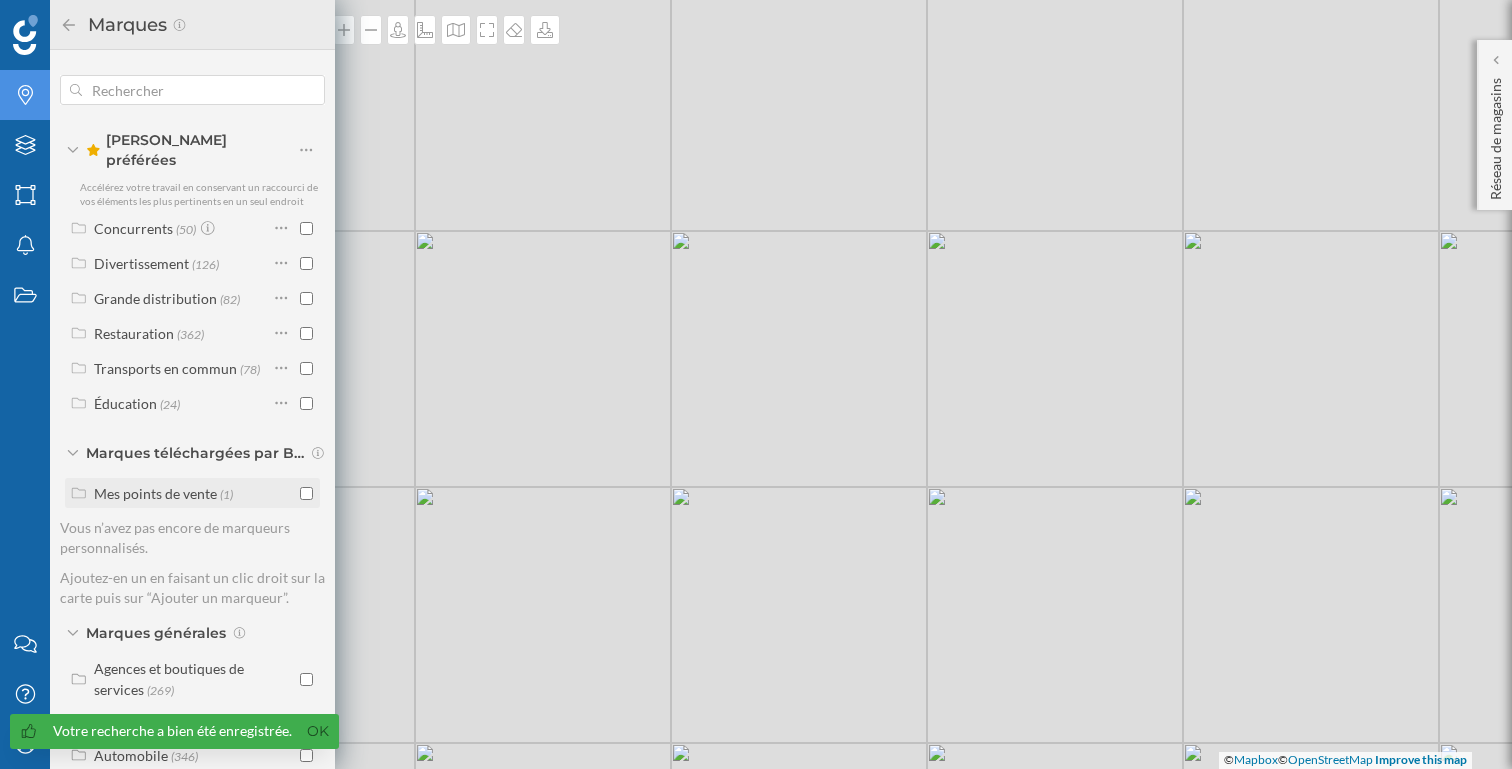 click at bounding box center [306, 493] 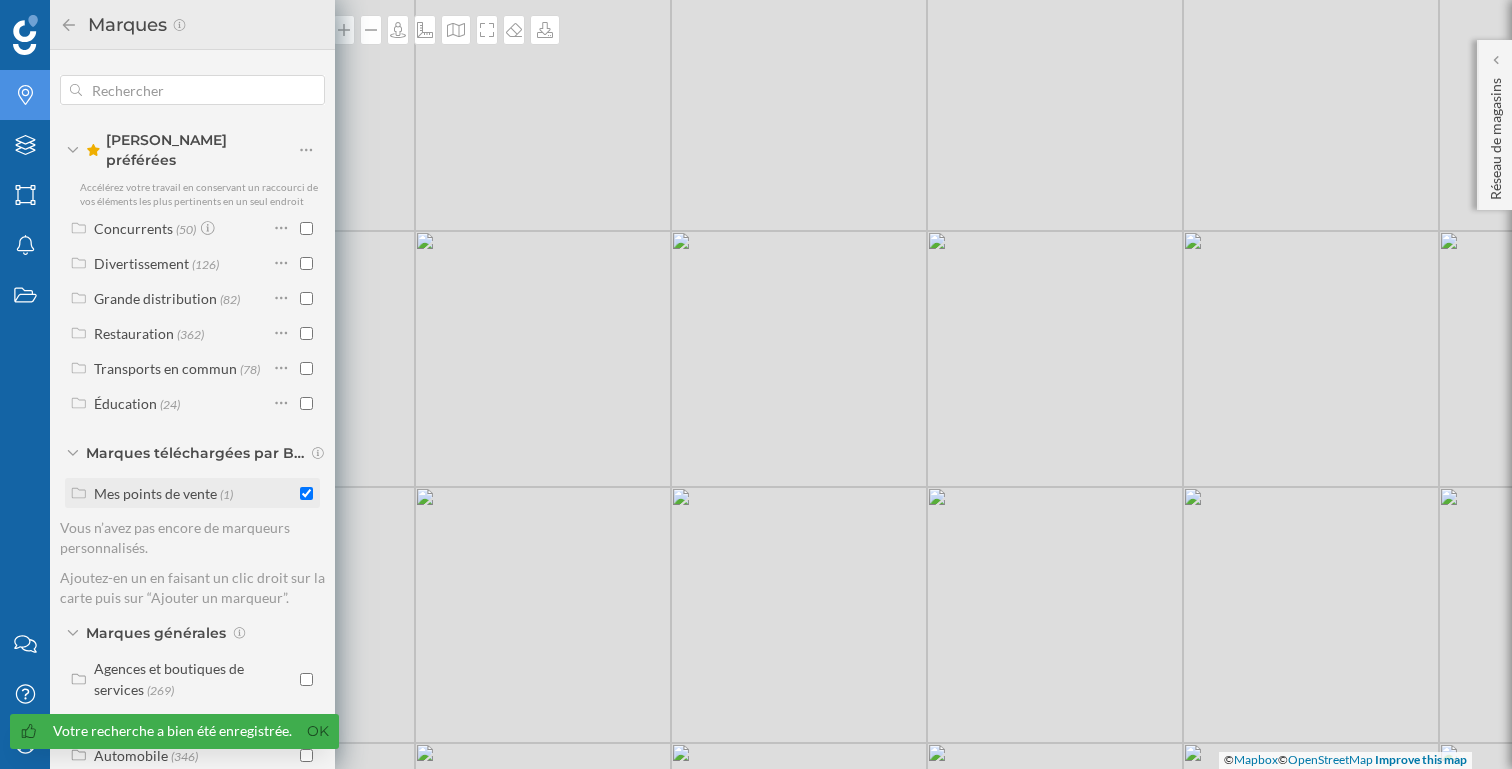 checkbox on "true" 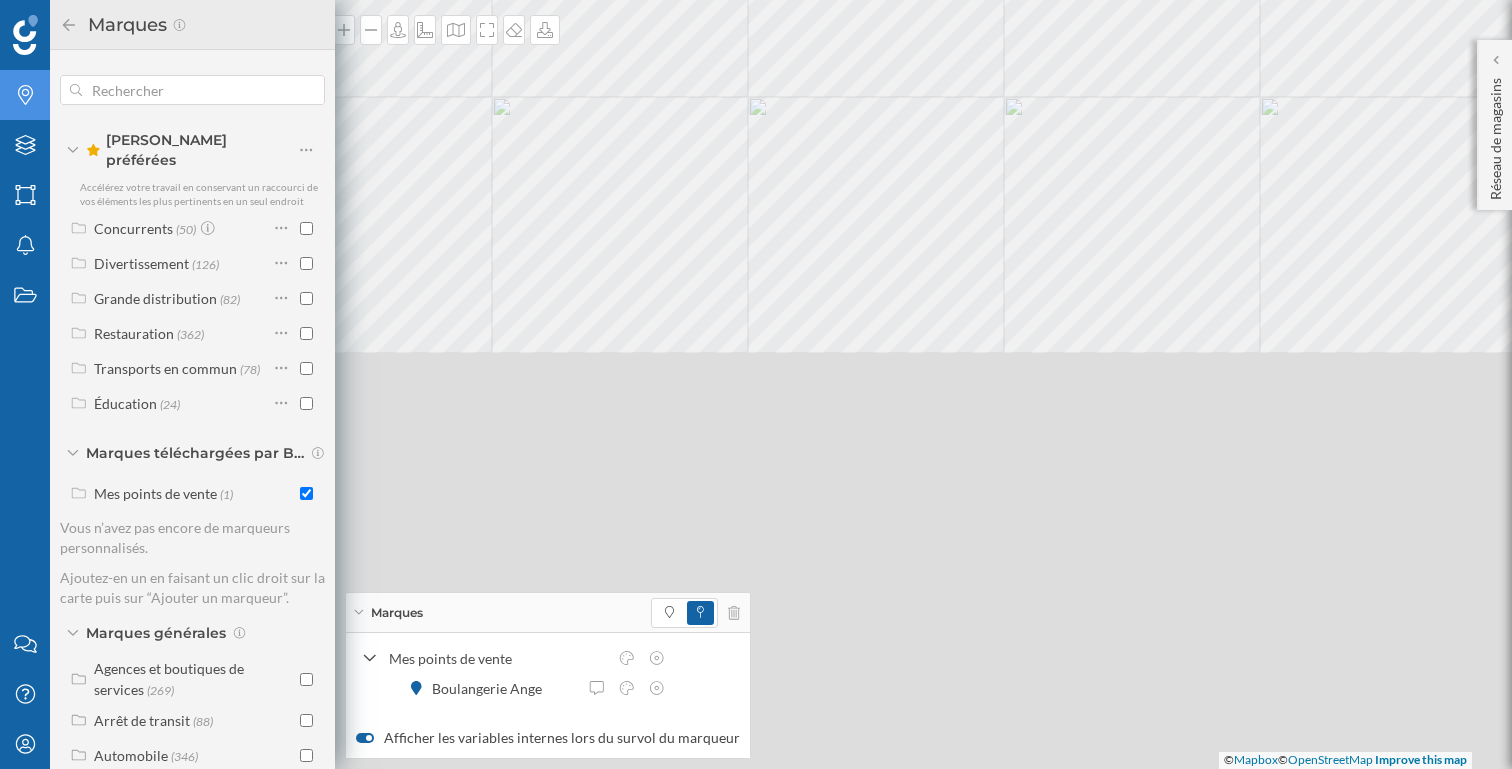 click on "ange
Marques         Filtres         Zones         Notifications         Travail           Nous contacter       Centre d'aide       Mon profil         [PERSON_NAME] préférées
Accélérez votre travail en conservant un raccourci de vos éléments les plus pertinents en un seul endroit
Concurrents
(50)
Divertissement
(126)
Grande distribution
(82)
Restauration
(362)
Transports en commun
(78)
Éducation
(24)
Marques téléchargées par Boulangerie Ange               Mes points de vente
(1)
Marques générales" at bounding box center (756, 384) 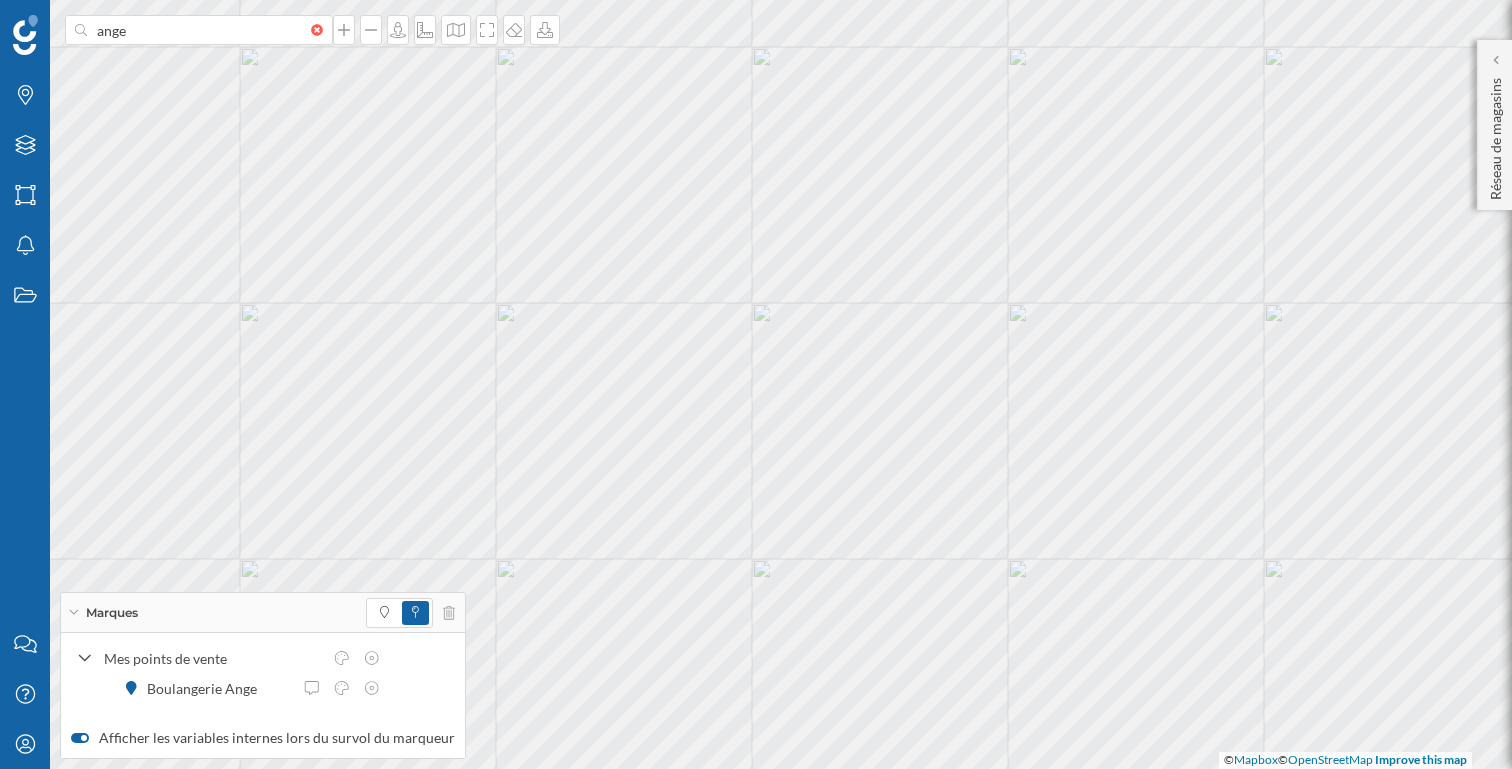 click on "Marques" at bounding box center [263, 613] 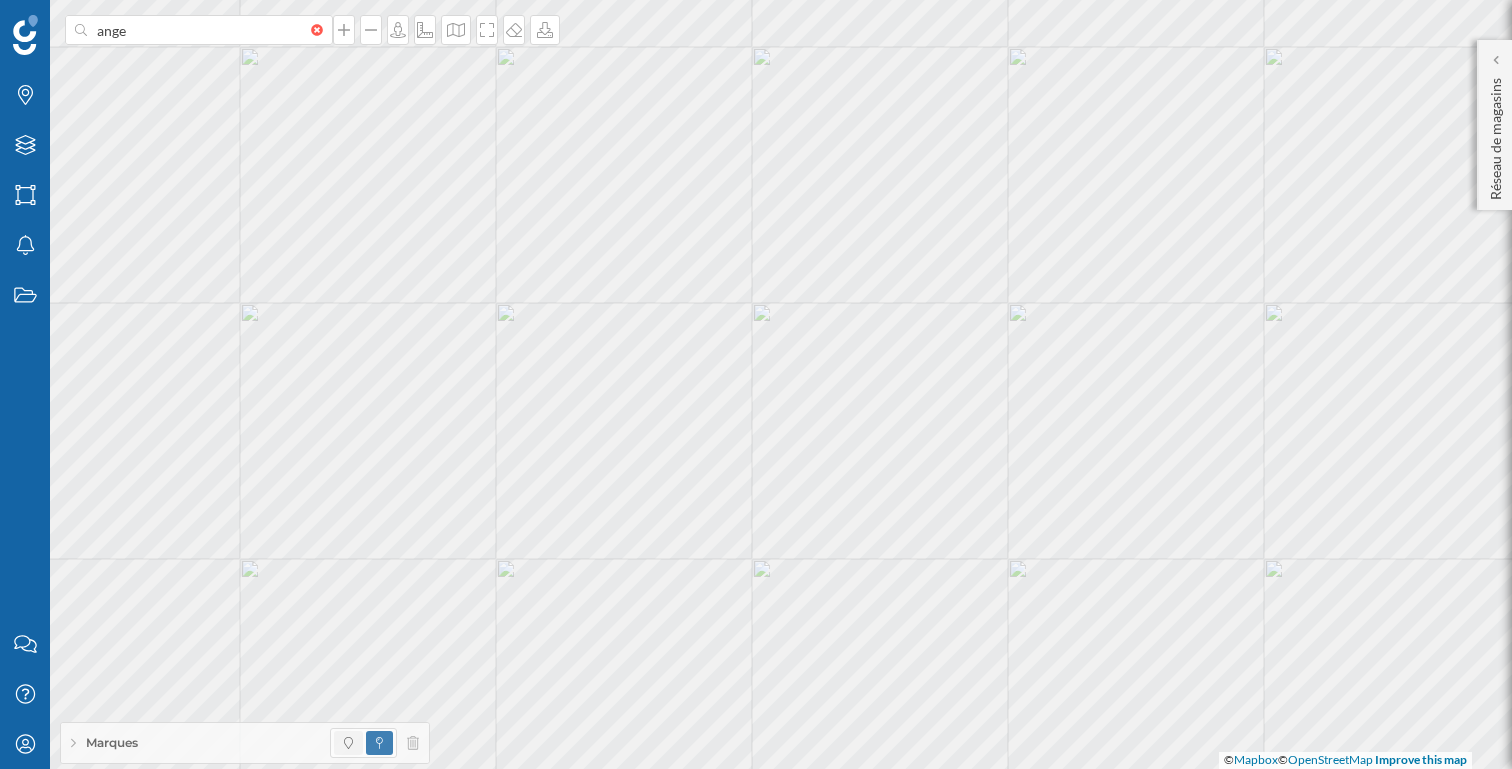click at bounding box center (348, 743) 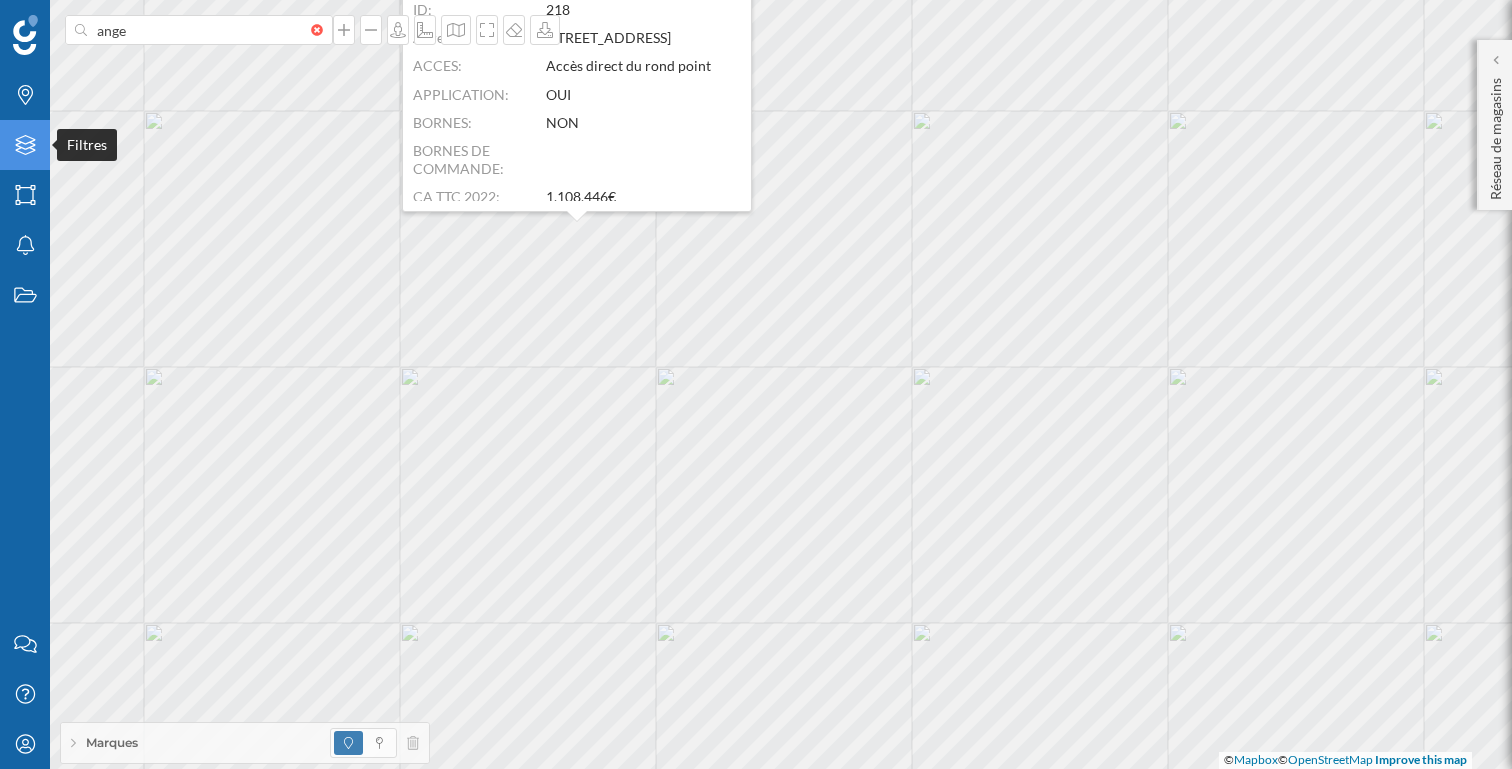 click on "Filtres" at bounding box center [25, 145] 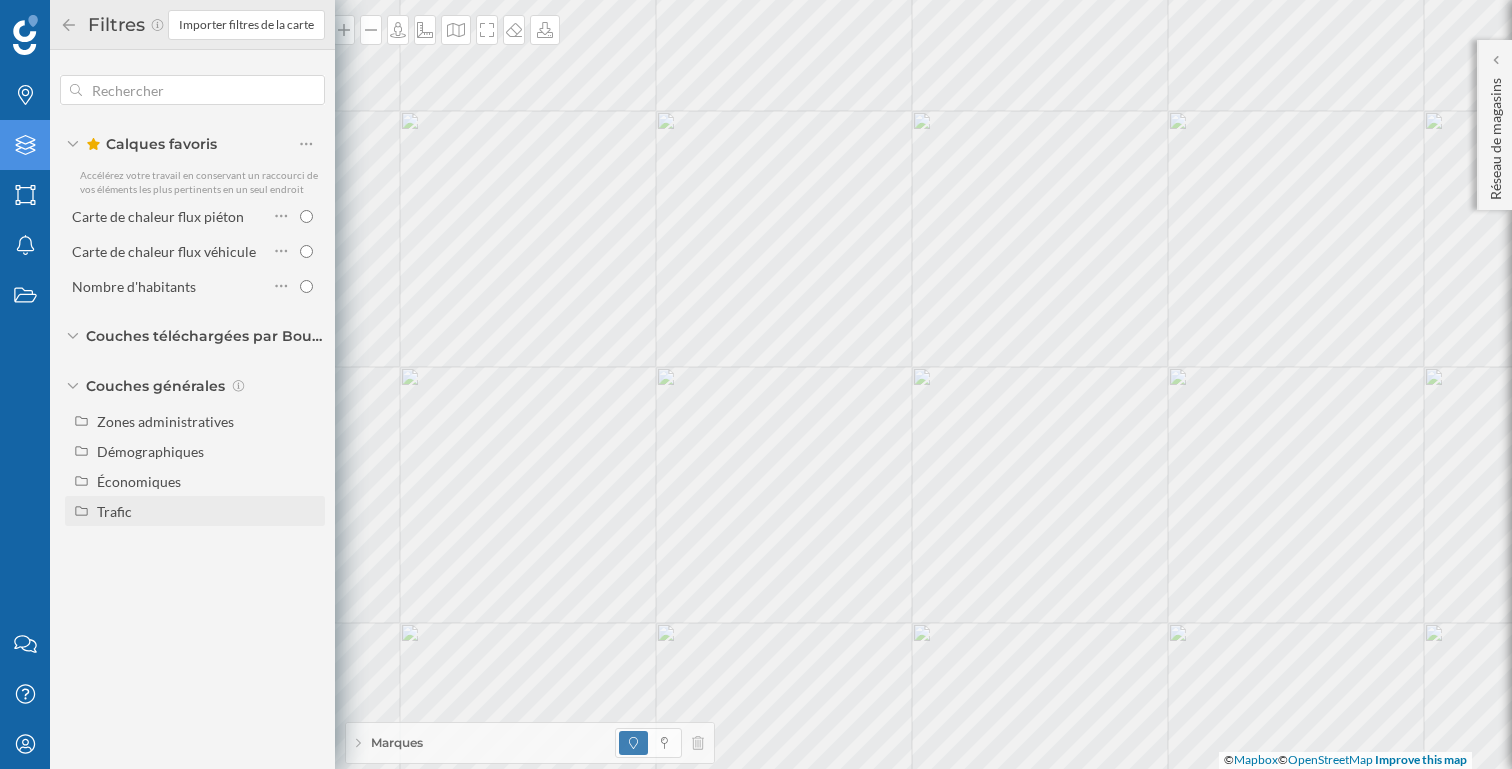 click on "Trafic" at bounding box center (207, 511) 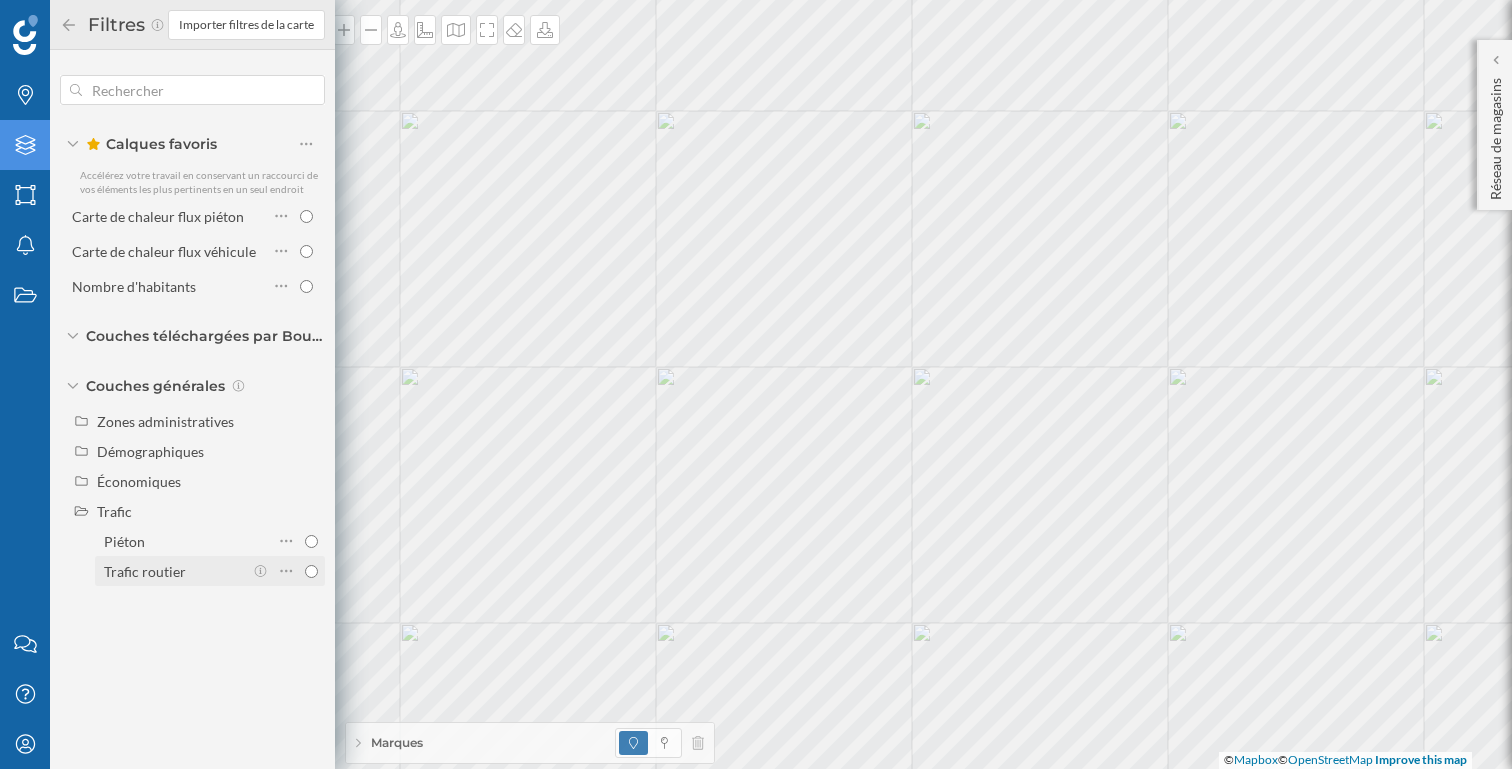 click on "Trafic routier" at bounding box center [311, 571] 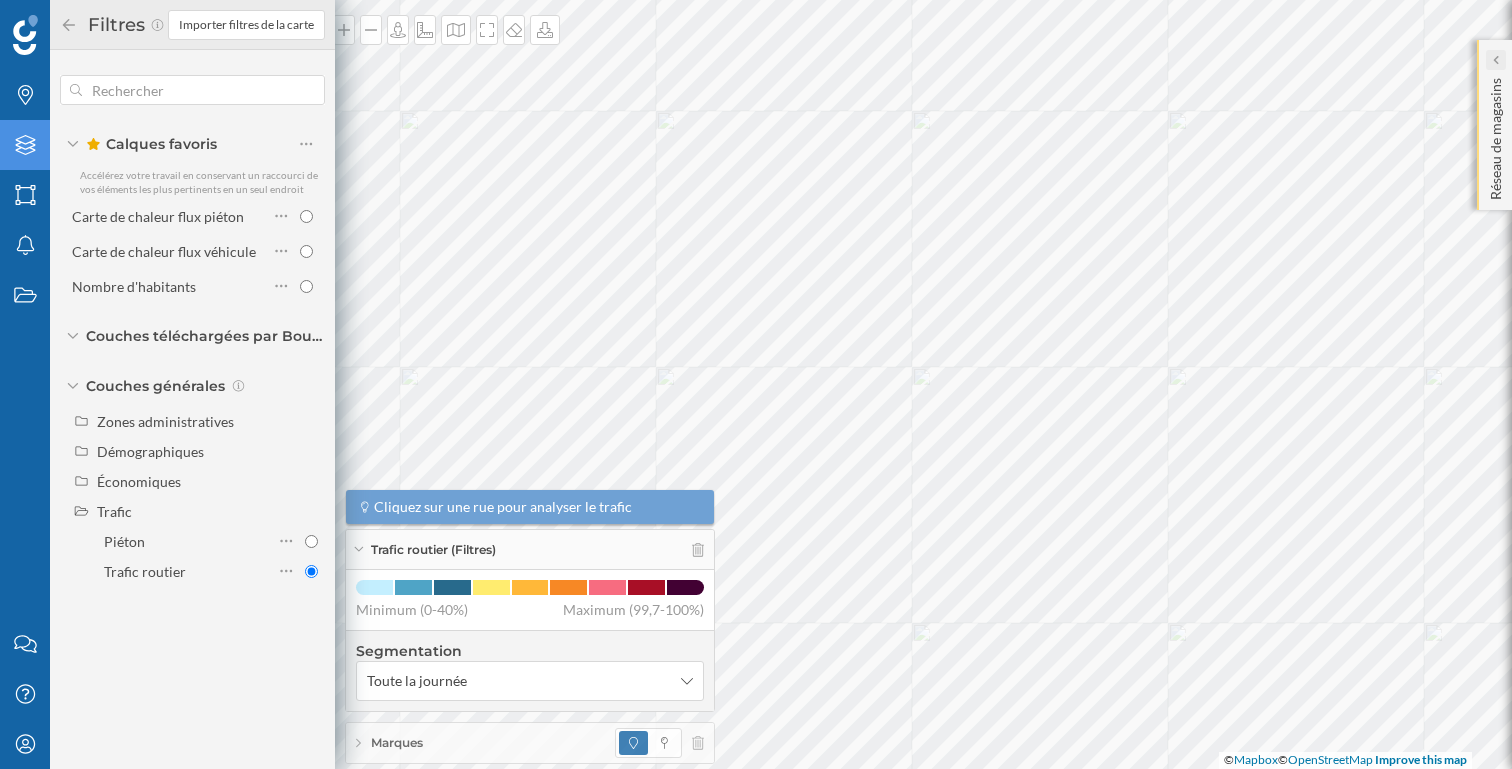 click 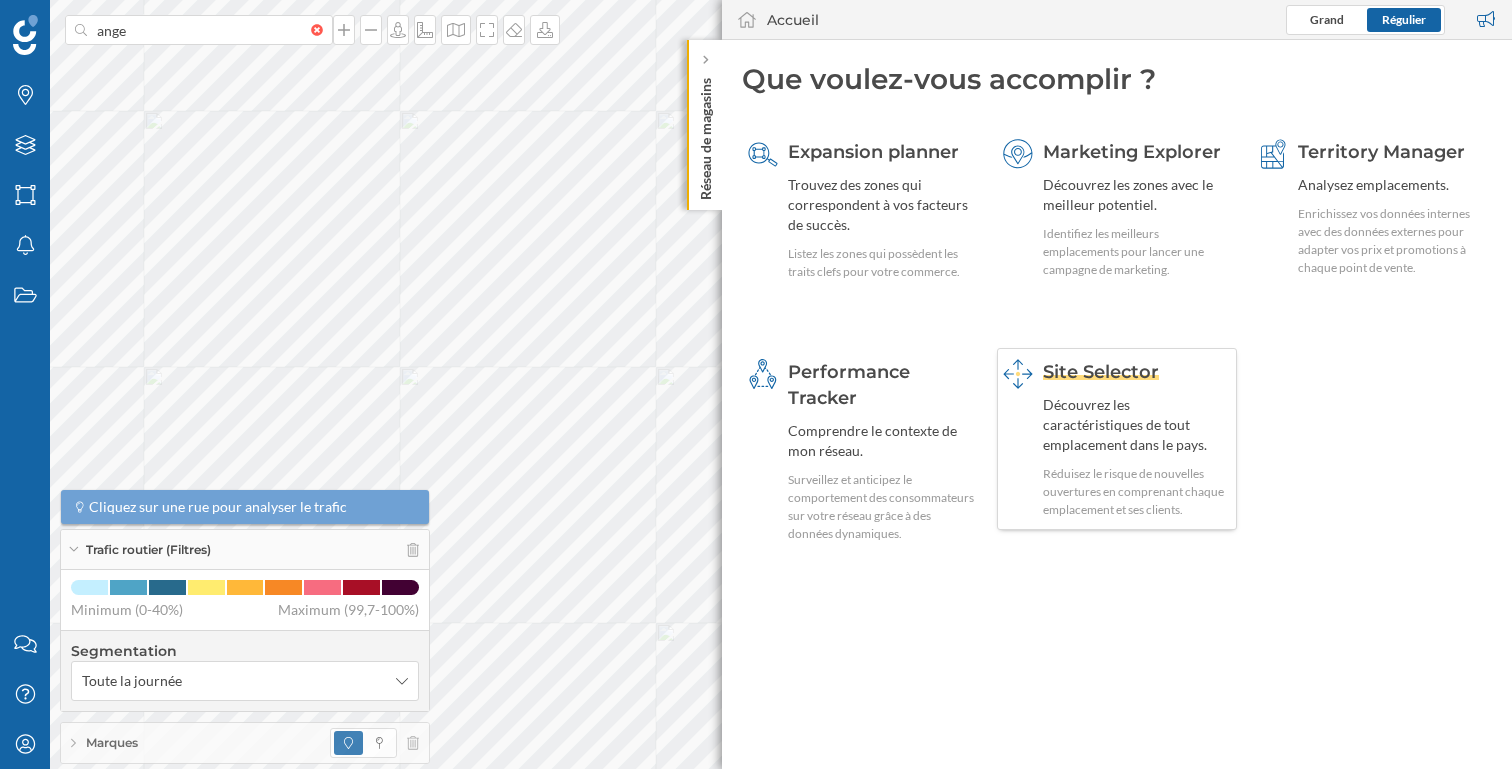 click on "Découvrez les caractéristiques de tout emplacement dans le pays." at bounding box center [1137, 425] 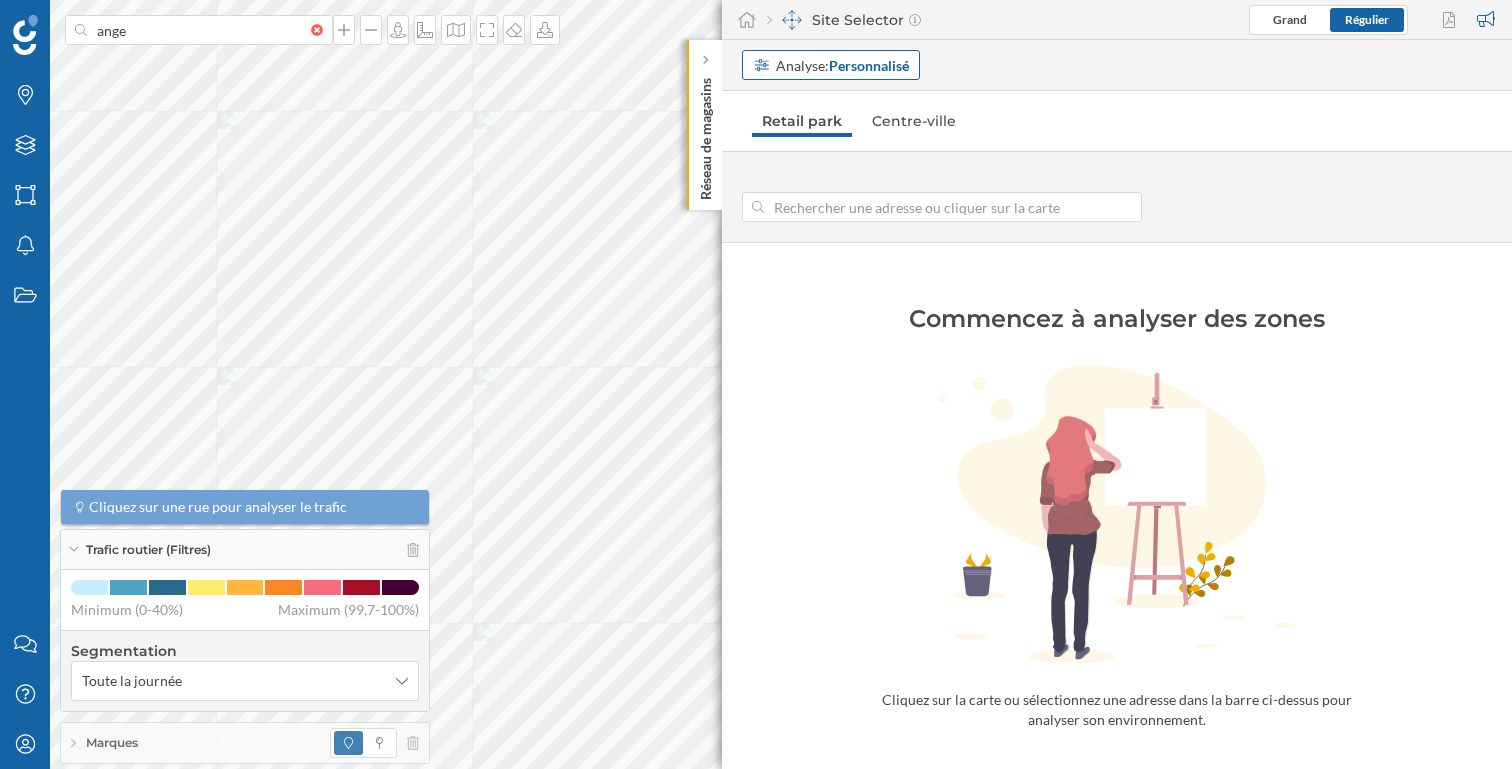 click on "Personnalisé" at bounding box center (869, 65) 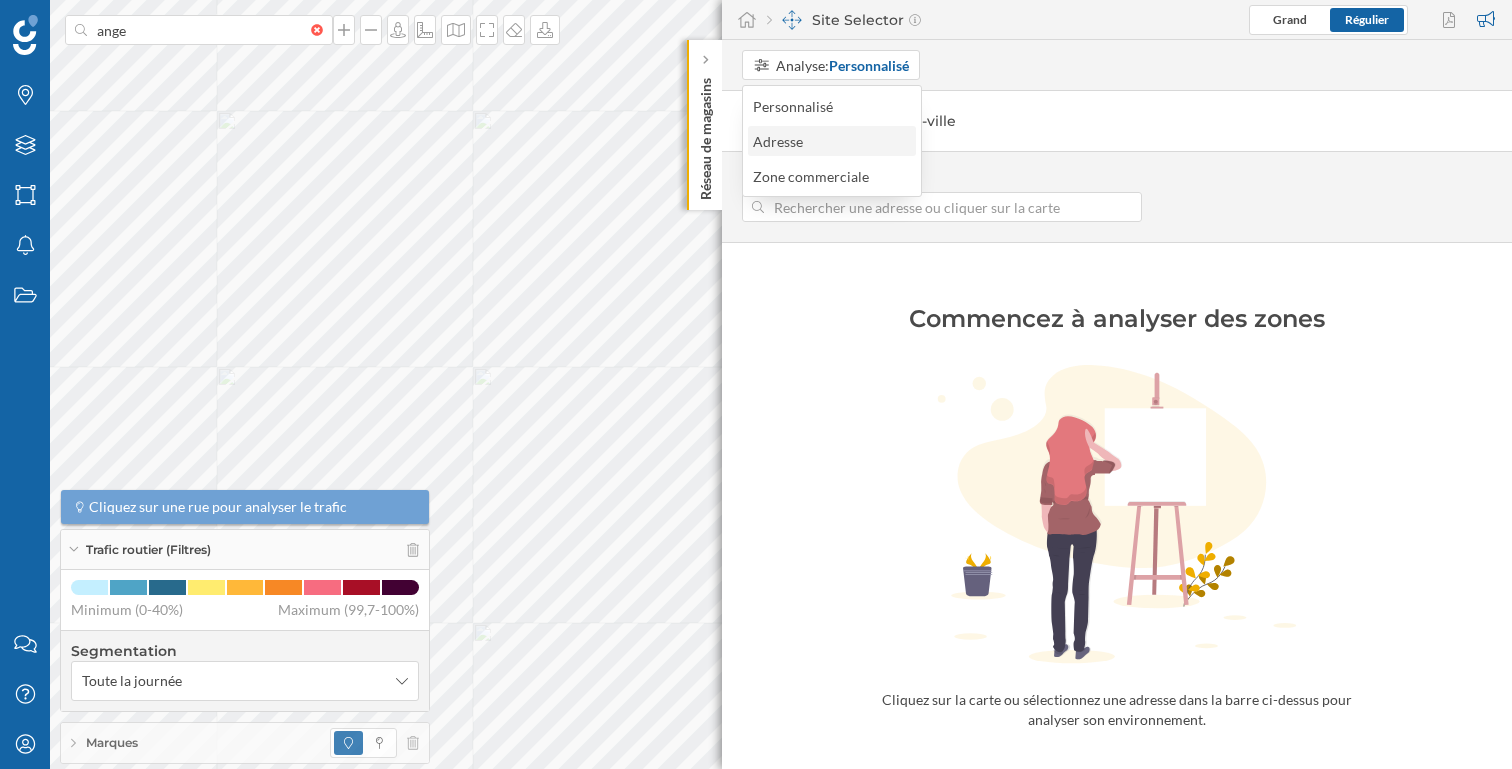 click on "Adresse" at bounding box center (831, 141) 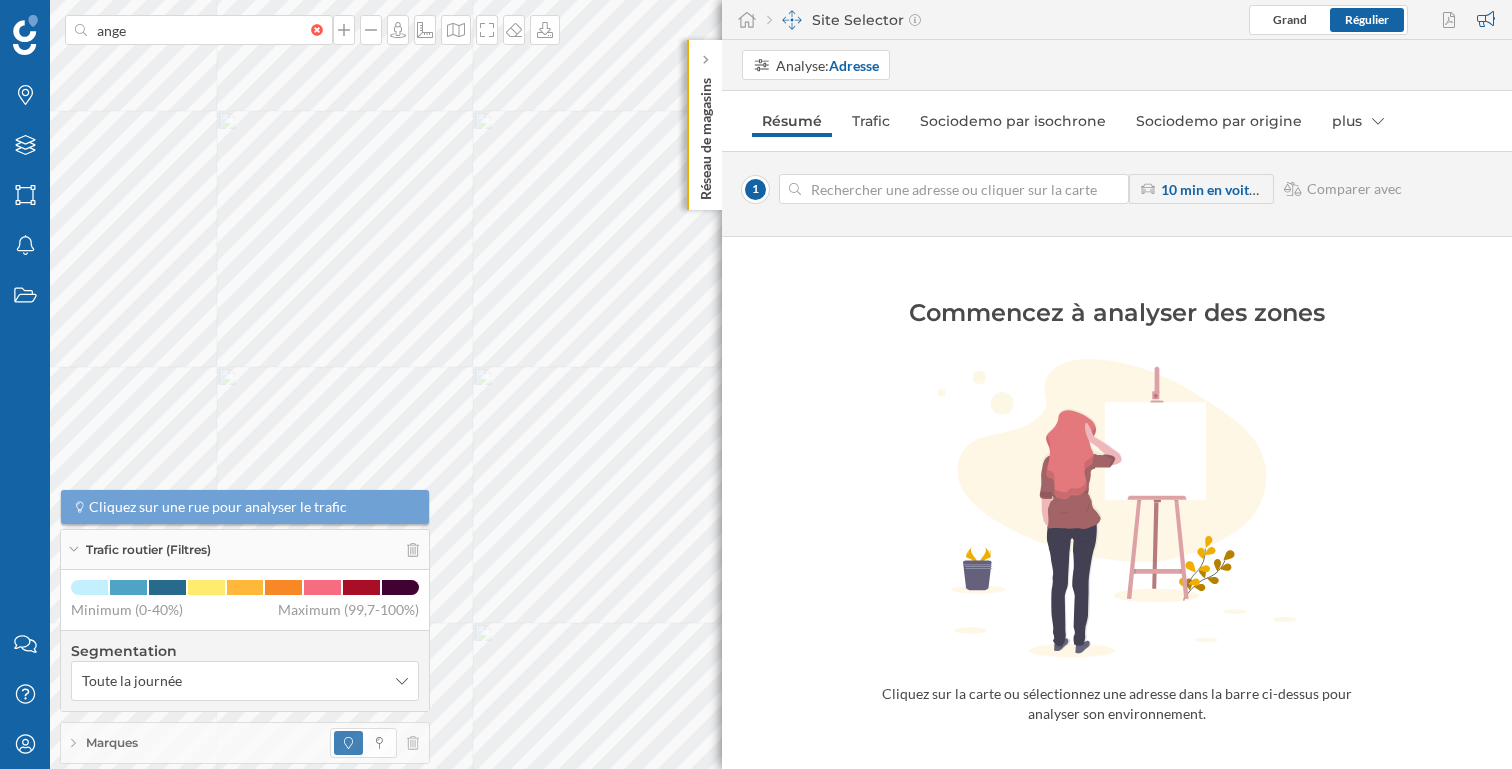 click at bounding box center [954, 189] 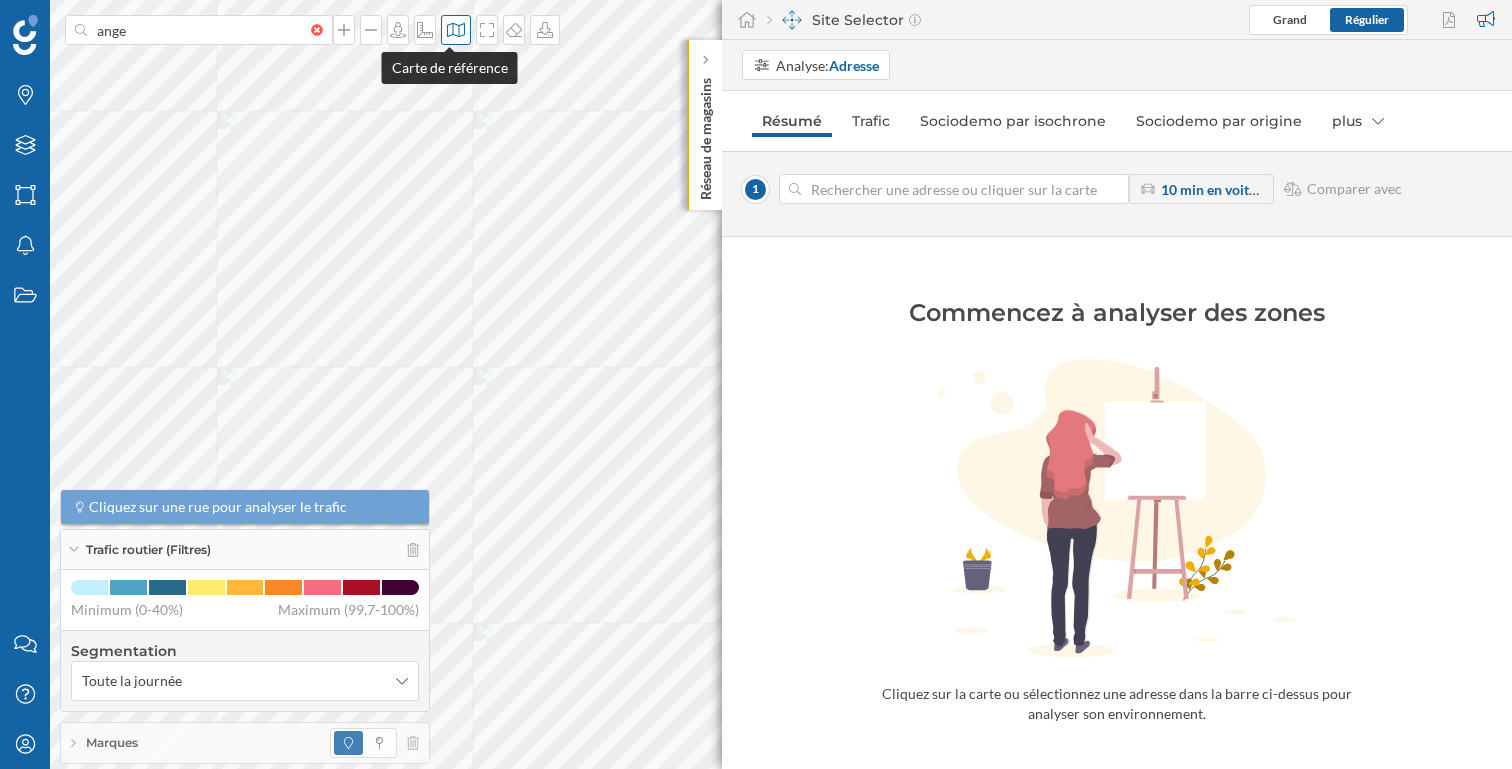 click 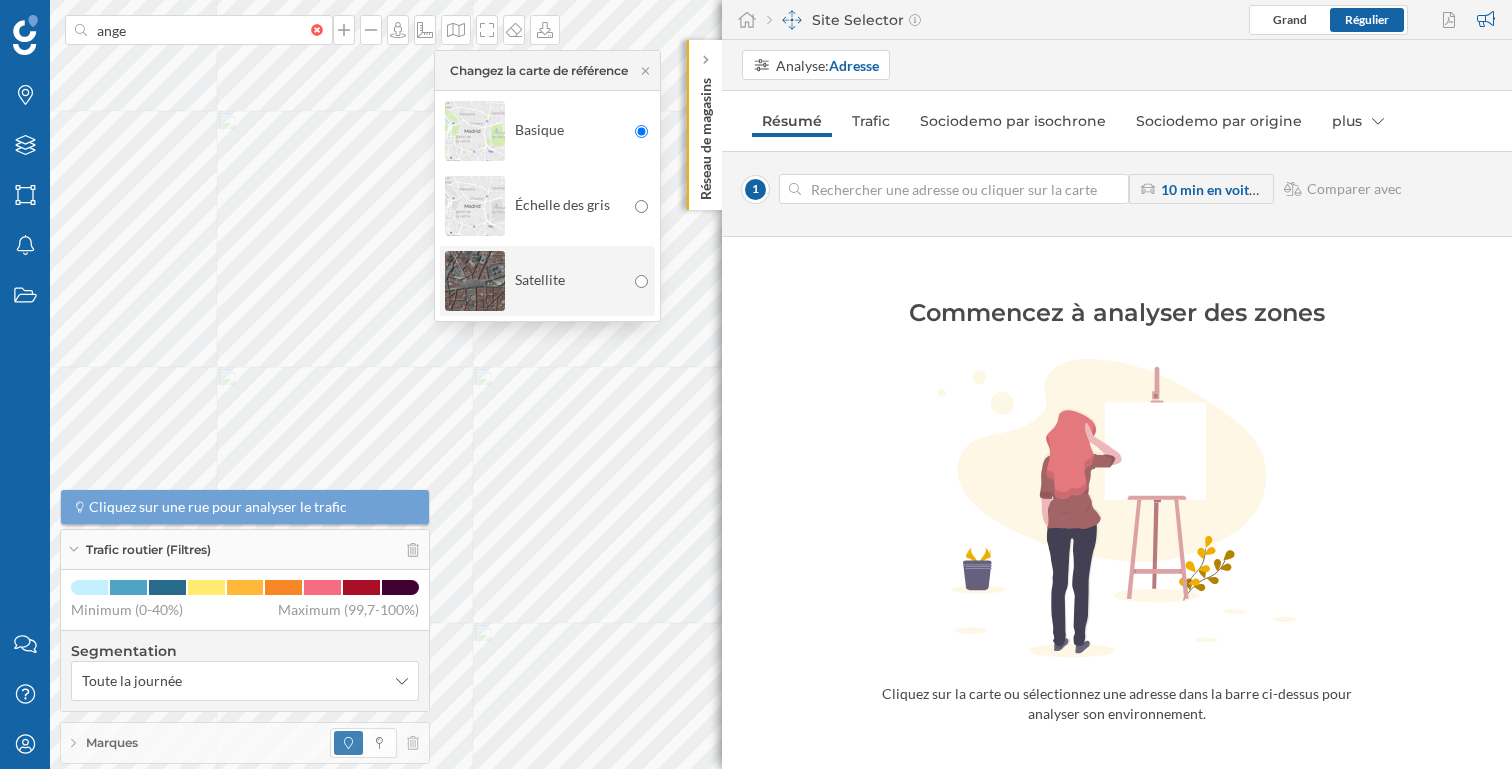 click on "Satellite" at bounding box center (535, 281) 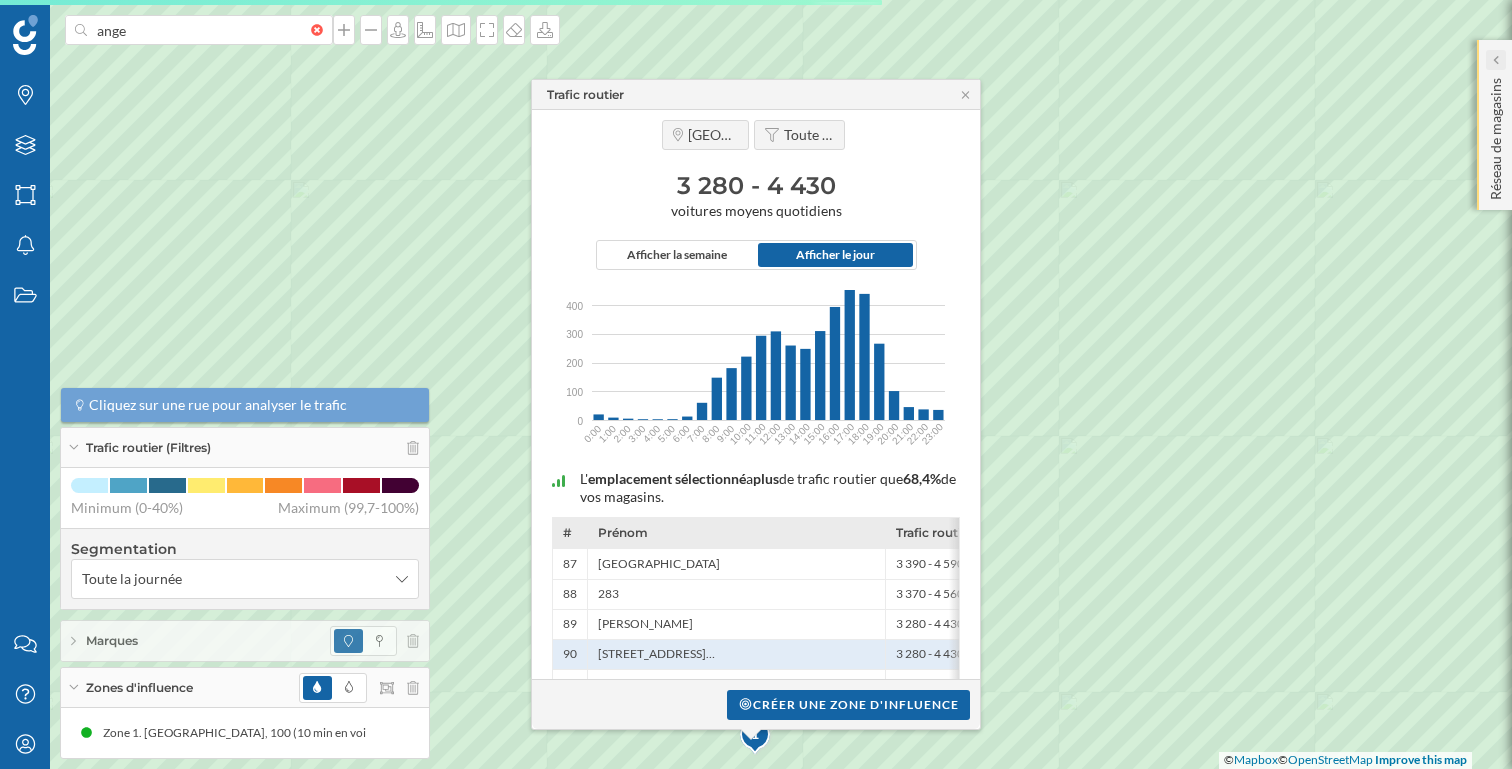 click 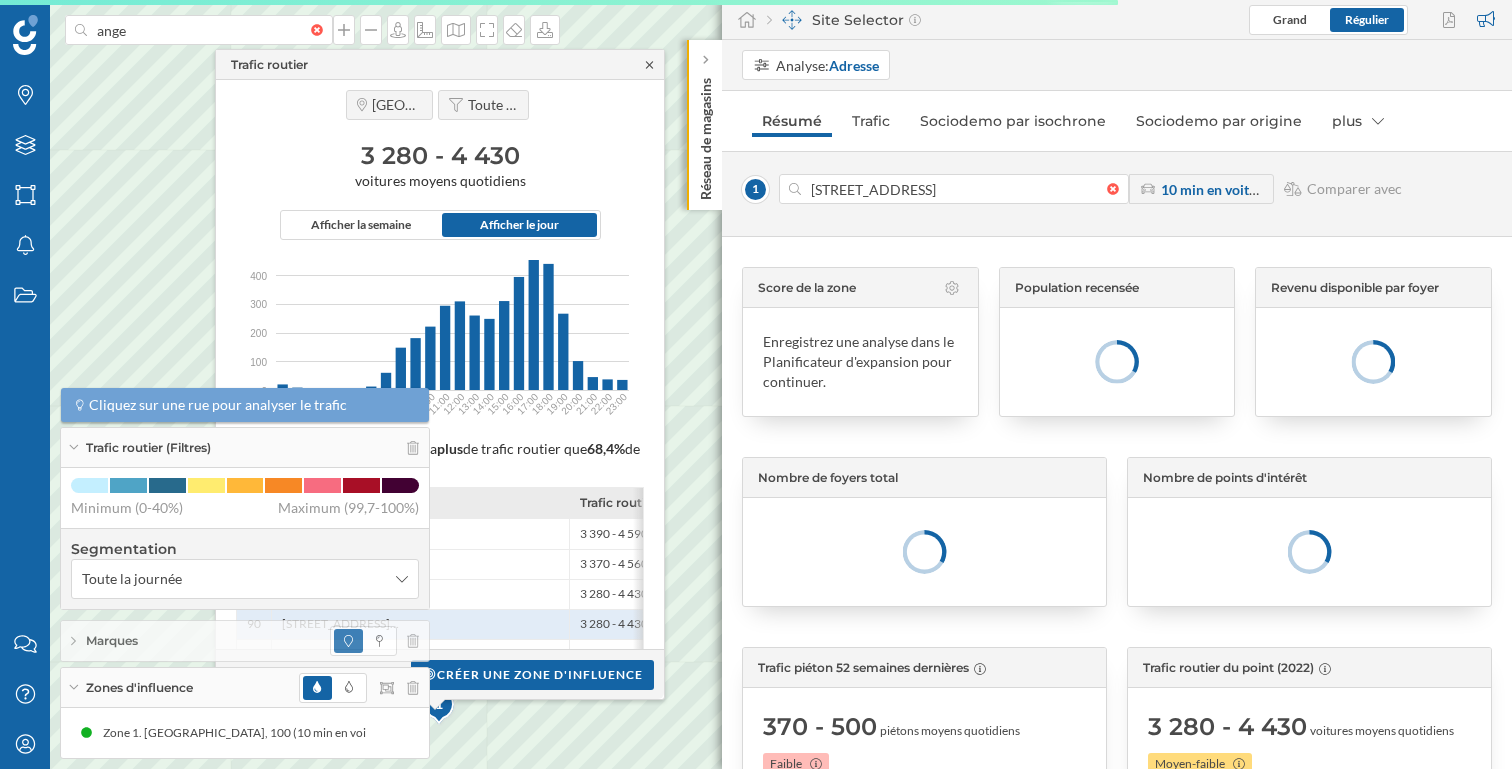 click 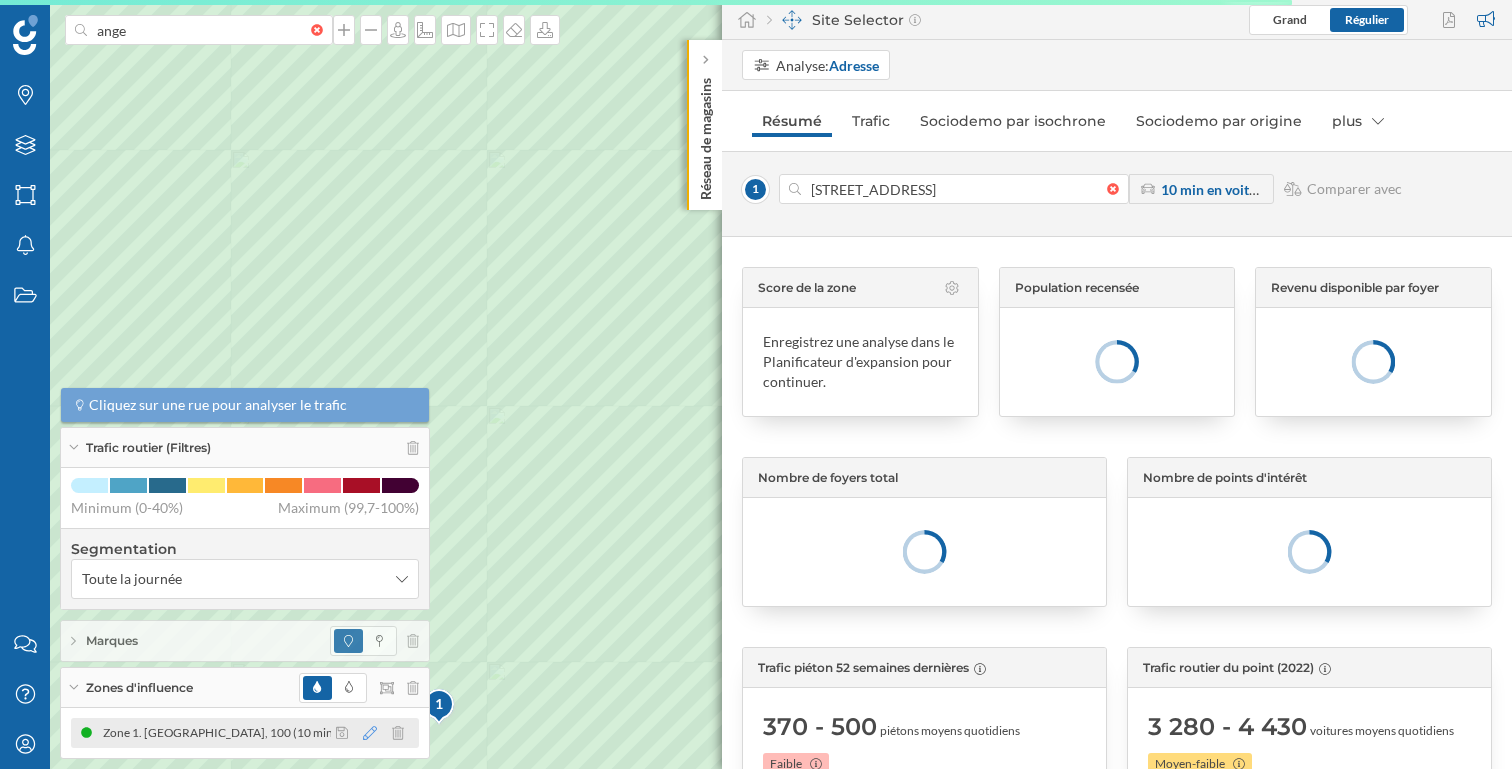 click 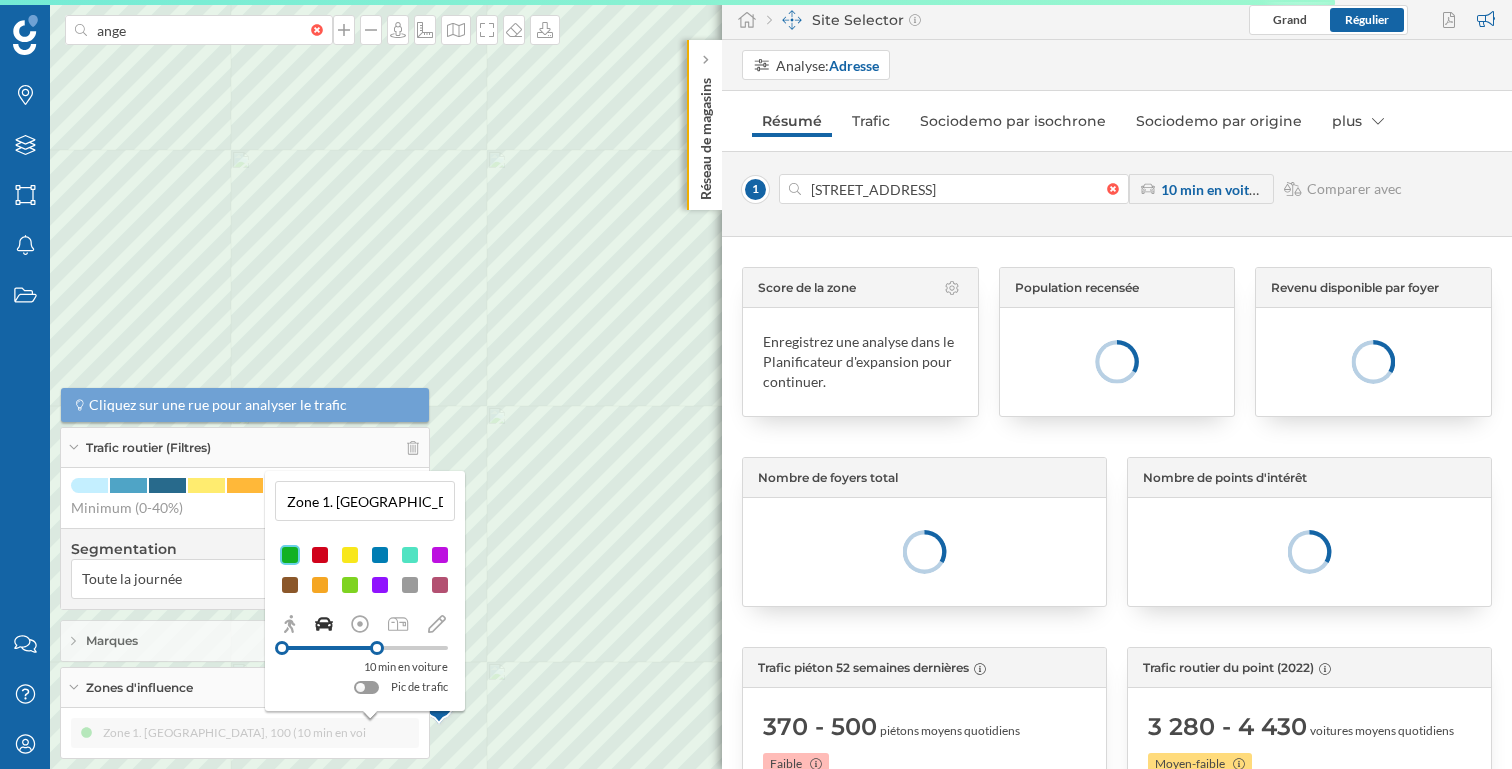 click on "Zone 1. [GEOGRAPHIC_DATA], 100 (10 min en voiture)" at bounding box center [365, 501] 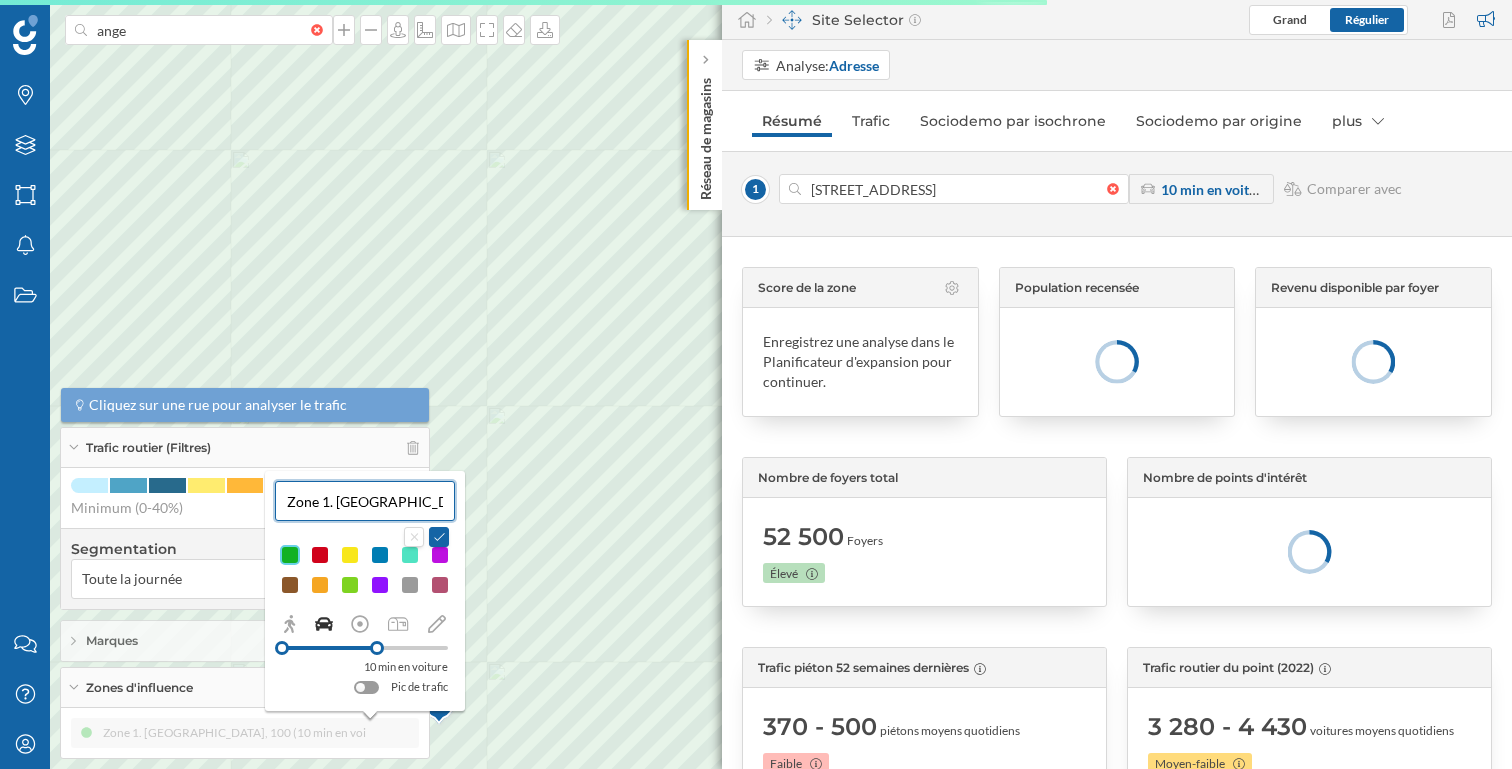 click on "Zone 1. [GEOGRAPHIC_DATA], 100 (10 min en voiture)" at bounding box center (365, 501) 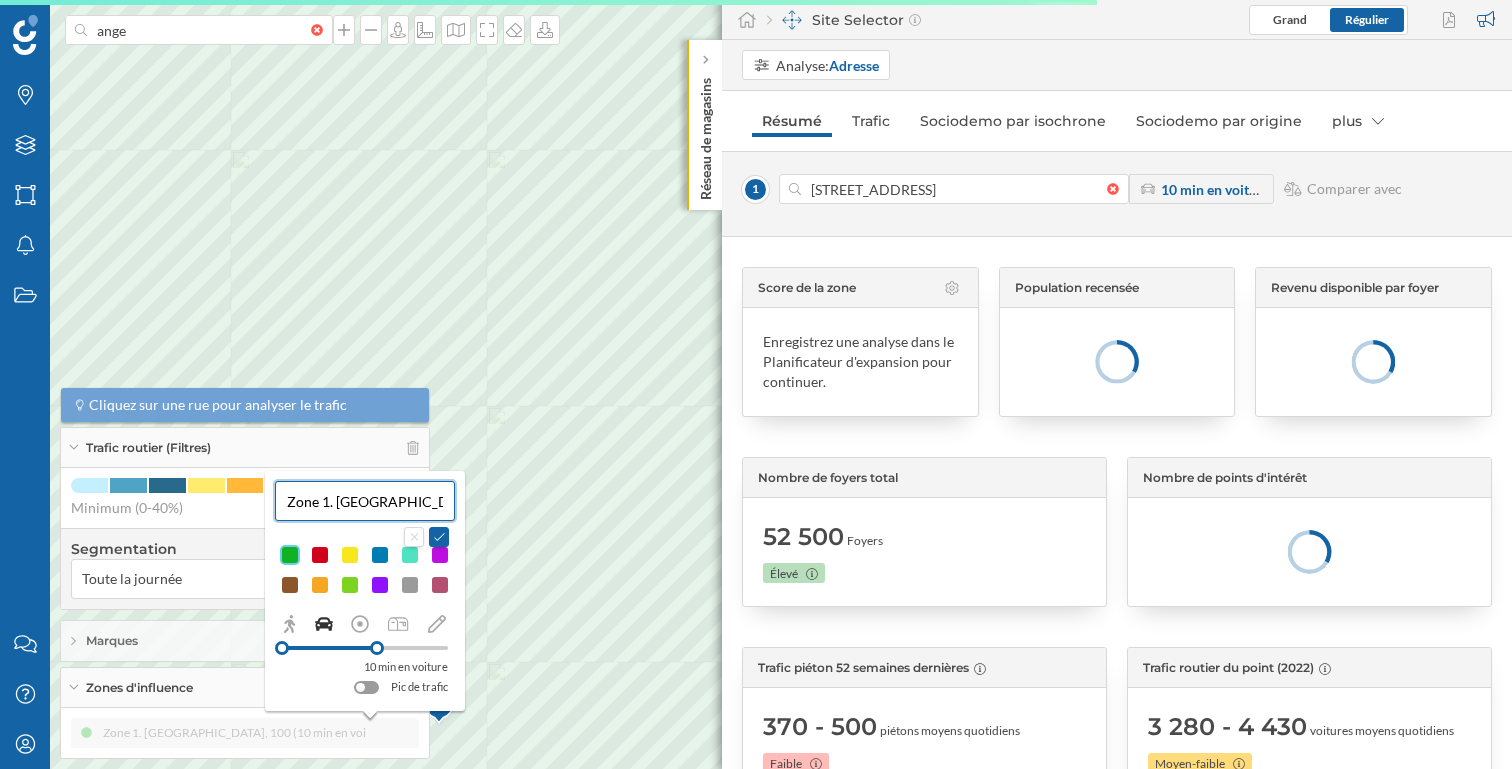 type on "n" 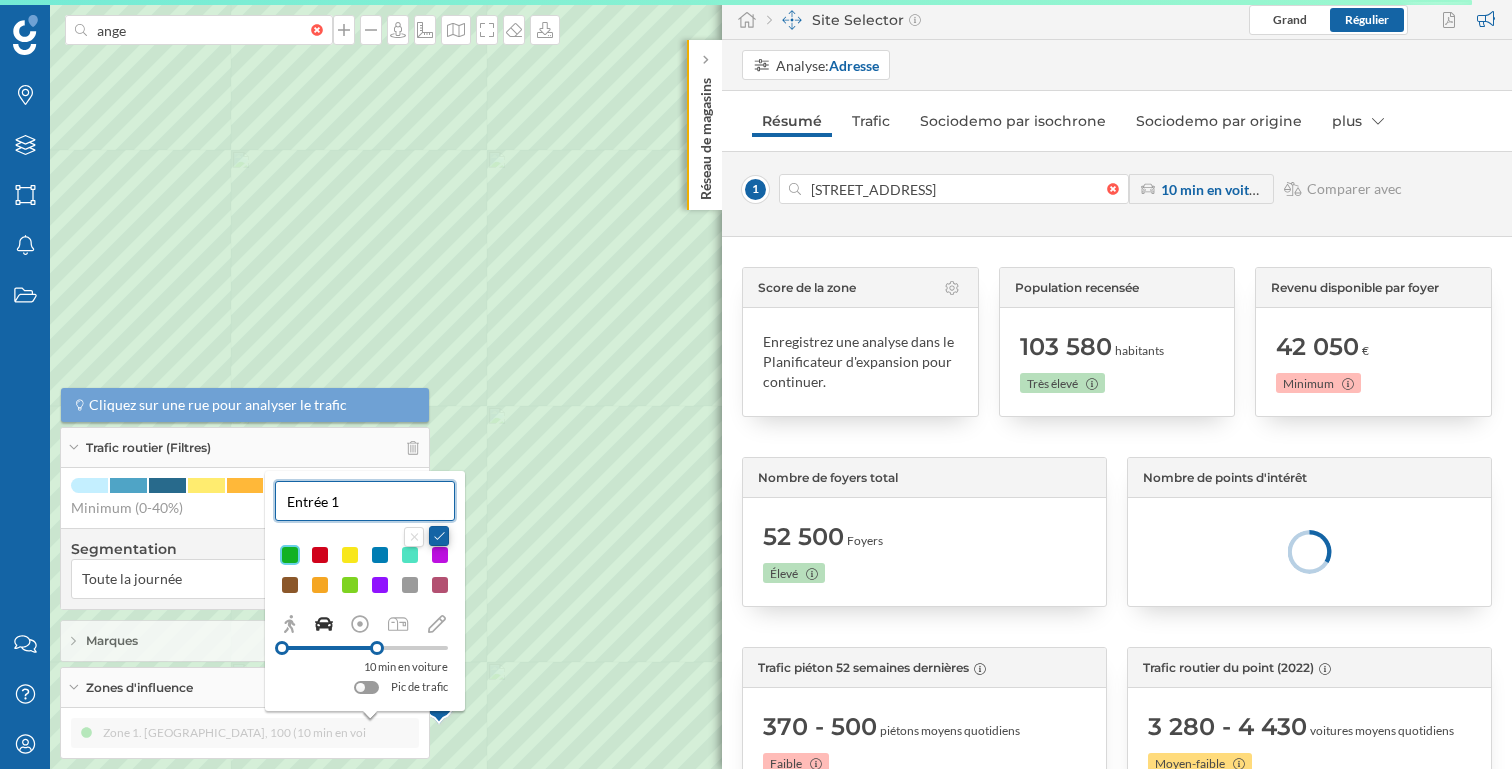 type on "Entrée 1" 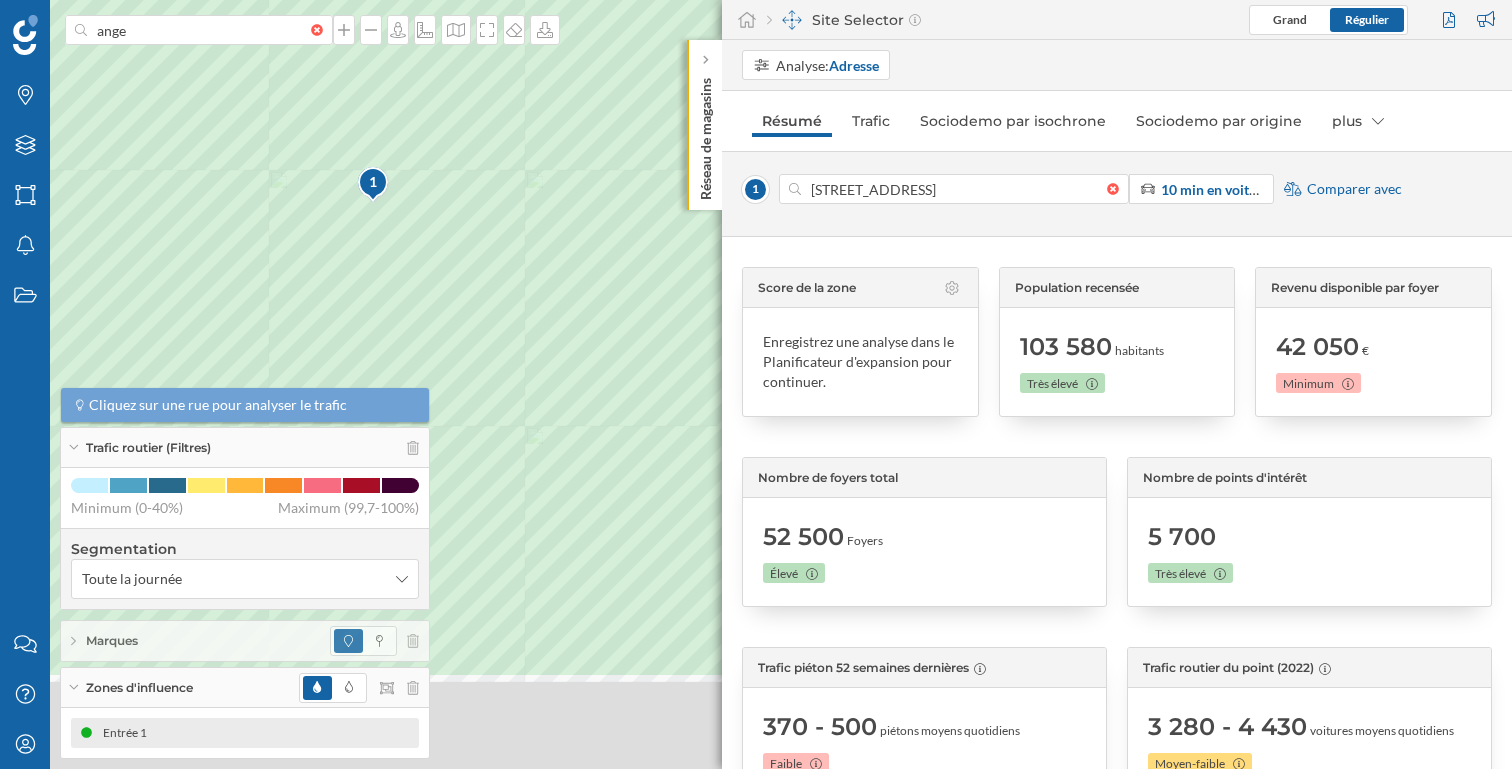 click on "ange
Marques         Filtres         Zones         Notifications         Travail           Nous contacter       Centre d'aide       Mon profil
Trafic routier (Filtres)
Cliquez sur une rue pour analyser le trafic
Minimum (0-40%)
Maximum (99,7-100%)
Segmentation
Toute la journée
Marques
Zones d'influence
Entrée 1
Réseau de magasins
Site Selector
Grand   Régulier
Analyse:  Adresse
Résumé
Trafic
Sociodemo par isochrone
plus" at bounding box center [756, 384] 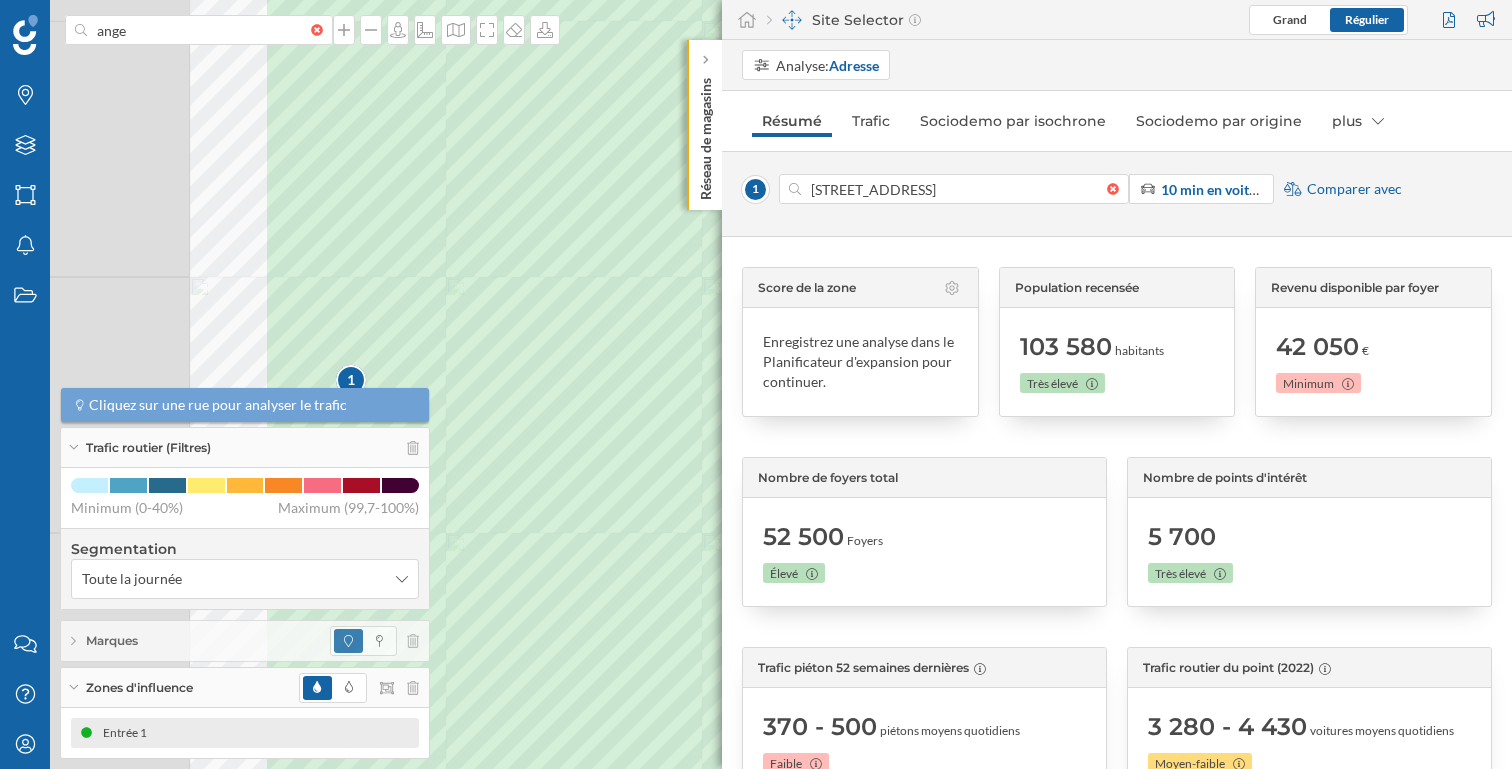 click on "ange
Marques         Filtres         Zones         Notifications         Travail           Nous contacter       Centre d'aide       Mon profil
Trafic routier (Filtres)
Cliquez sur une rue pour analyser le trafic
Minimum (0-40%)
Maximum (99,7-100%)
Segmentation
Toute la journée
Marques
Zones d'influence
Entrée 1
Réseau de magasins
Site Selector
Grand   Régulier
Analyse:  Adresse
Résumé
Trafic
Sociodemo par isochrone
Sociodemo par origine" at bounding box center [756, 384] 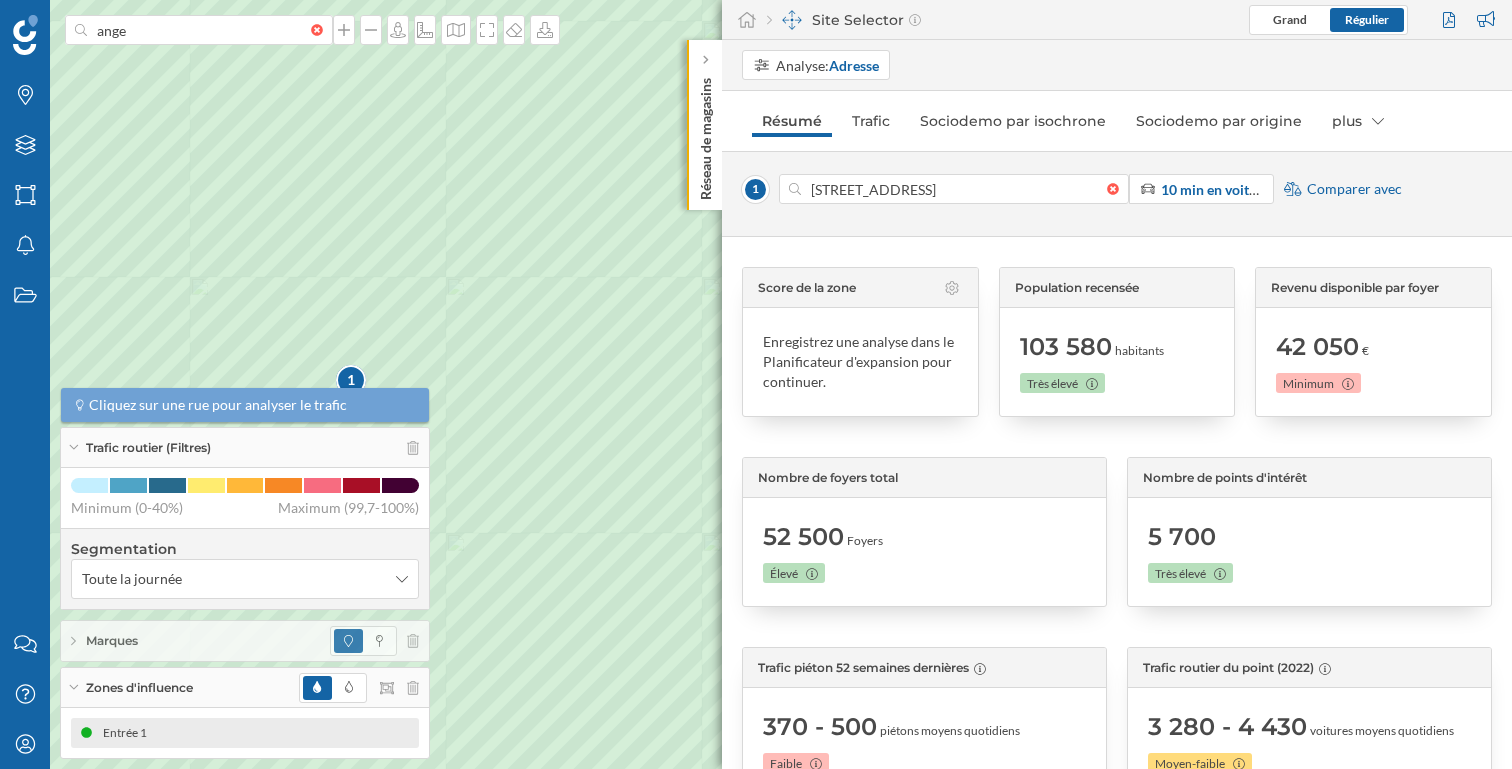 click on "Comparer avec" at bounding box center [1354, 189] 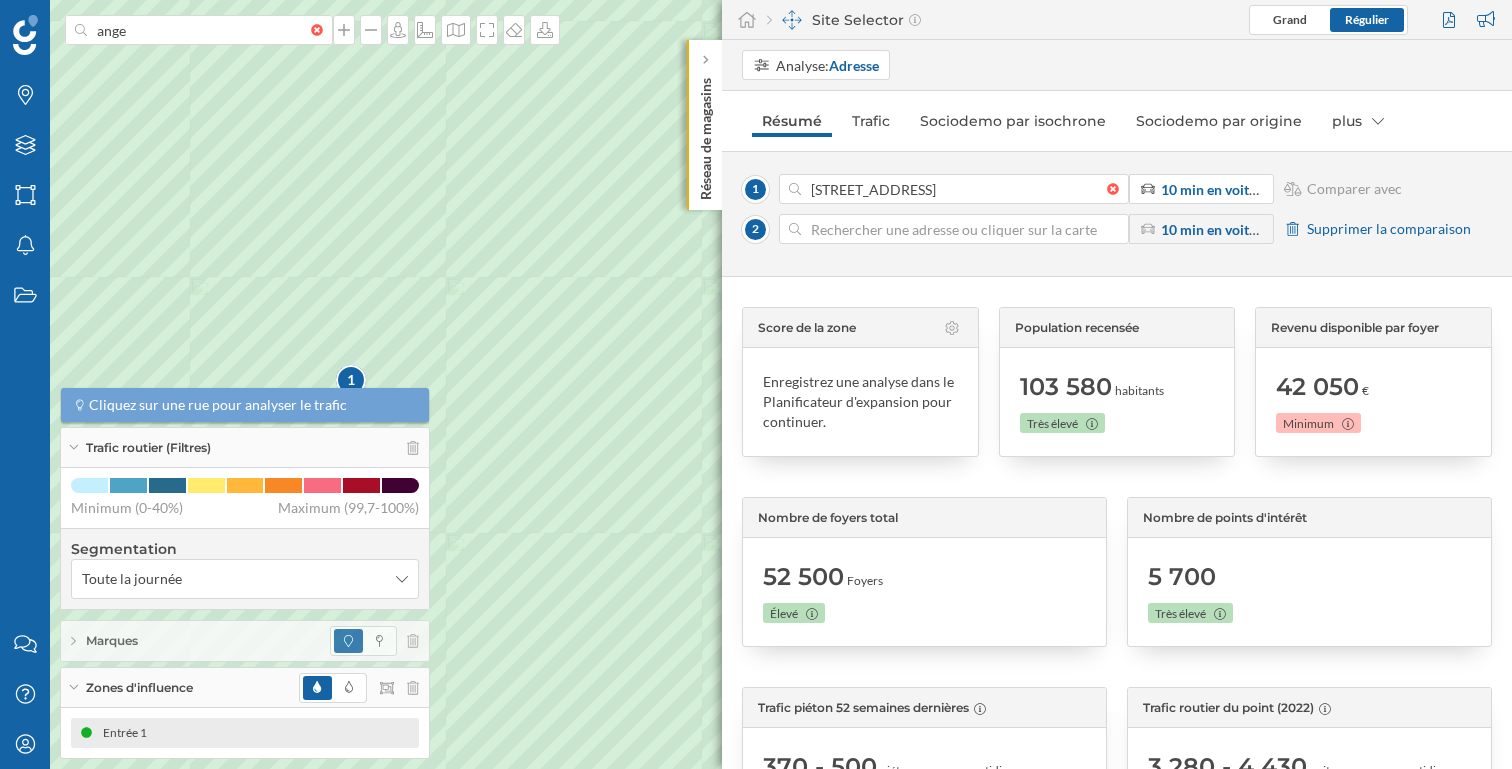 click at bounding box center [954, 229] 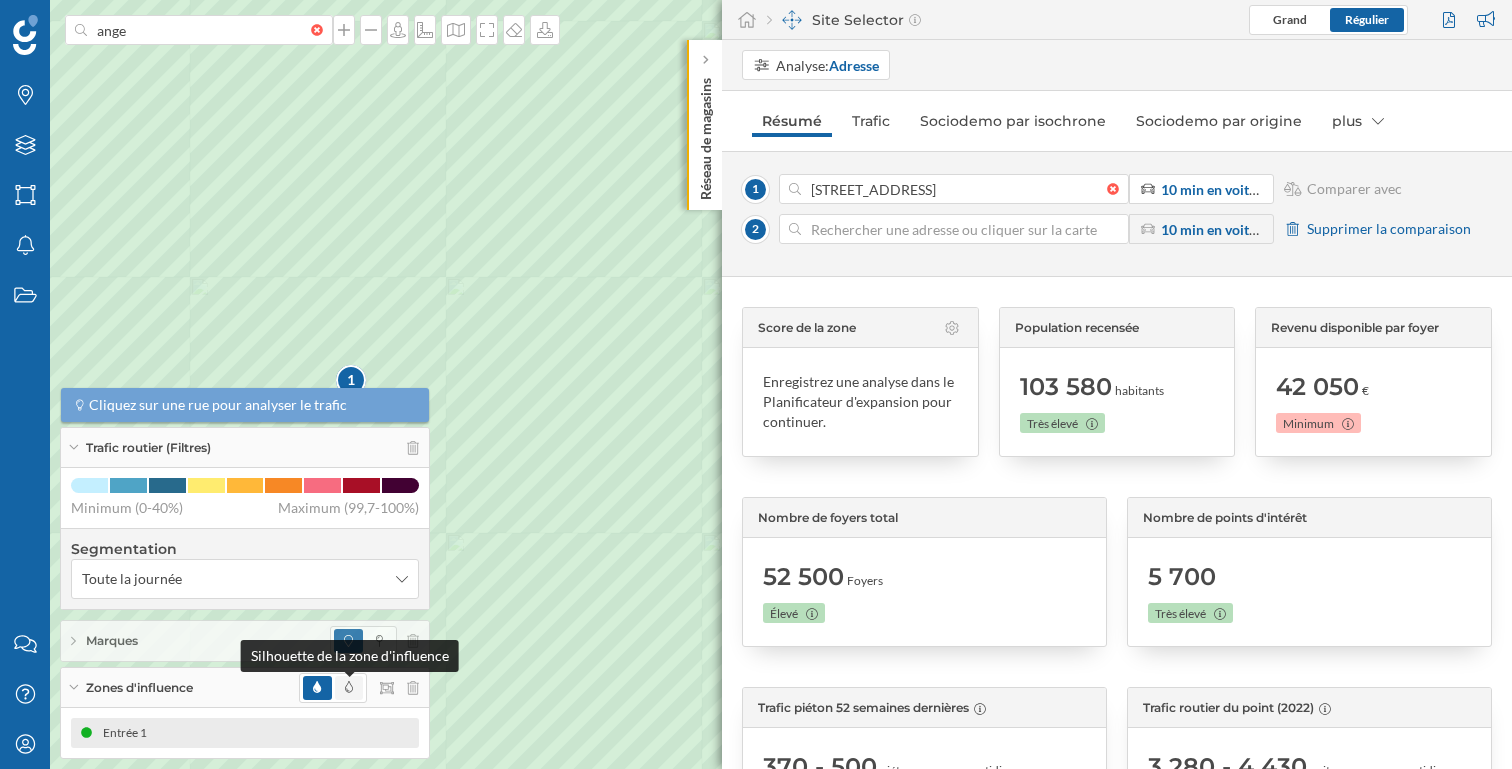 click 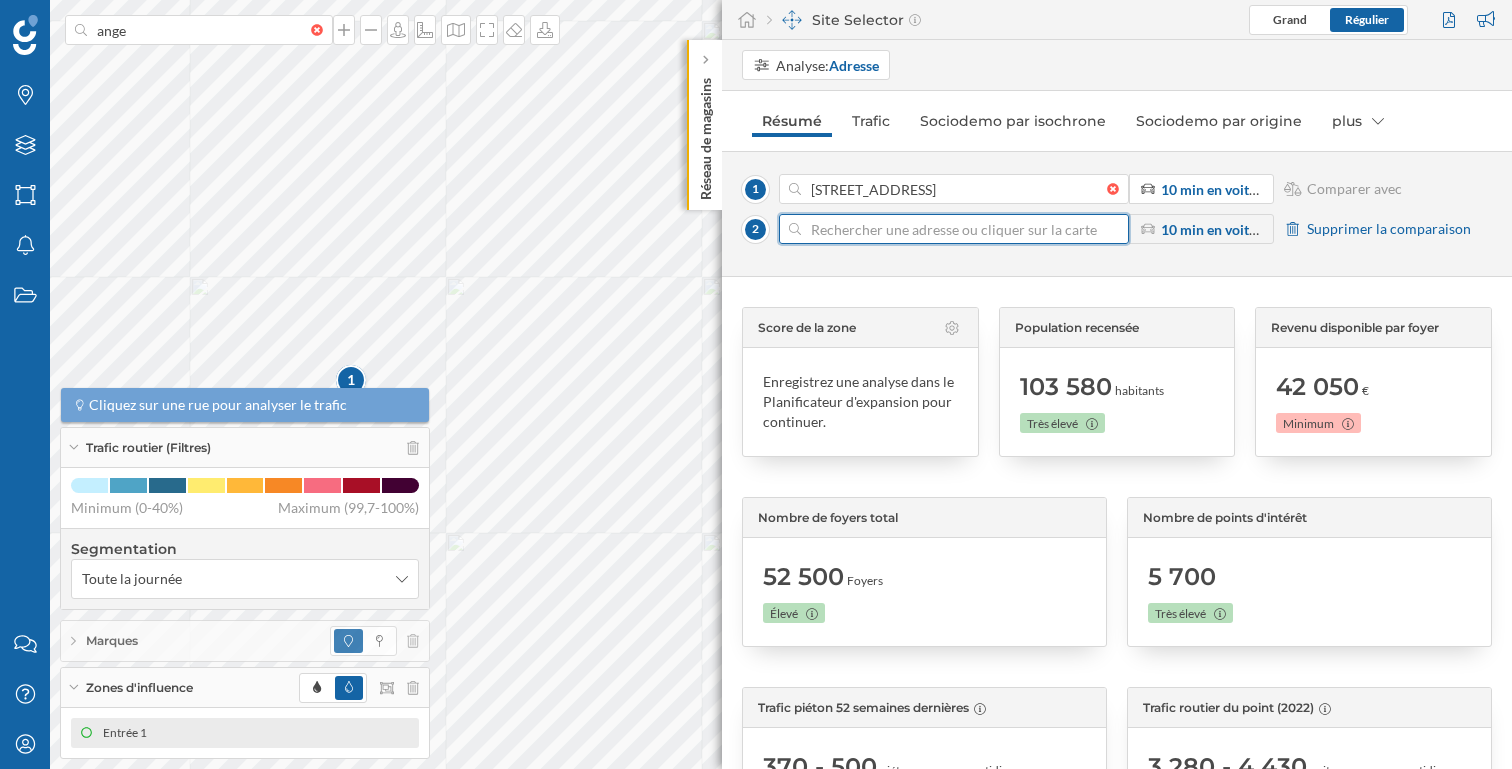 click at bounding box center (954, 229) 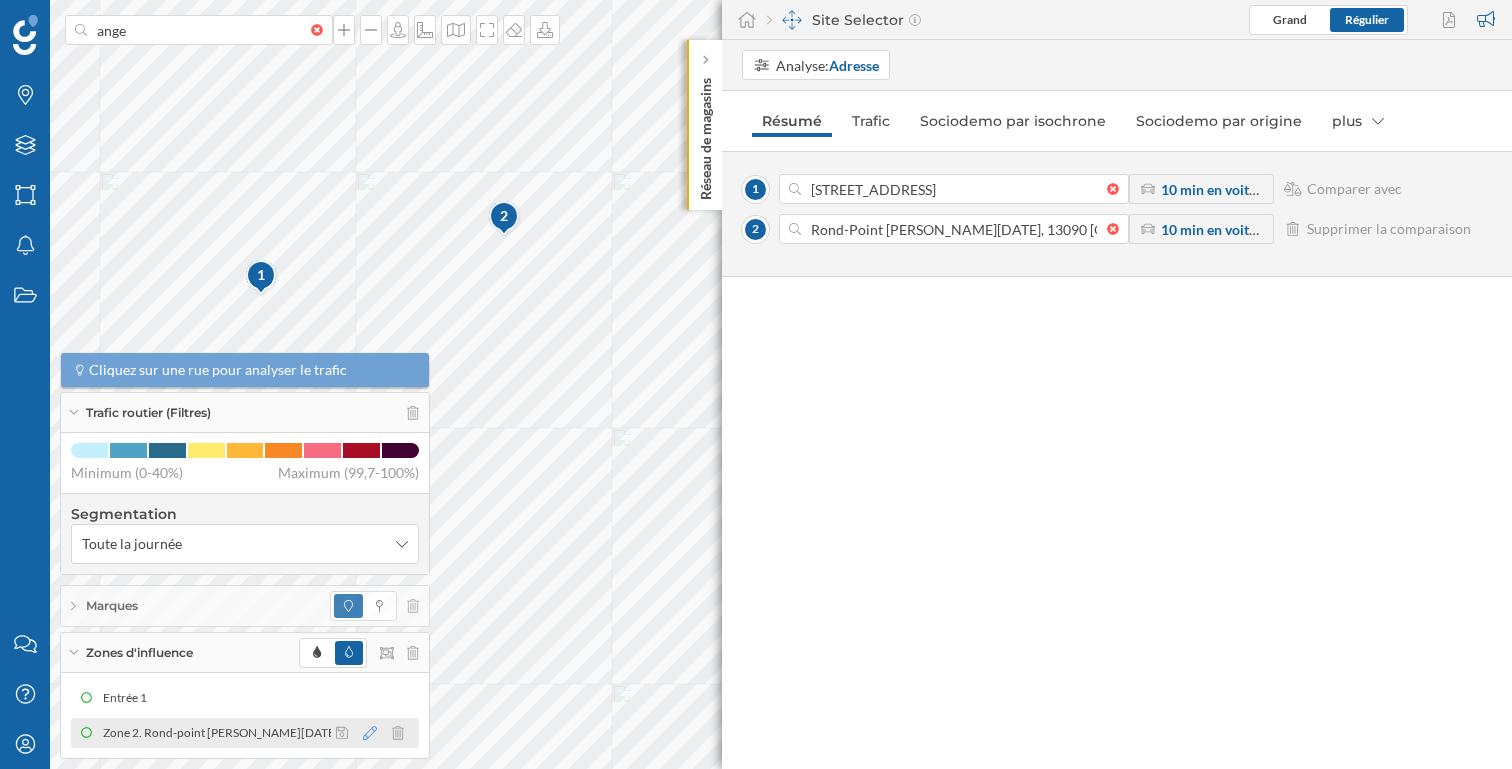 click 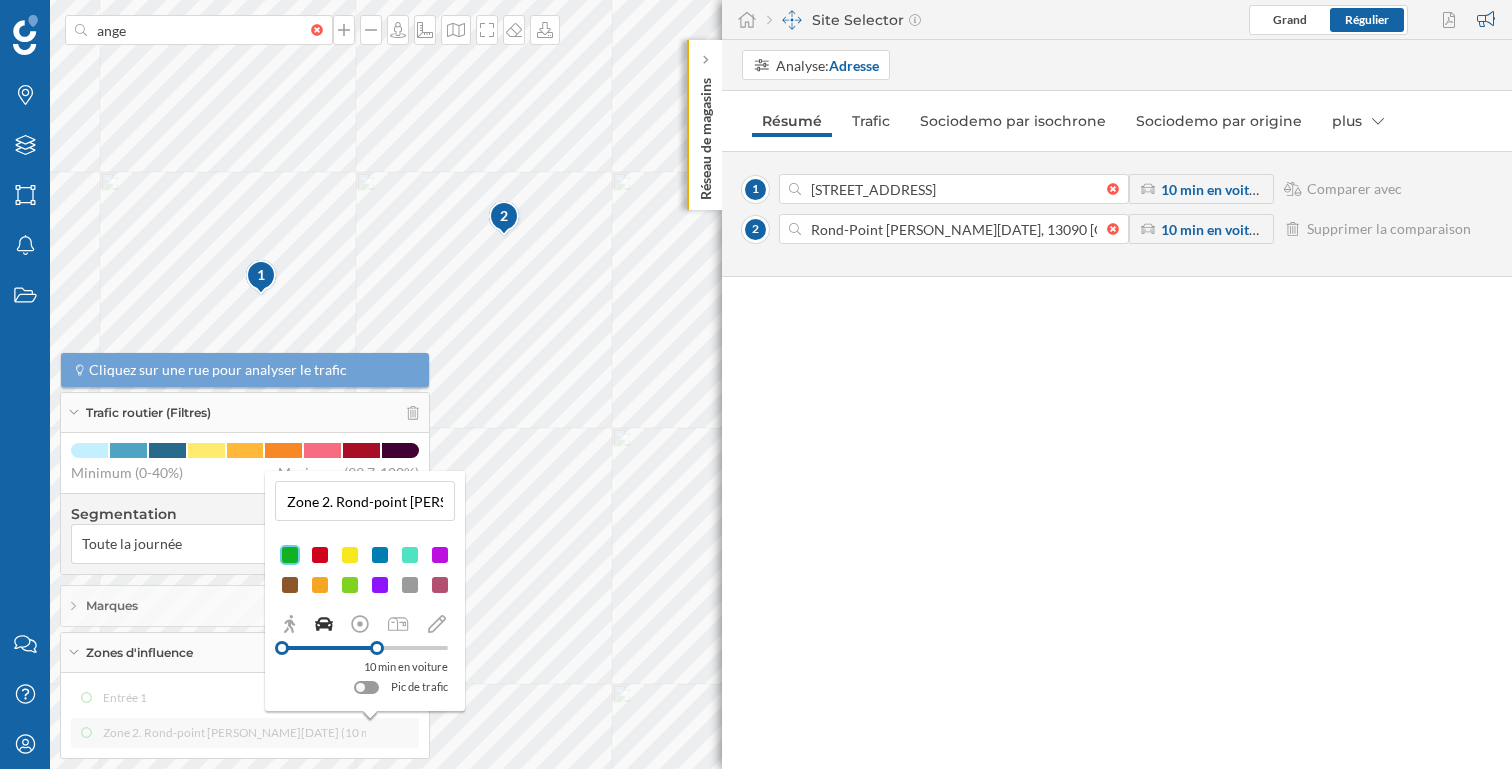 click on "Zone 2. Rond-point [PERSON_NAME][DATE] (10 min en voiture)" at bounding box center (365, 501) 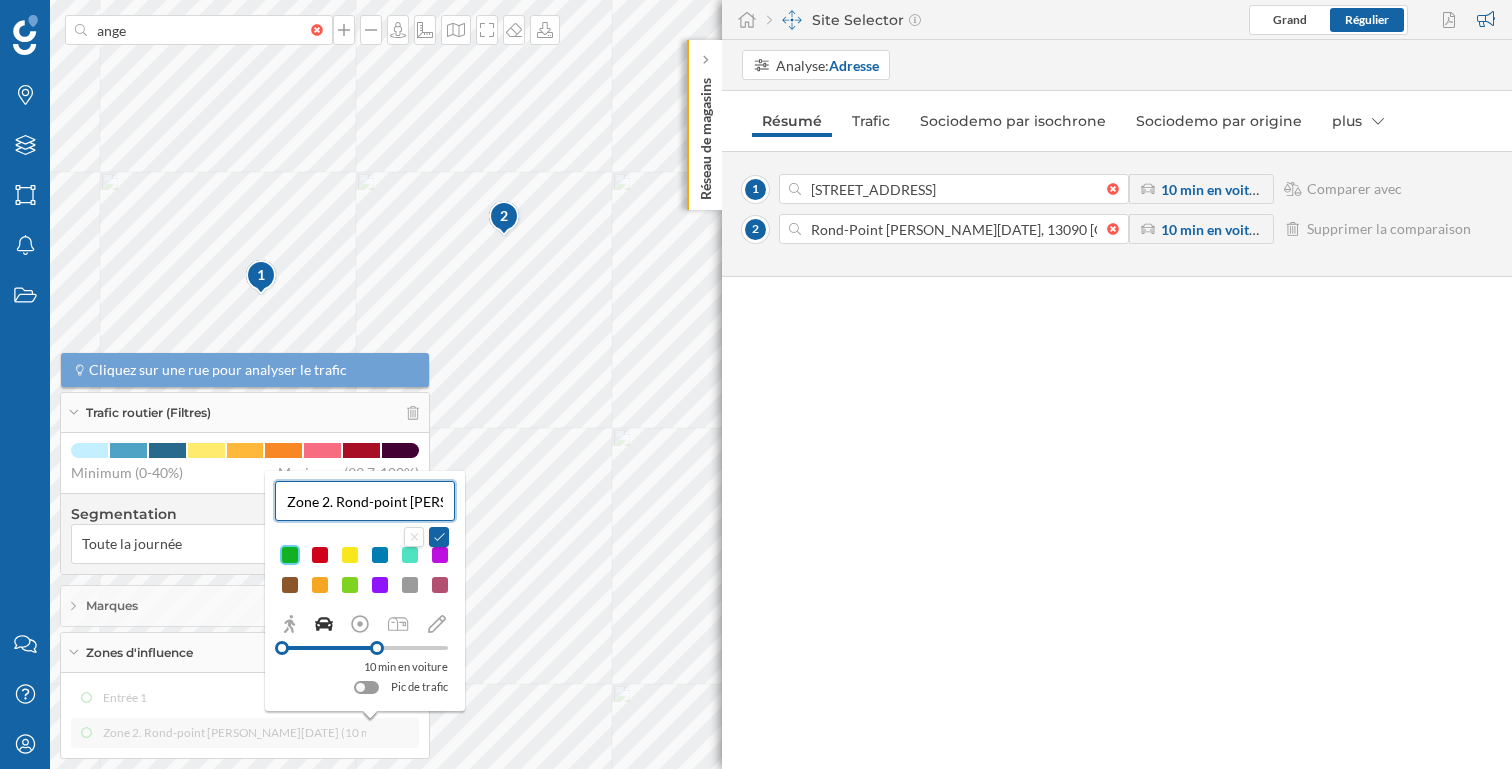 click on "Zone 2. Rond-point [PERSON_NAME][DATE] (10 min en voiture)" at bounding box center (365, 501) 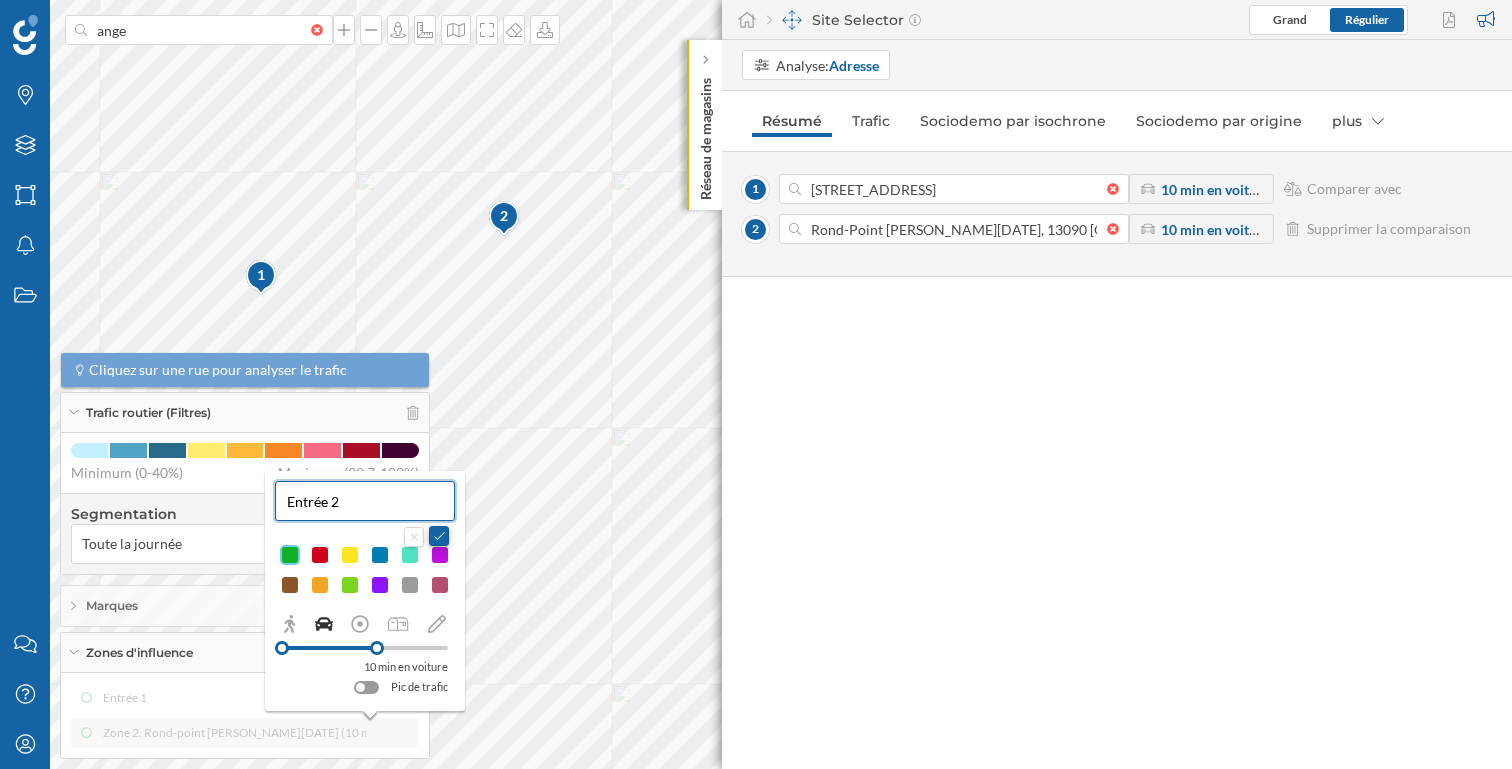 type on "Entrée 2" 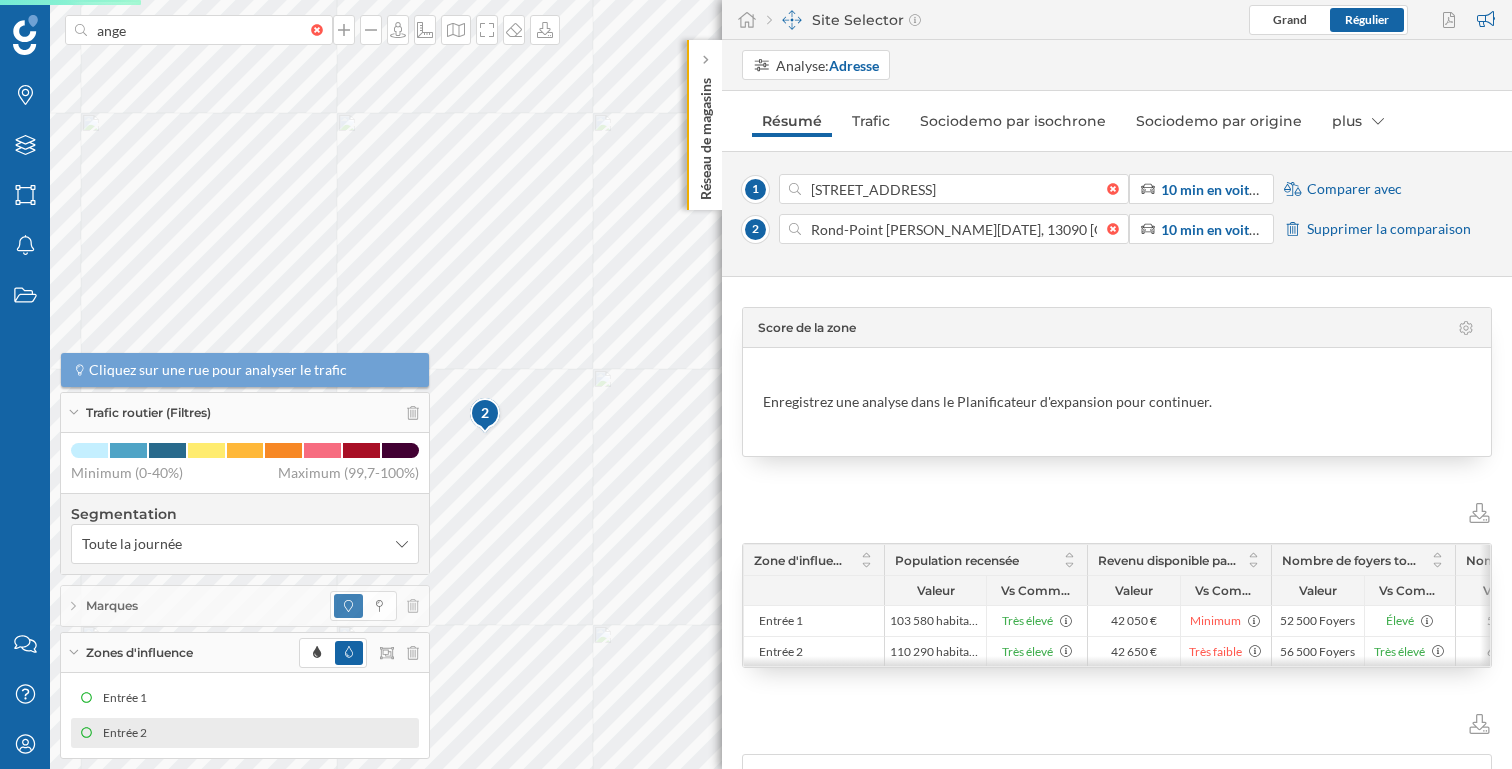 click on "Comparer avec" at bounding box center (1354, 189) 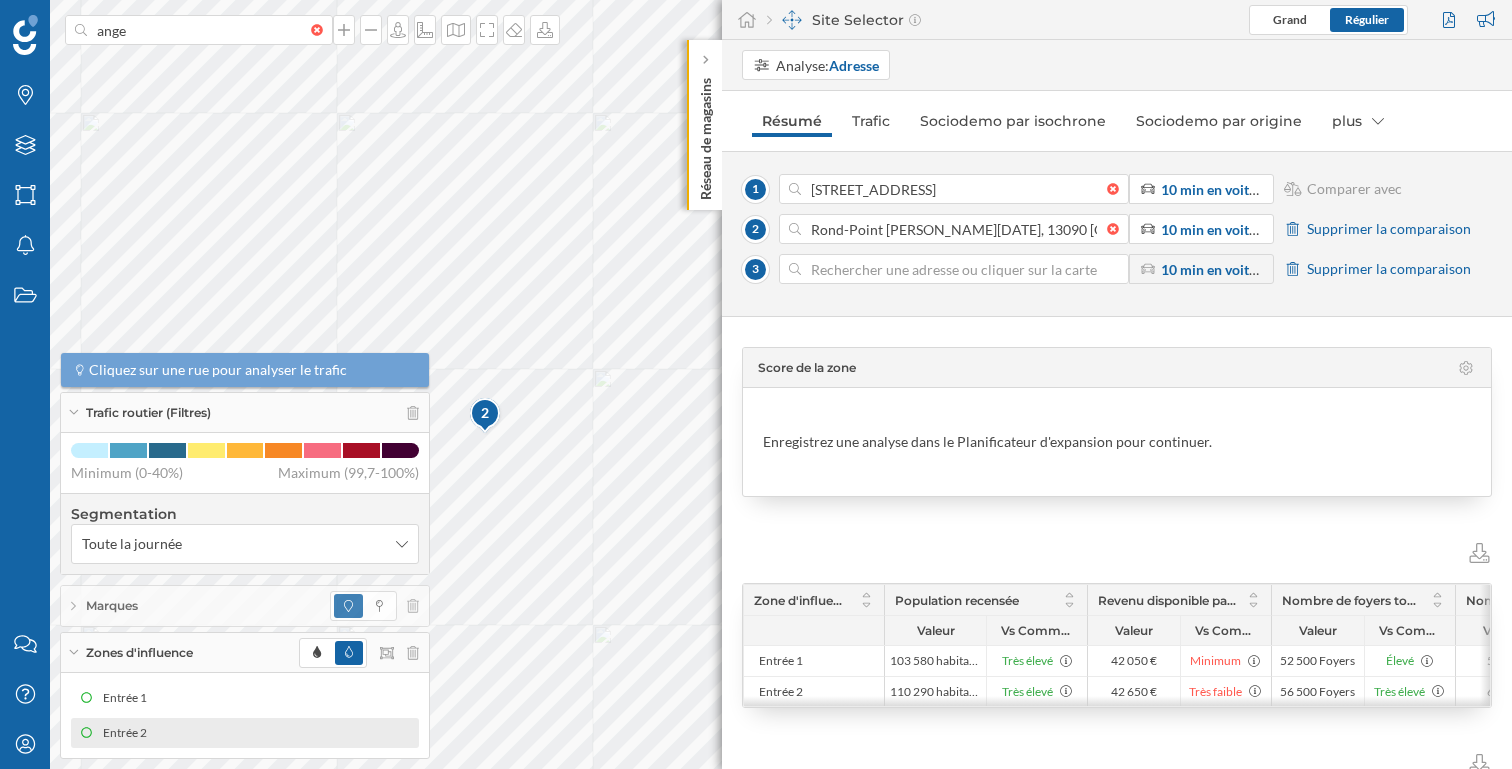 click at bounding box center [954, 269] 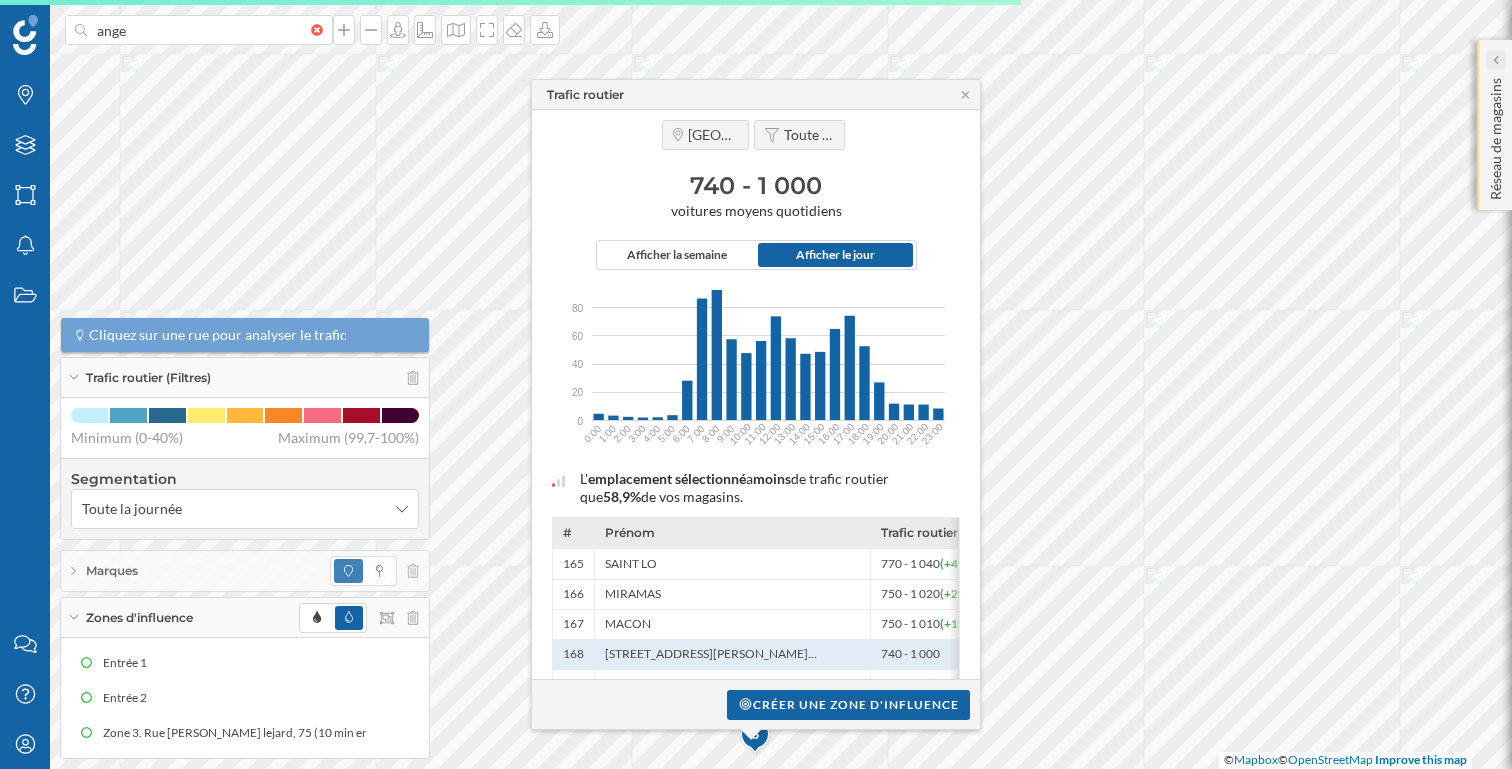 click 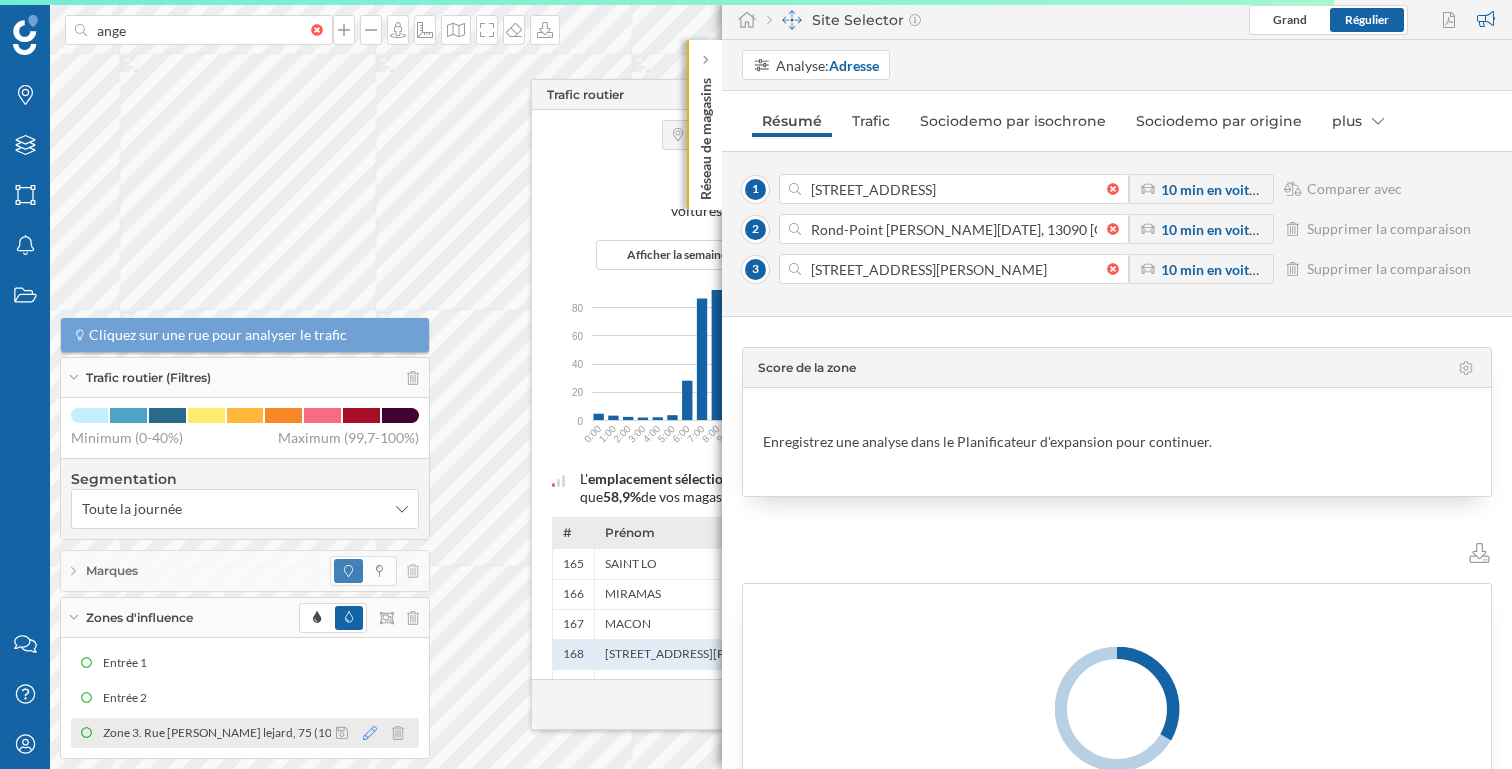 click 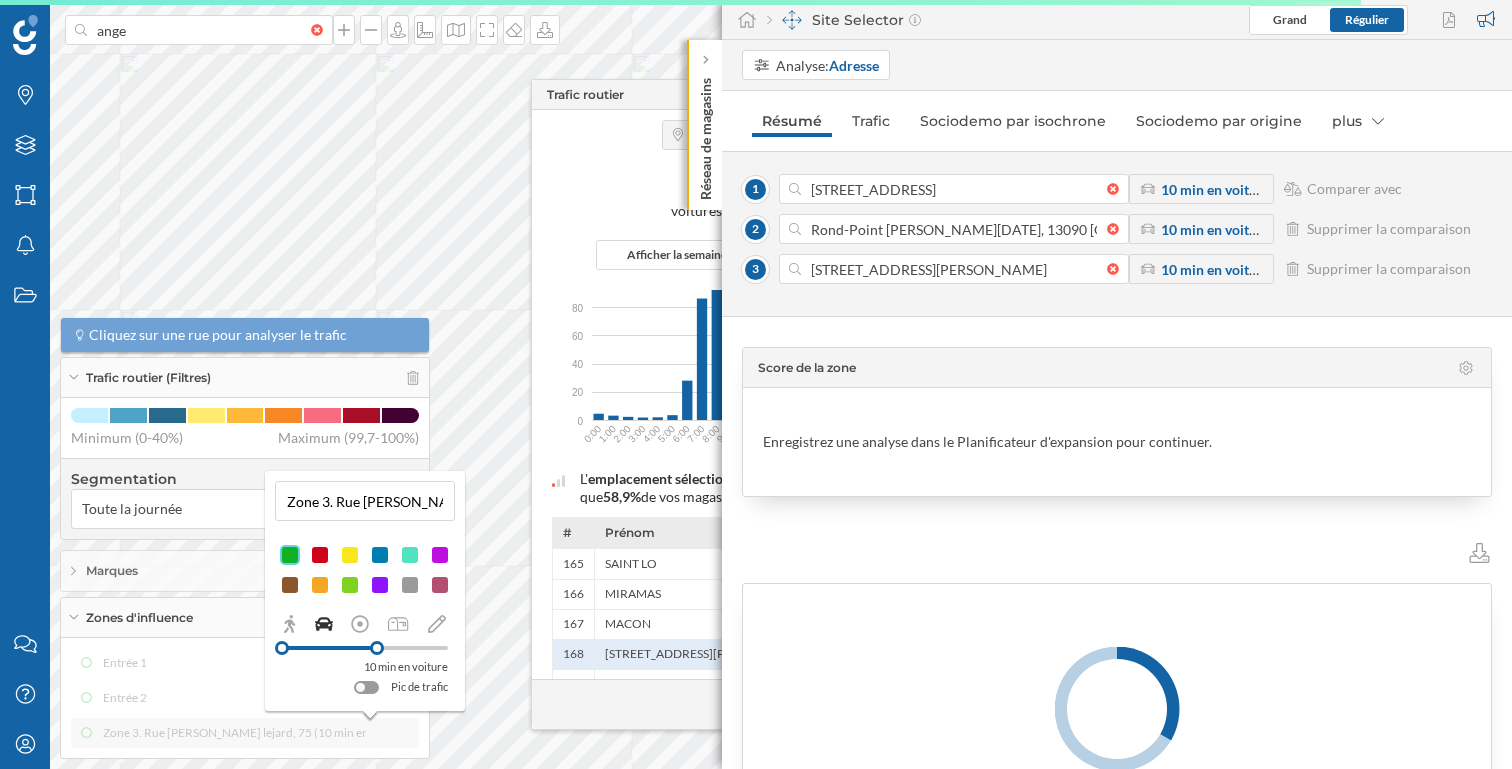 click on "Zone 3. Rue [PERSON_NAME] lejard, 75 (10 min en voiture)" at bounding box center (365, 501) 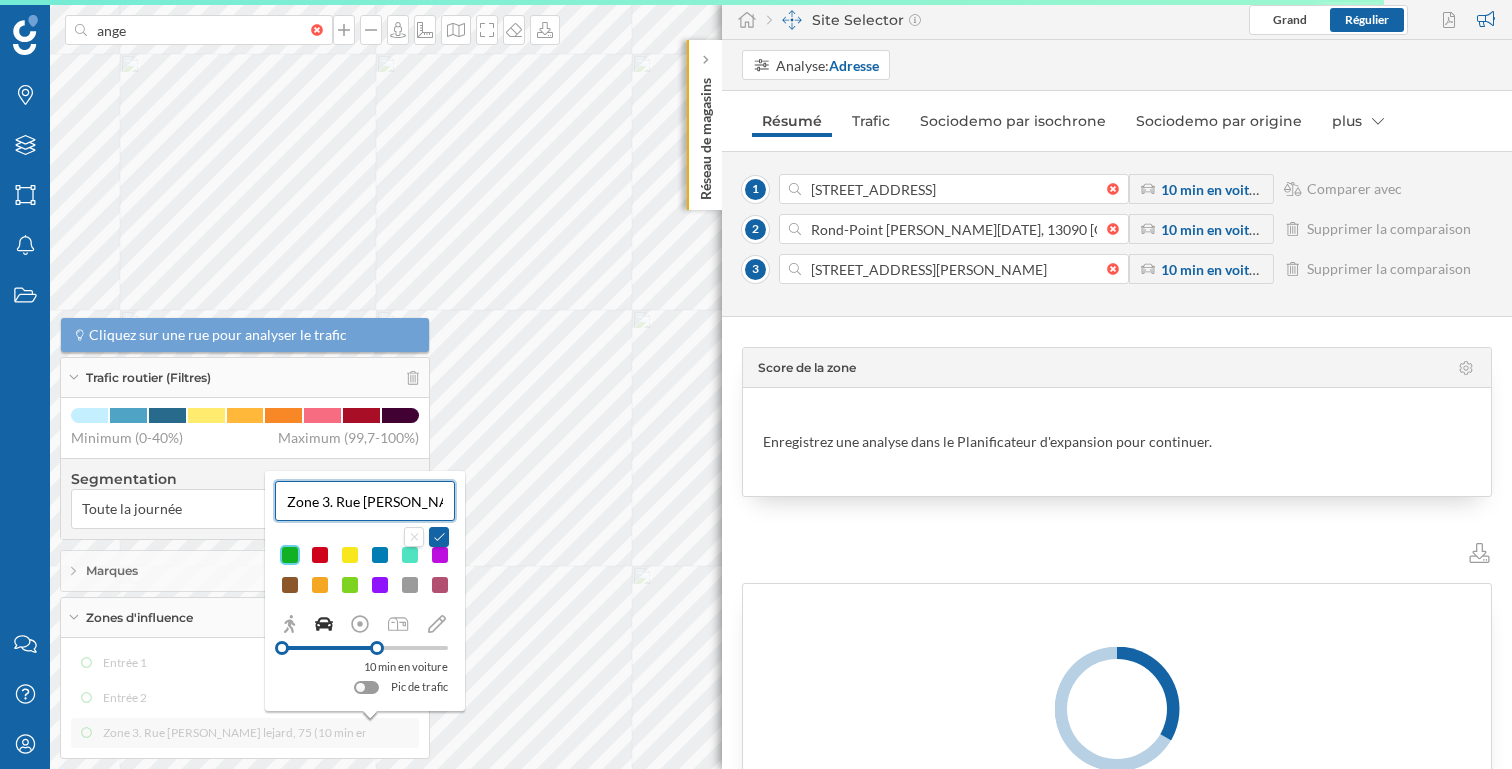 click on "Zone 3. Rue [PERSON_NAME] lejard, 75 (10 min en voiture)" at bounding box center (365, 501) 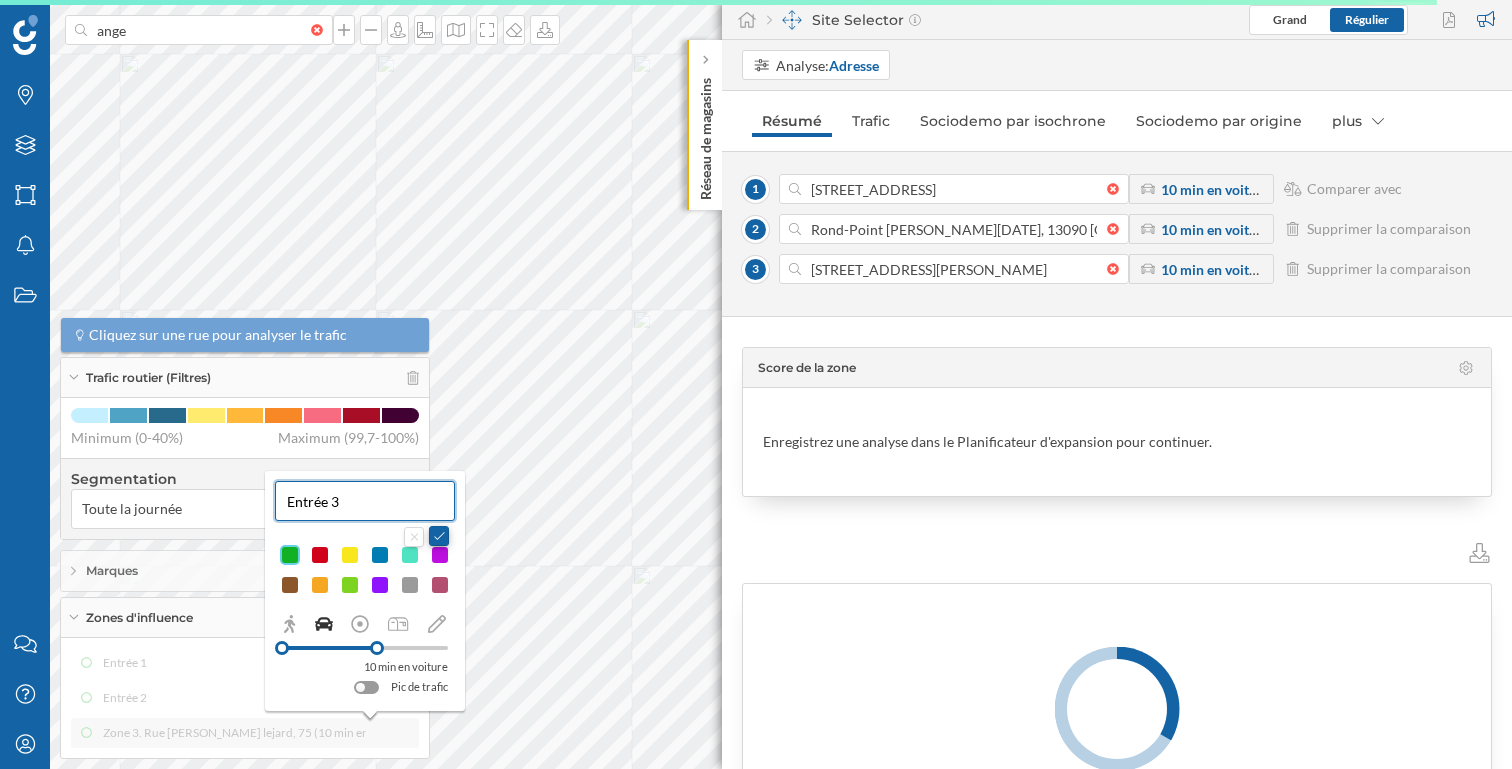 type on "Entrée 3" 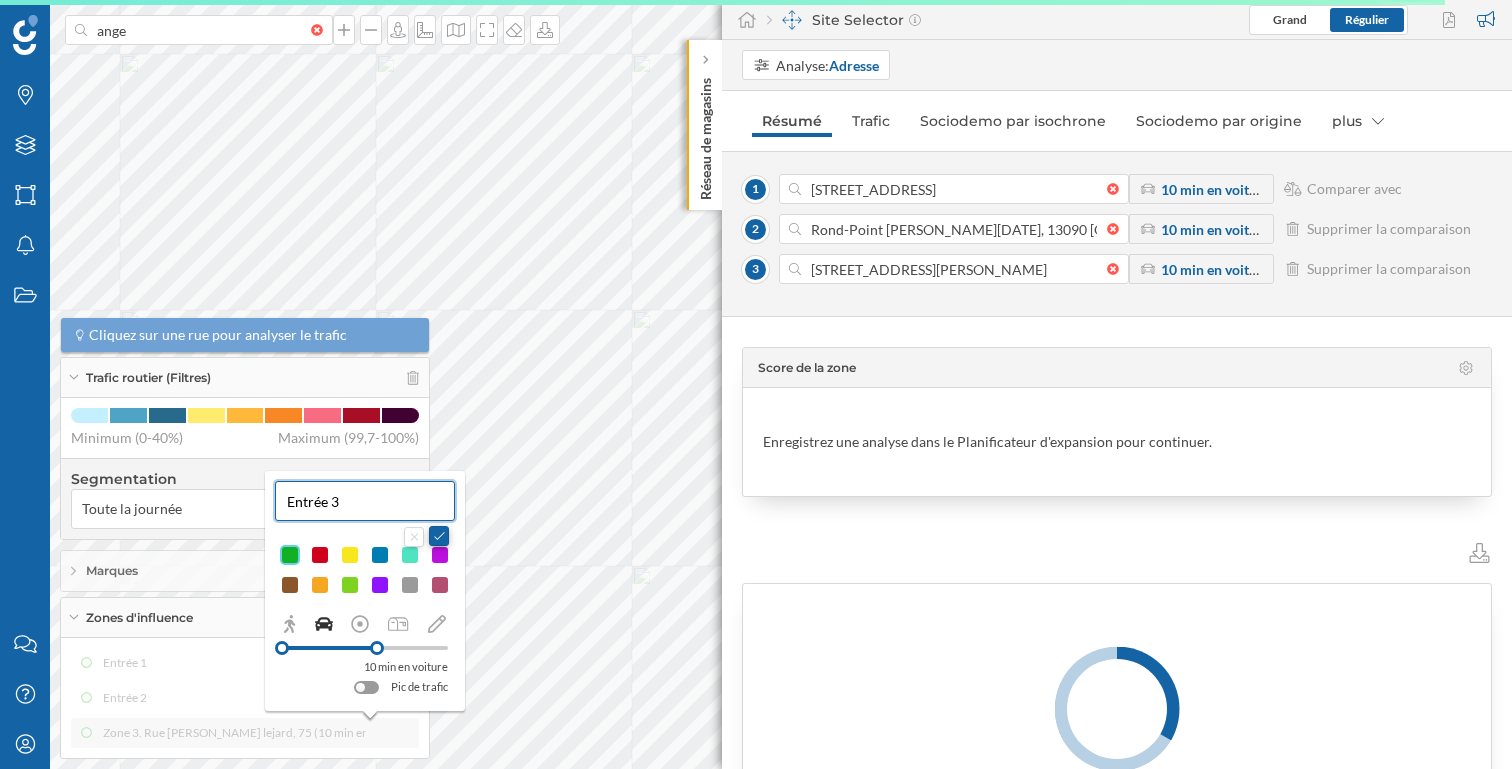 click at bounding box center (439, 536) 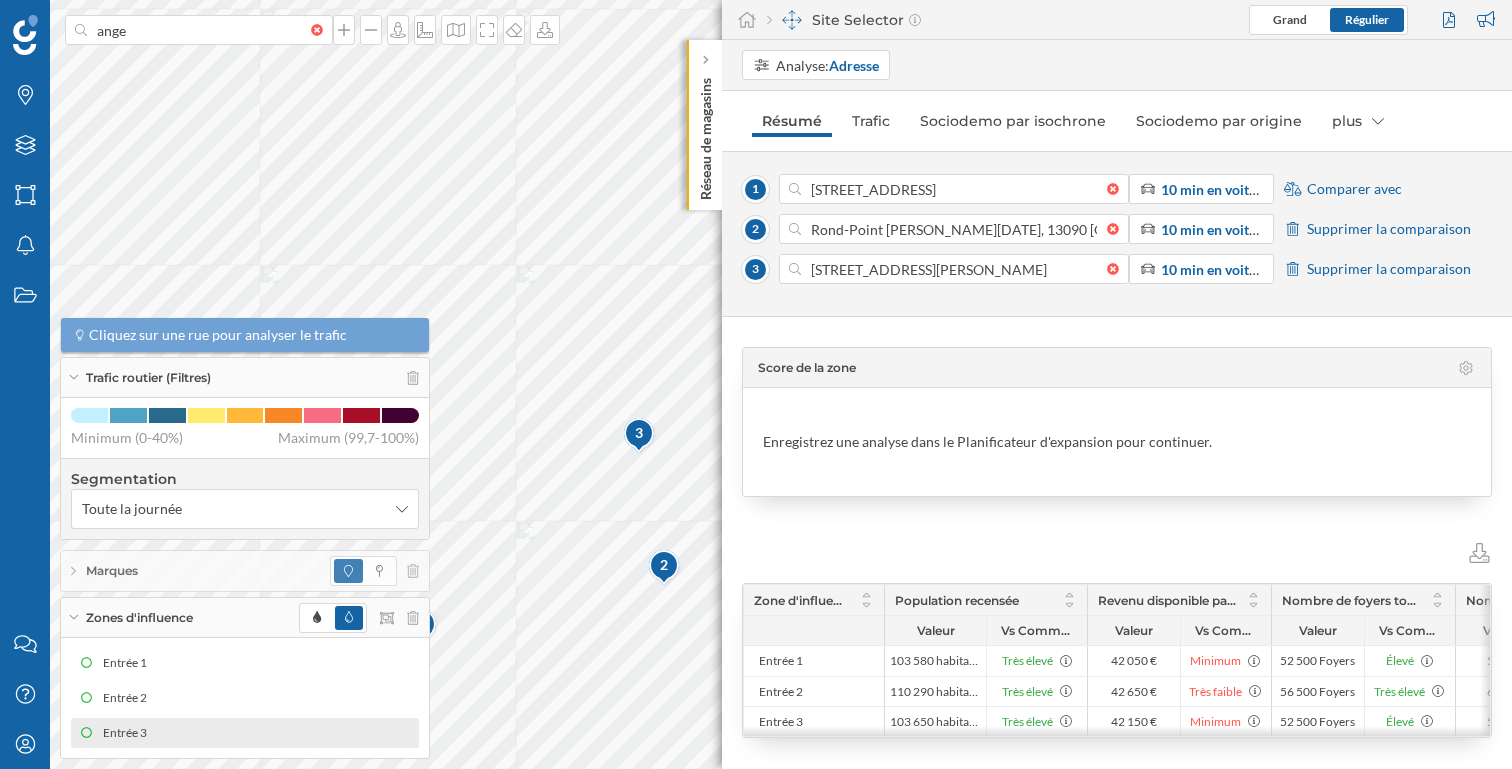click on "Comparer avec" at bounding box center [1354, 189] 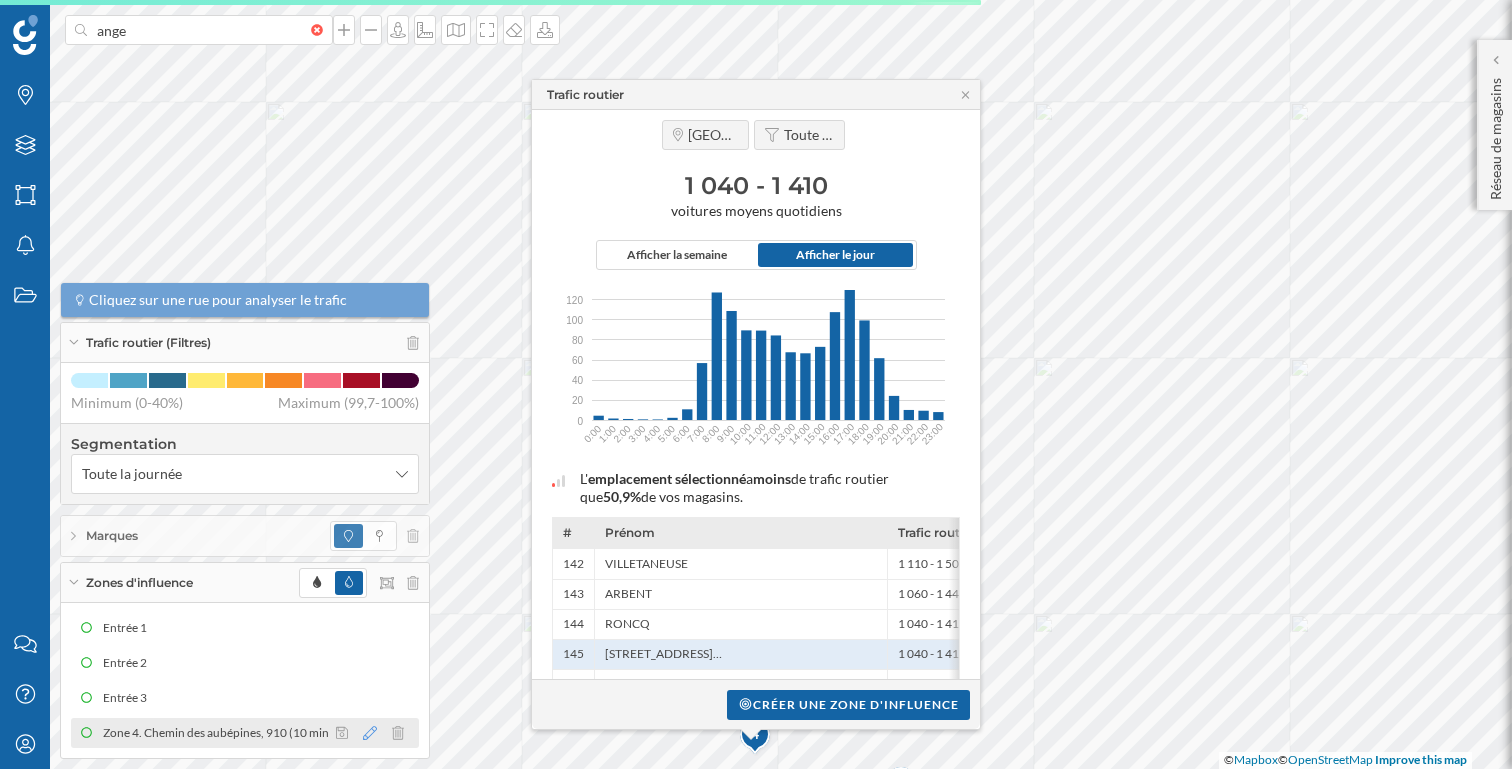 click 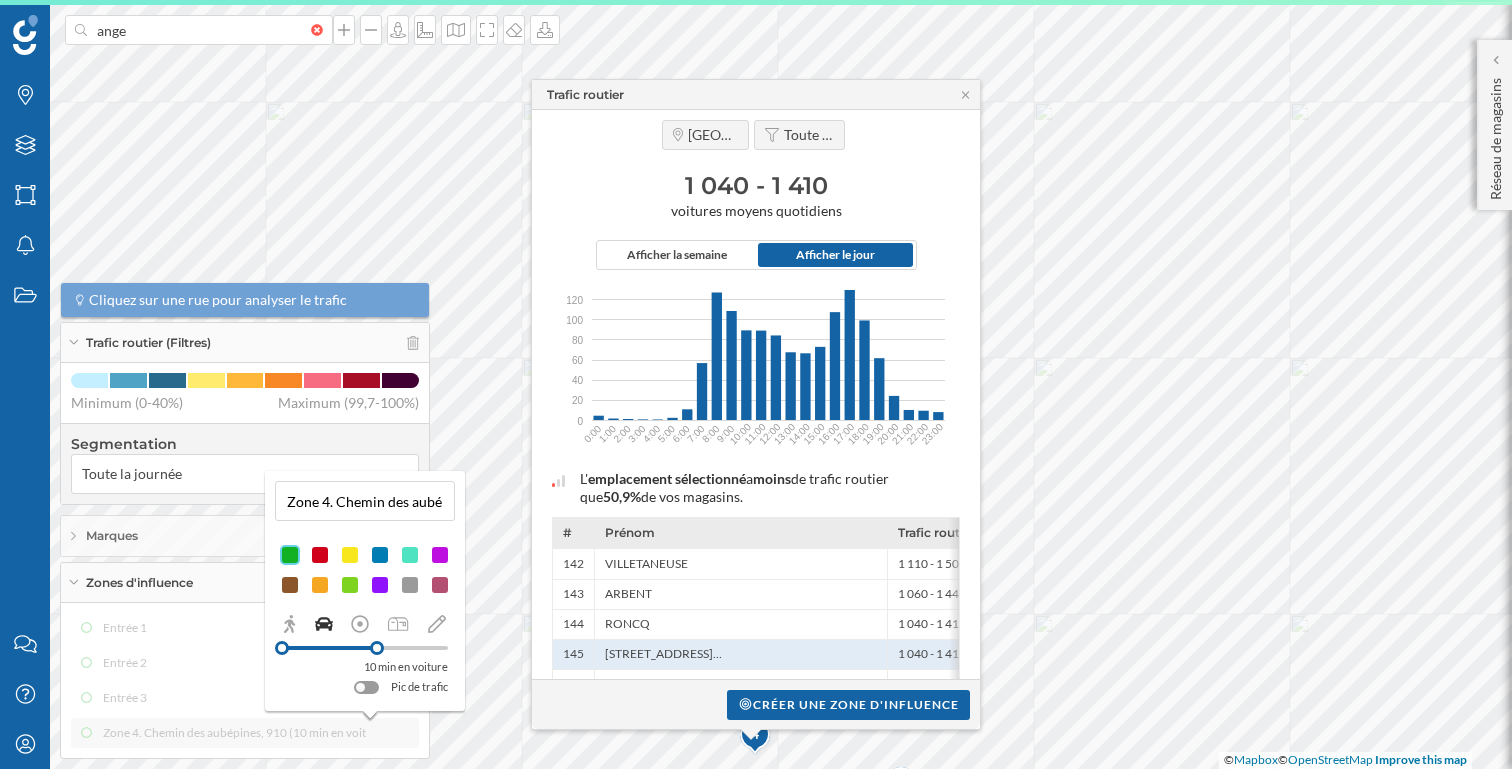 click on "Zone 4. Chemin des aubépines, 910 (10 min en voiture)" at bounding box center [365, 501] 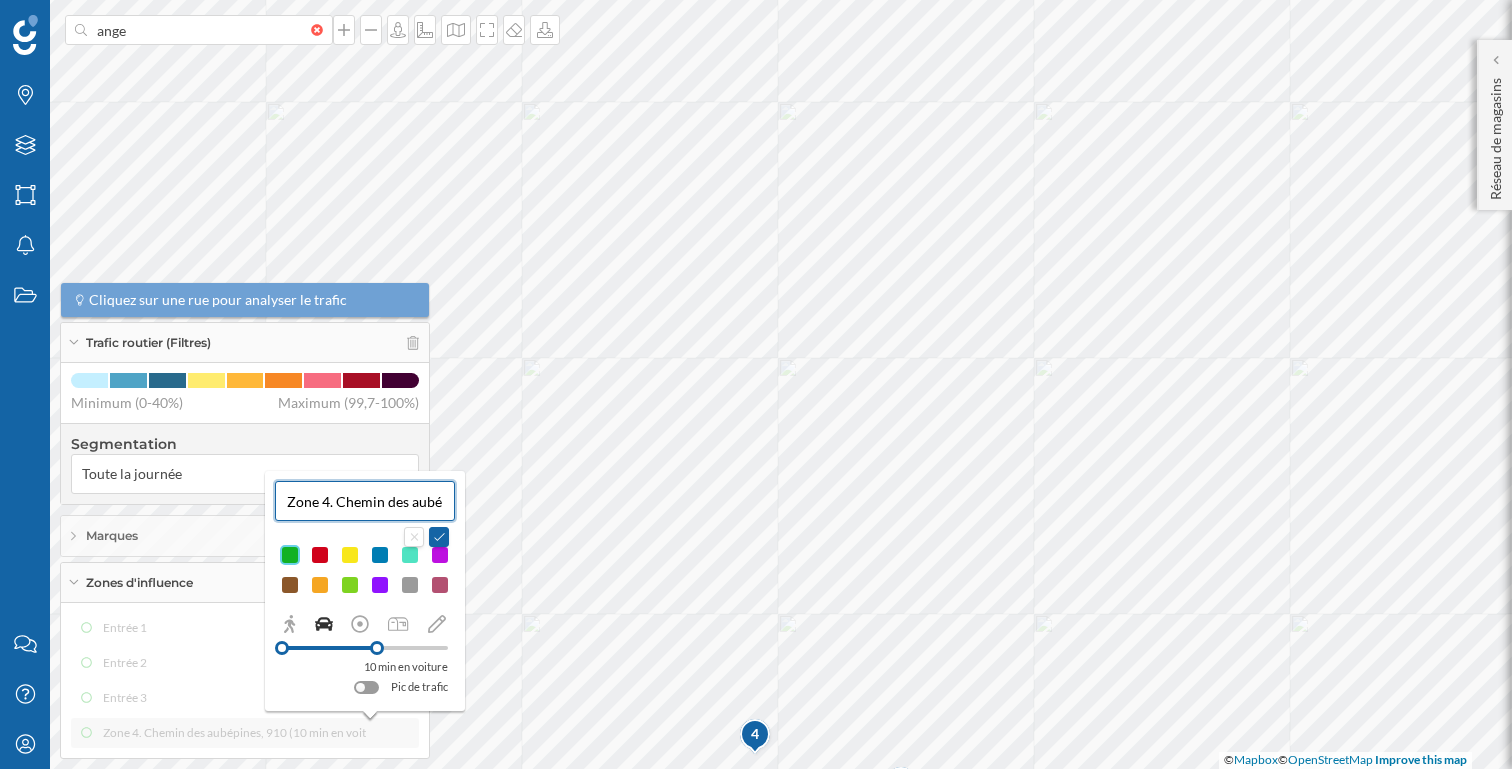 click on "Zone 4. Chemin des aubépines, 910 (10 min en voiture)" at bounding box center (365, 501) 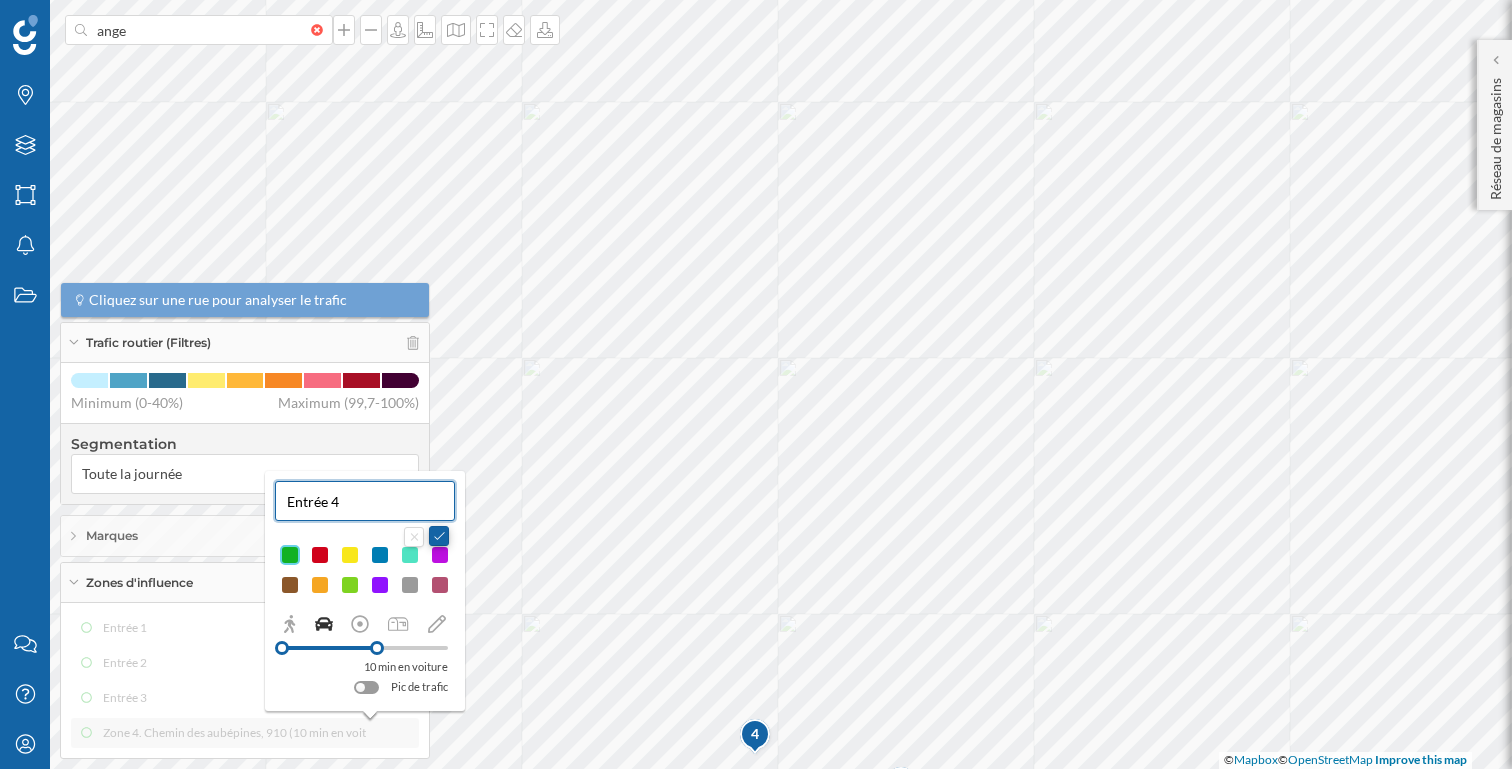 type on "Entrée 4" 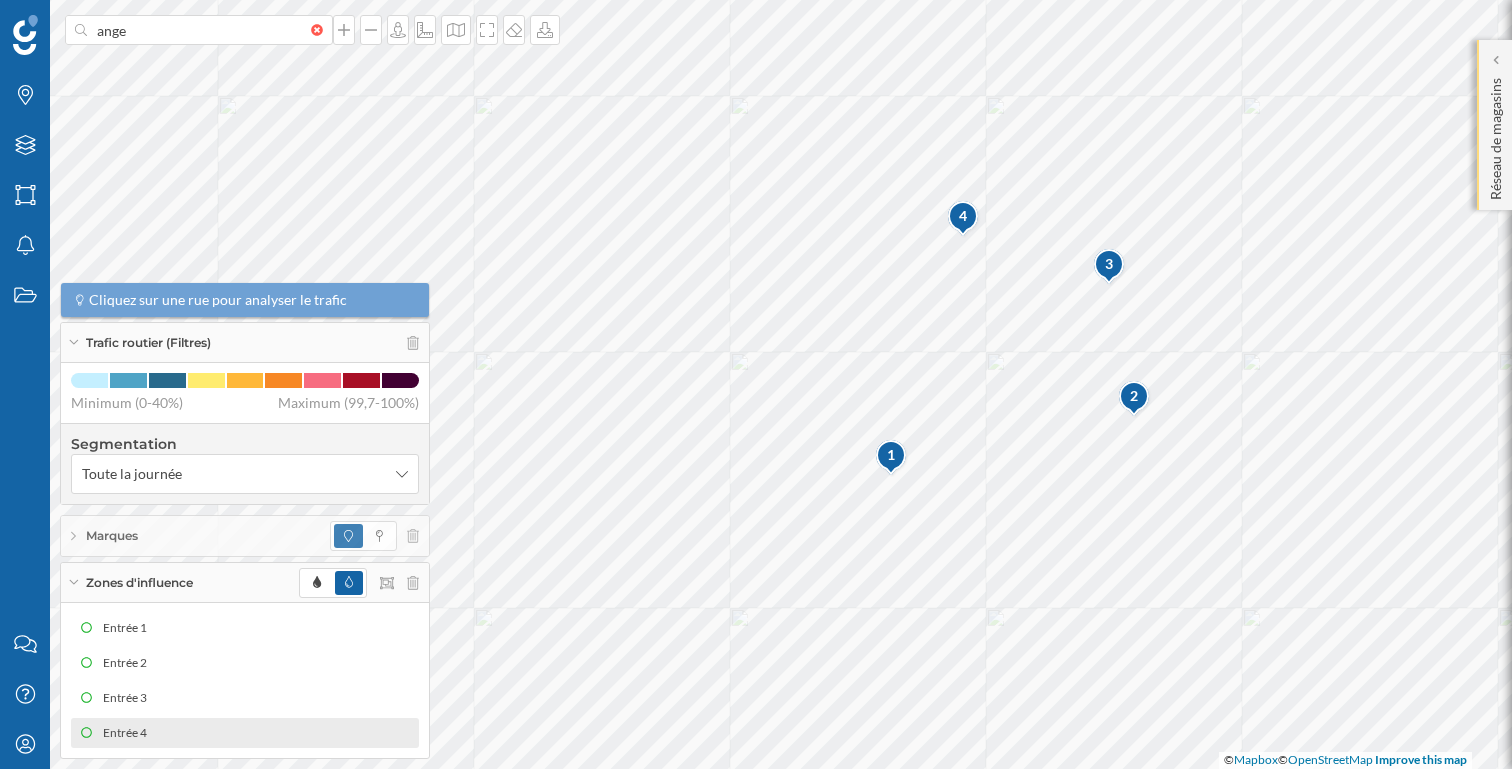 click on "Réseau de magasins" 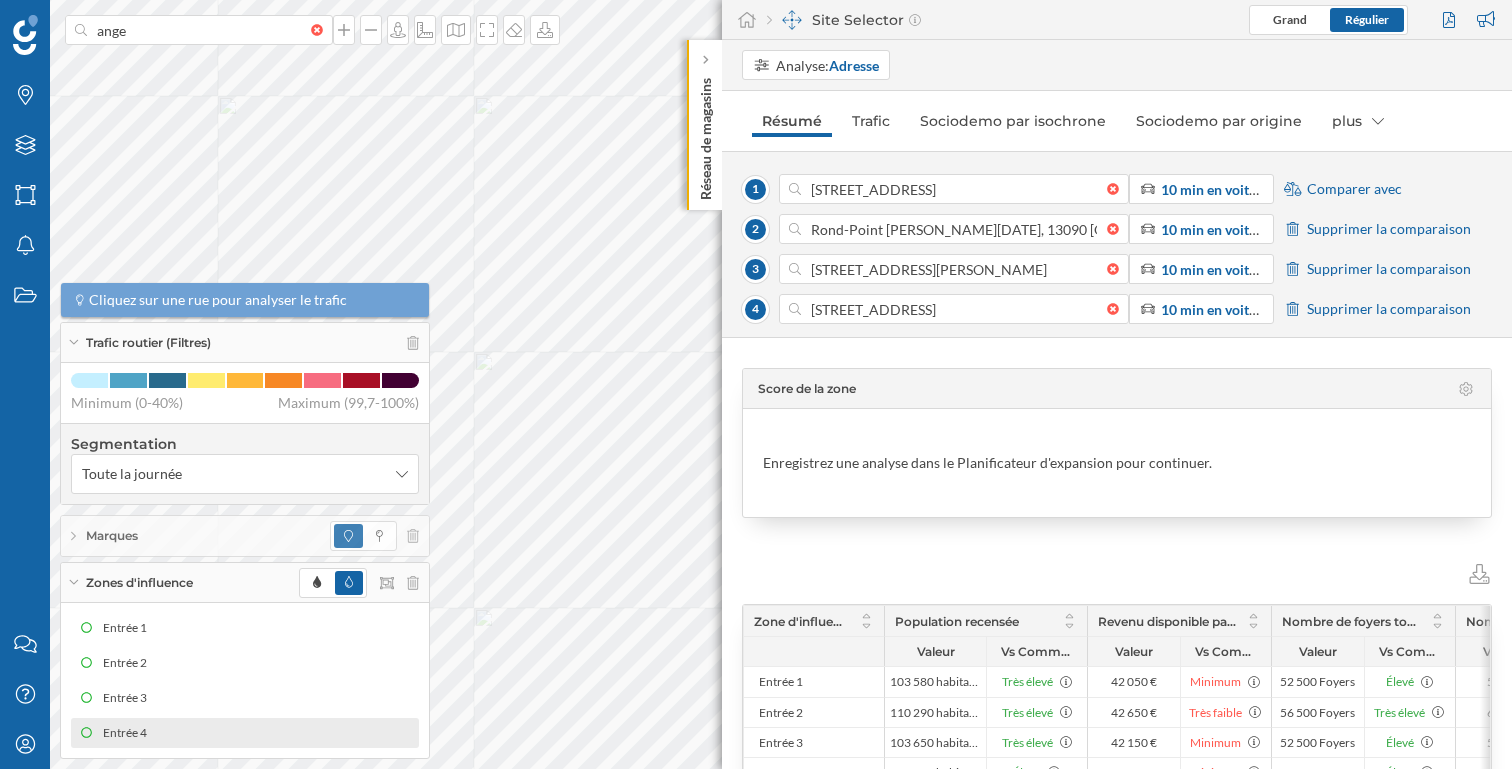 scroll, scrollTop: 4, scrollLeft: 0, axis: vertical 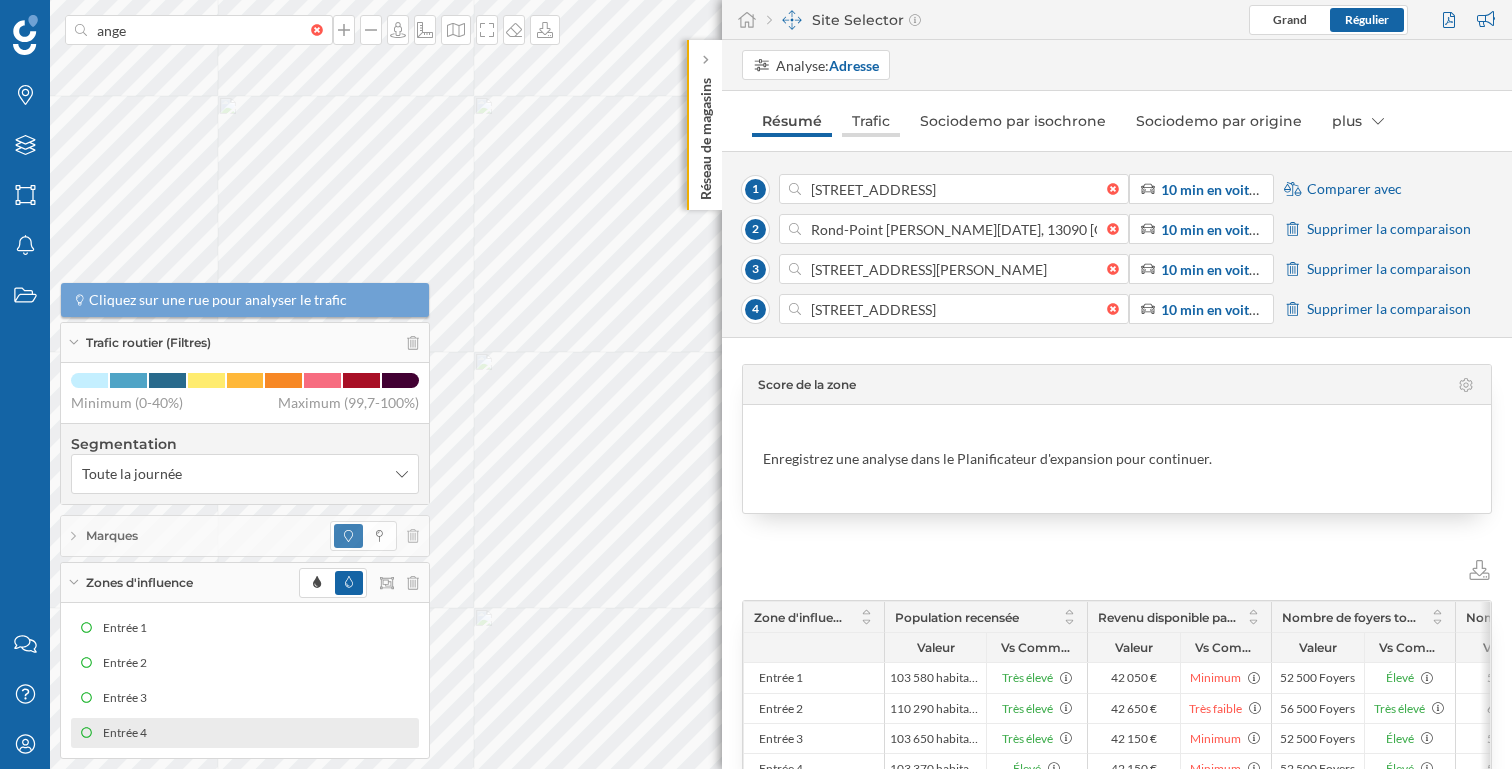 click on "Trafic" at bounding box center [871, 121] 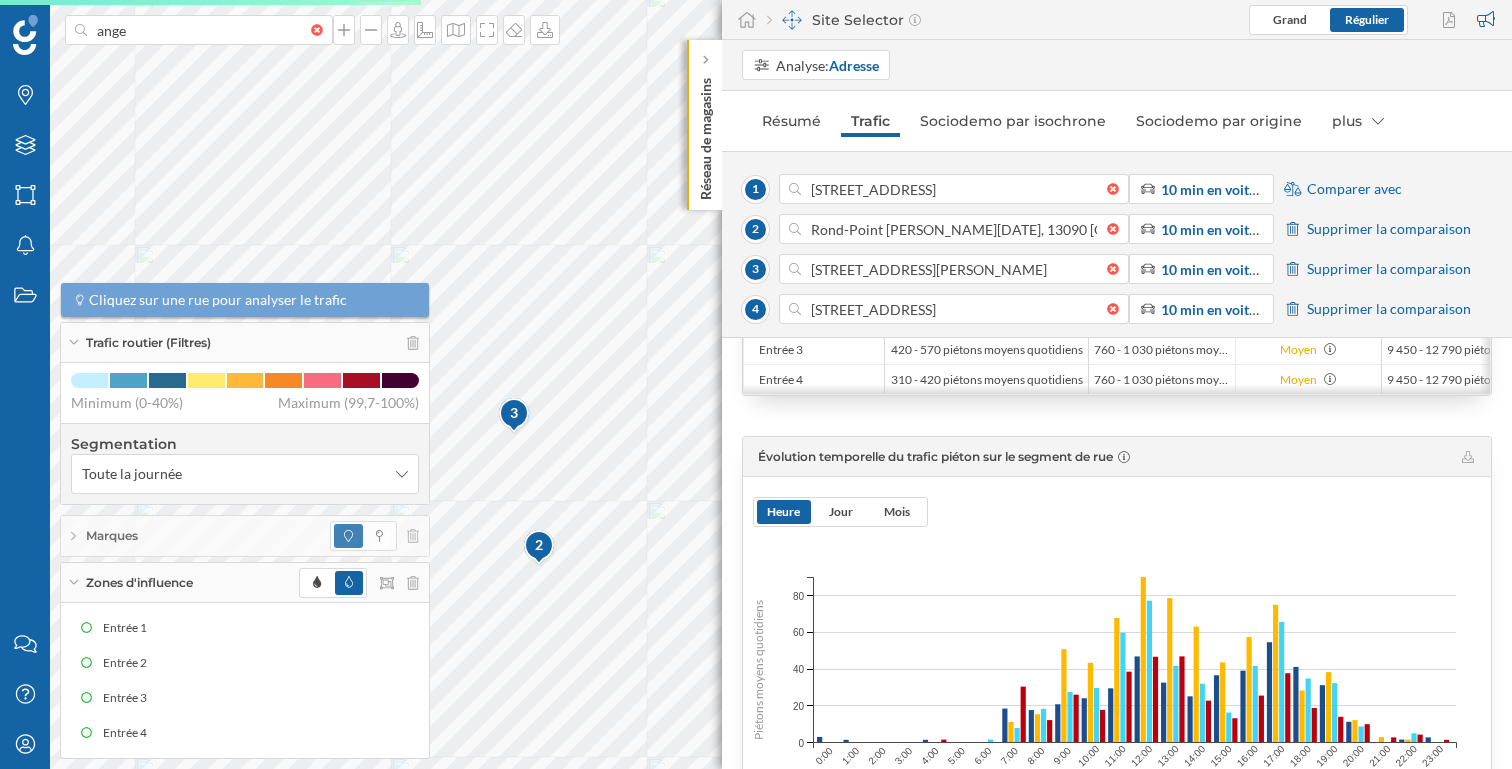 scroll, scrollTop: 0, scrollLeft: 0, axis: both 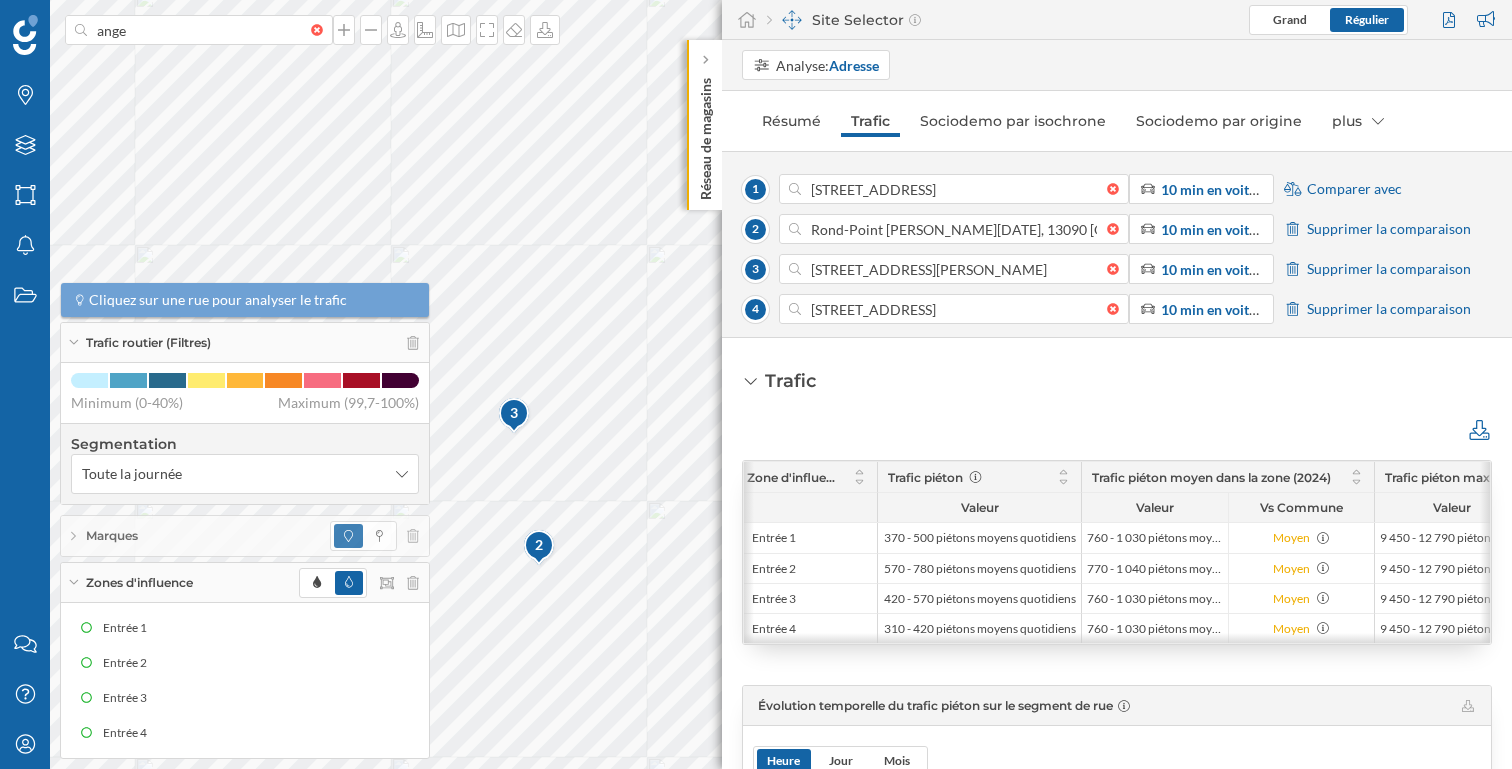 click 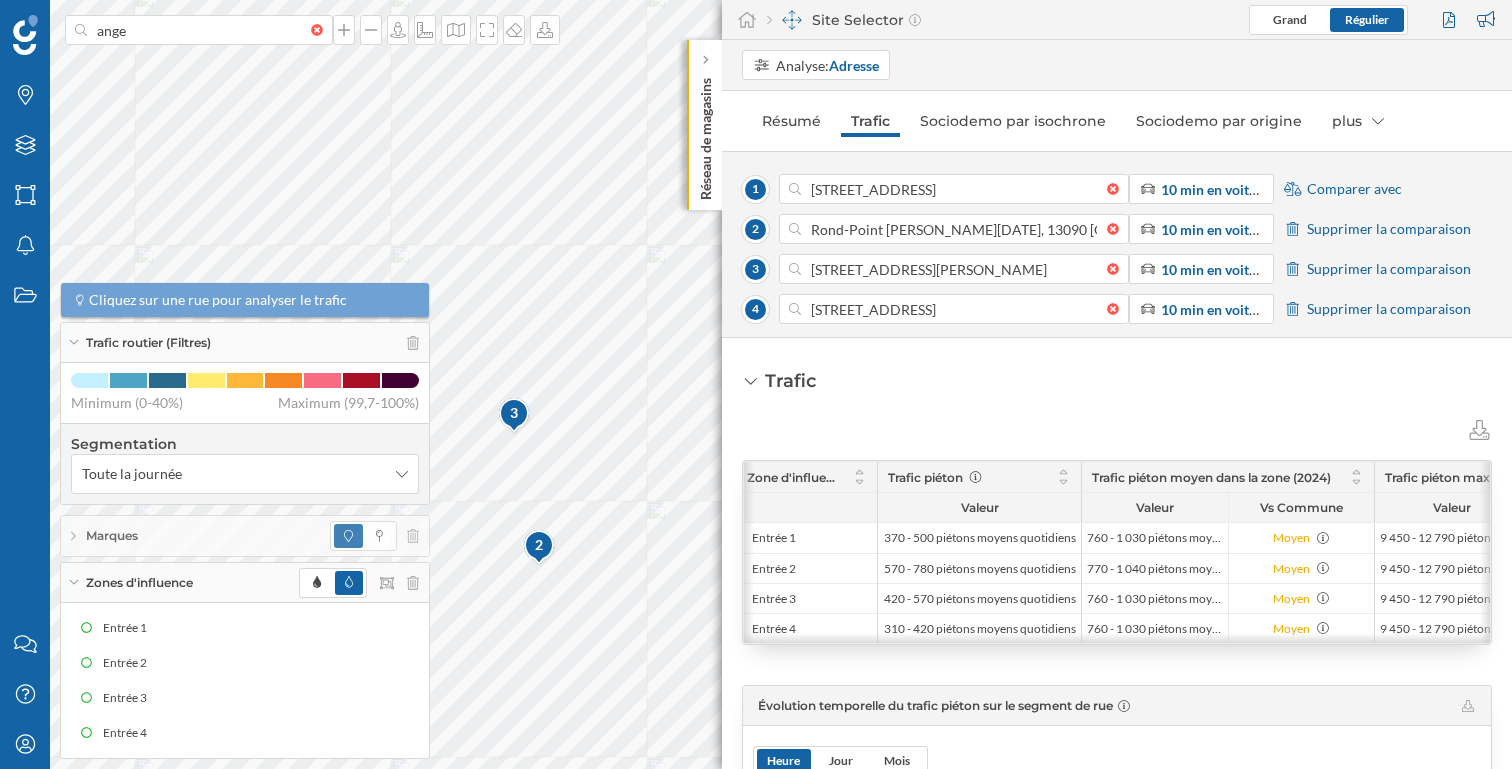 type 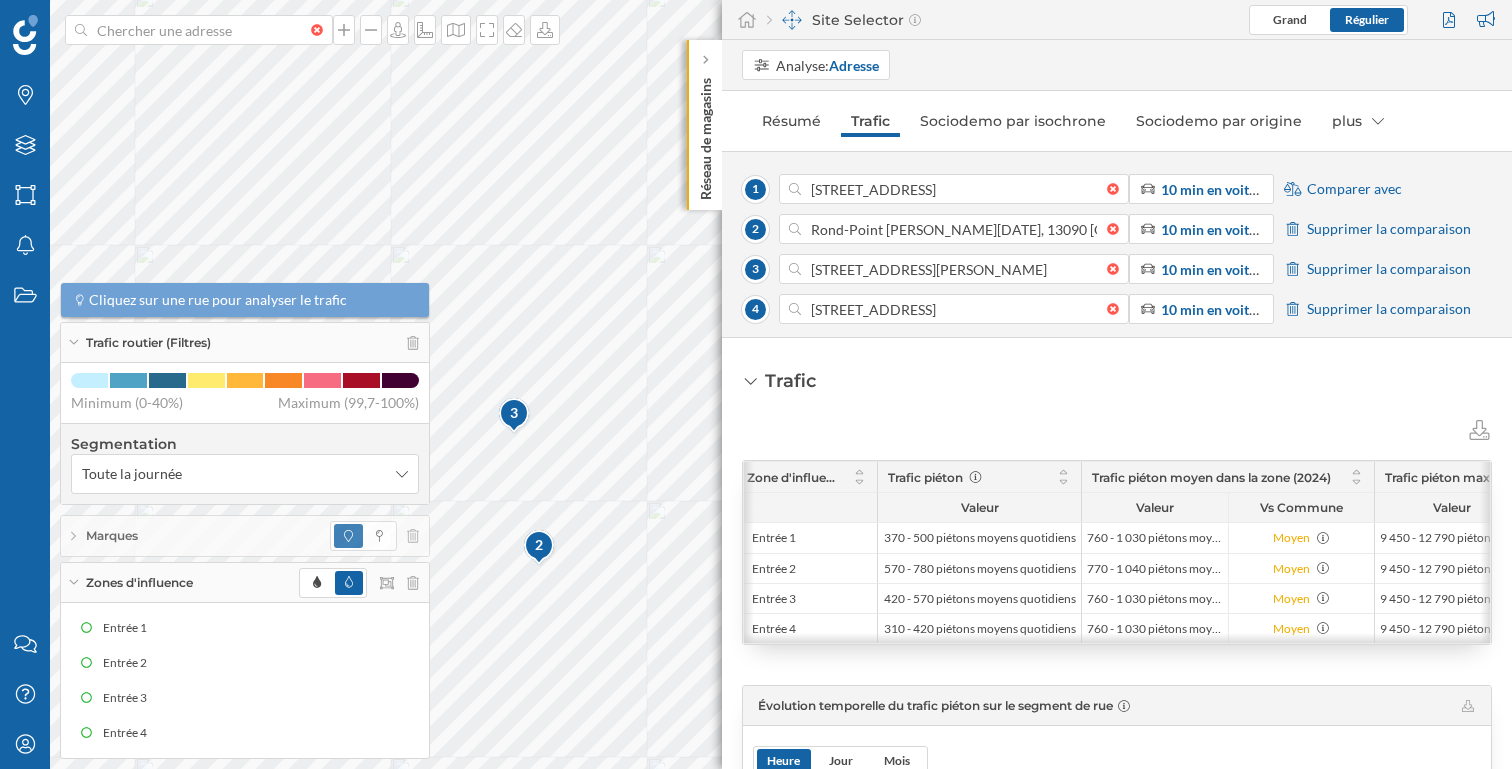 click at bounding box center [322, 30] 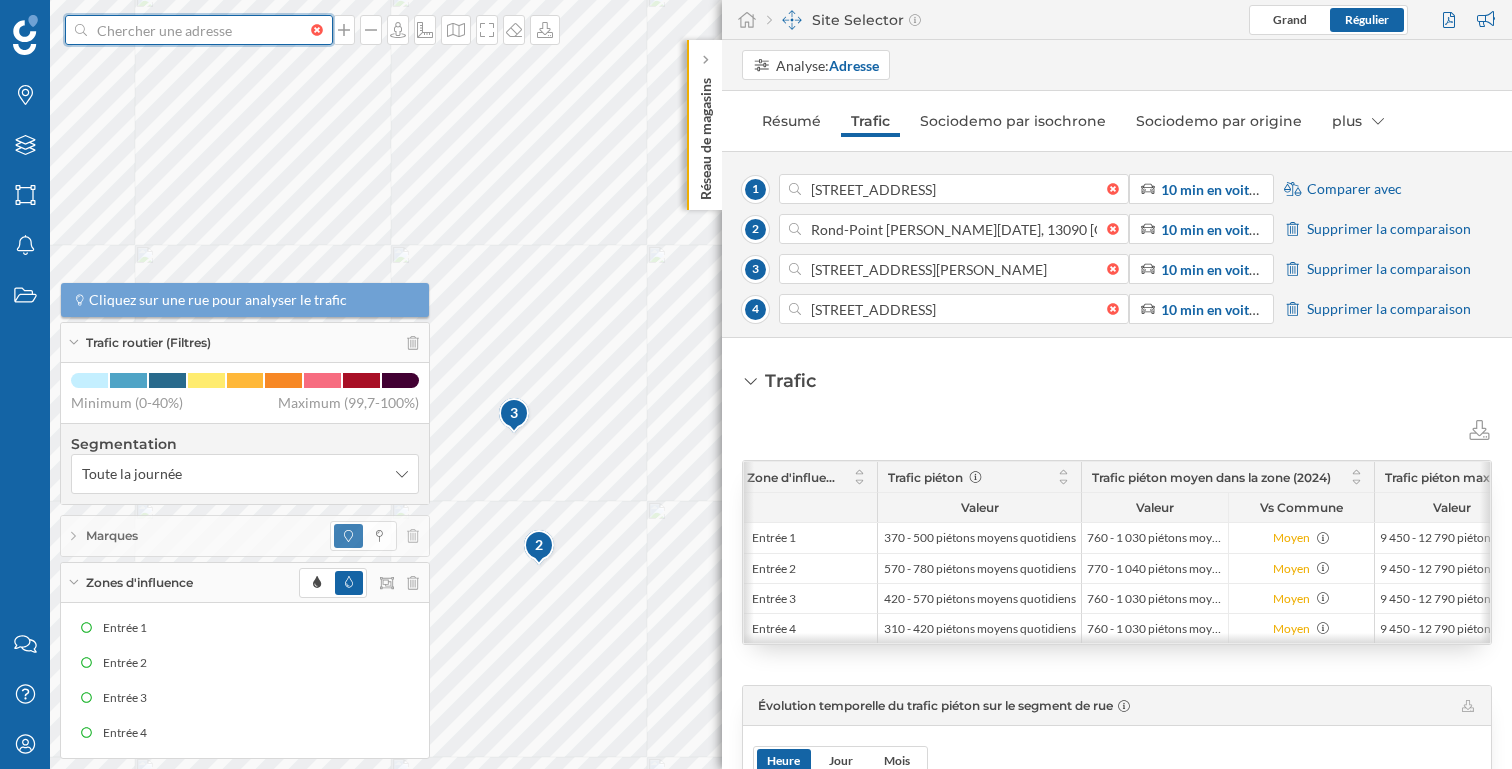 click at bounding box center (199, 30) 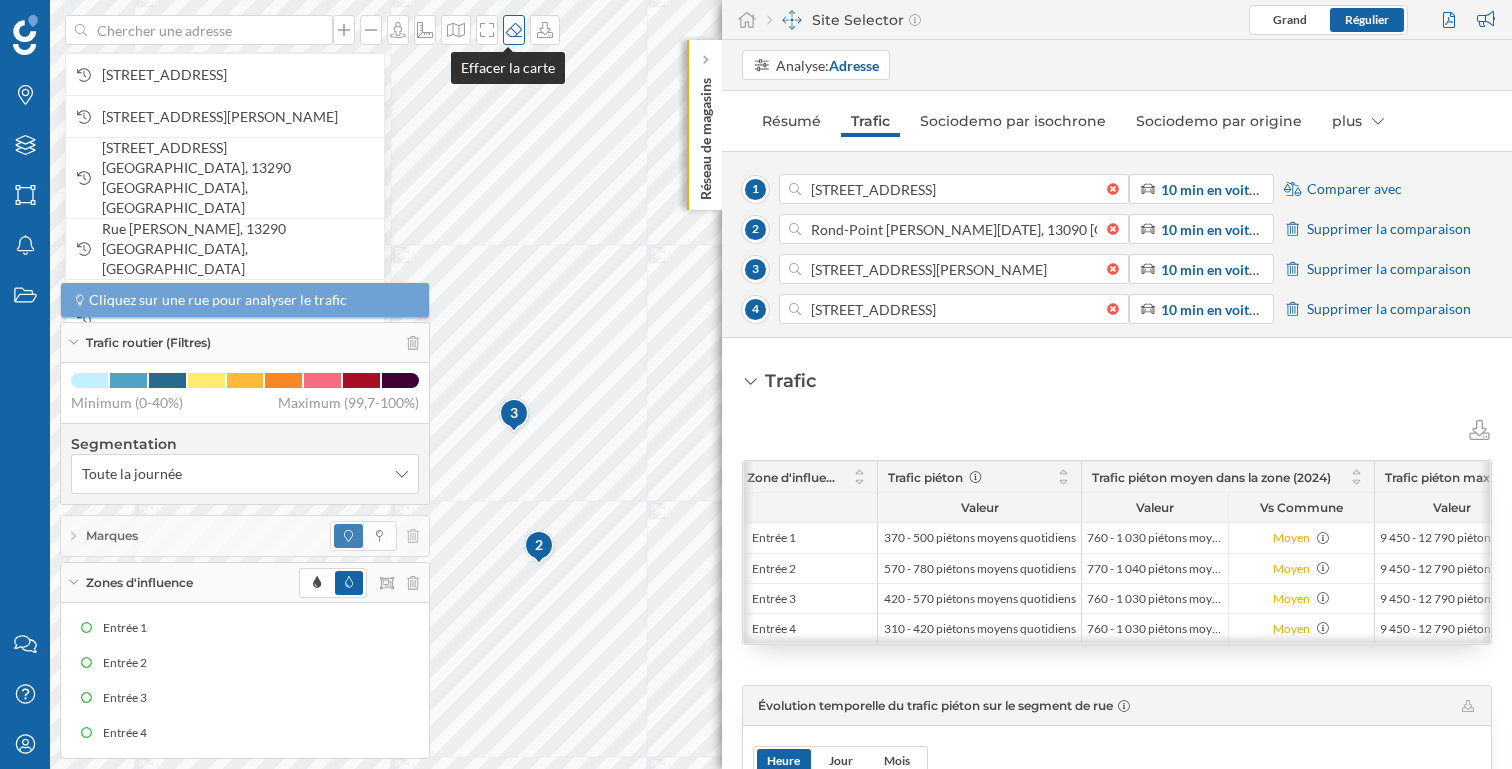 click 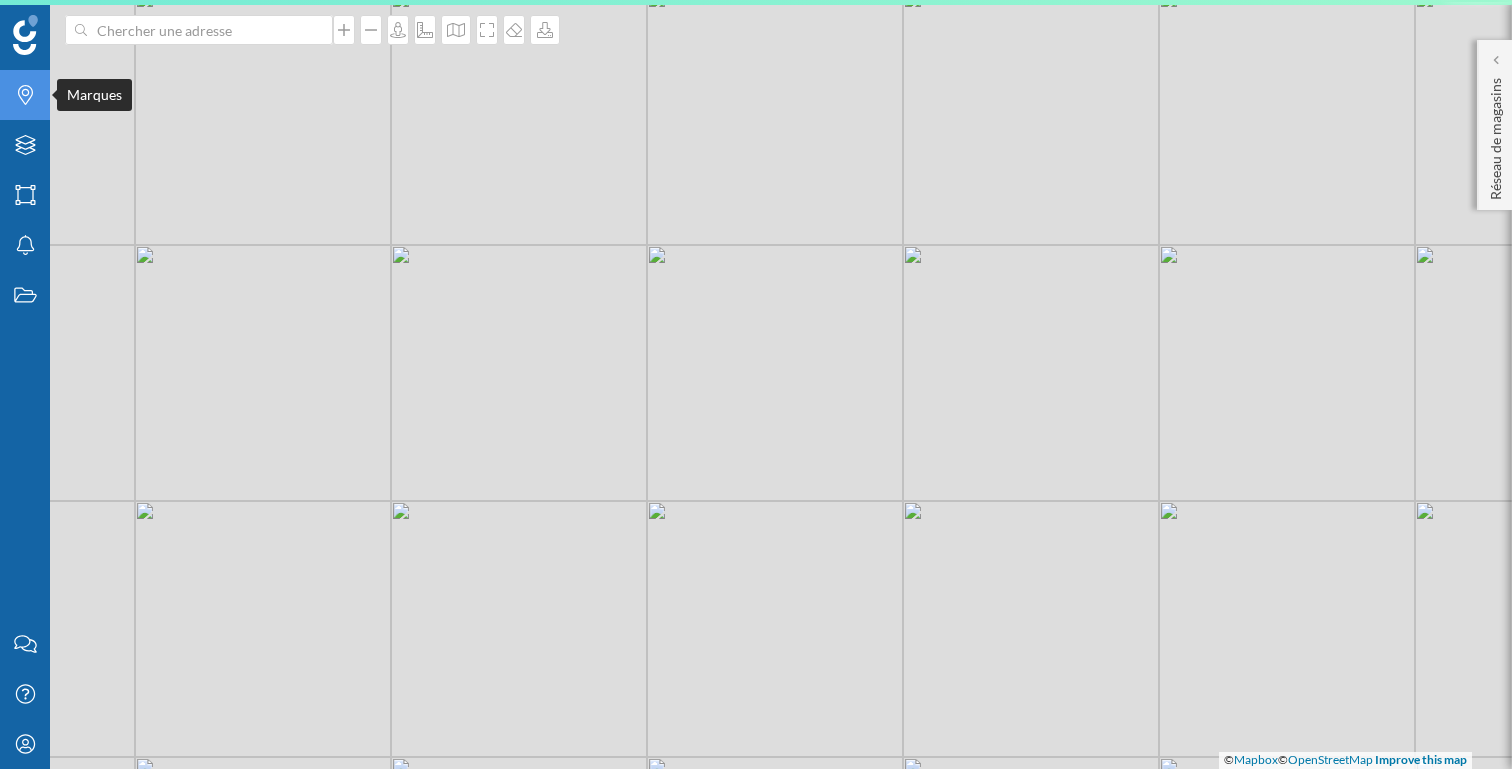 click on "Marques" at bounding box center [25, 95] 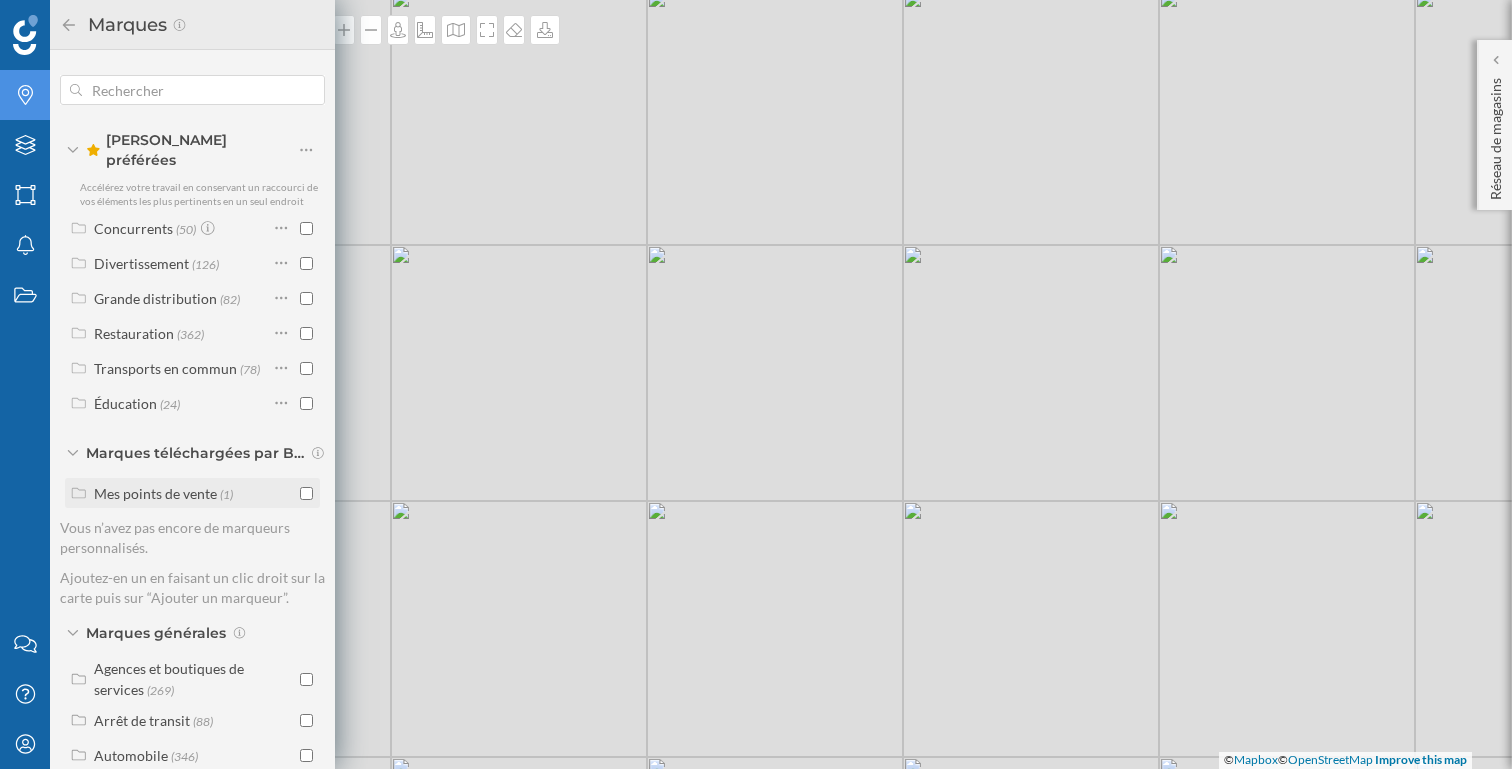 click on "Mes points de vente
(1)" at bounding box center (192, 493) 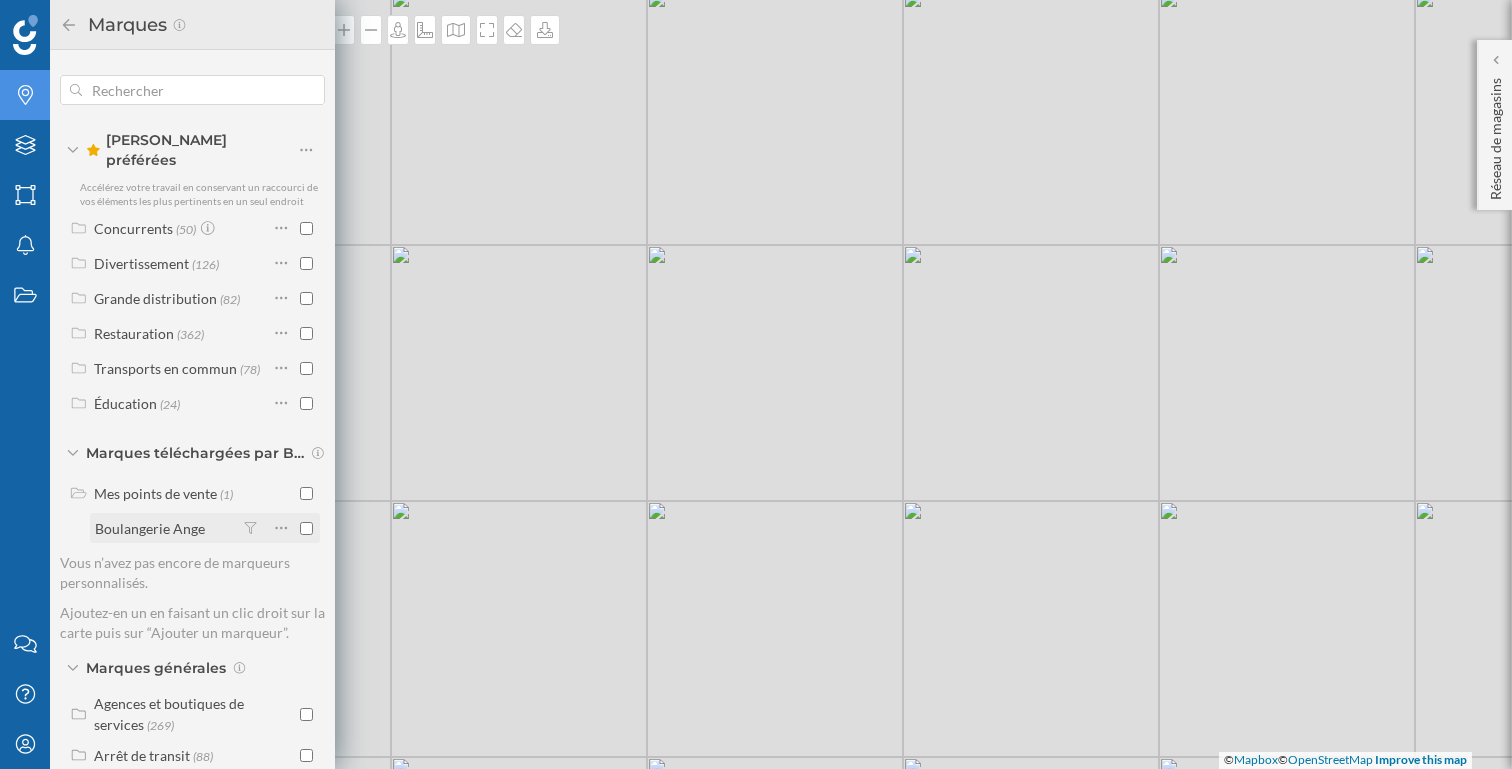 click at bounding box center (306, 528) 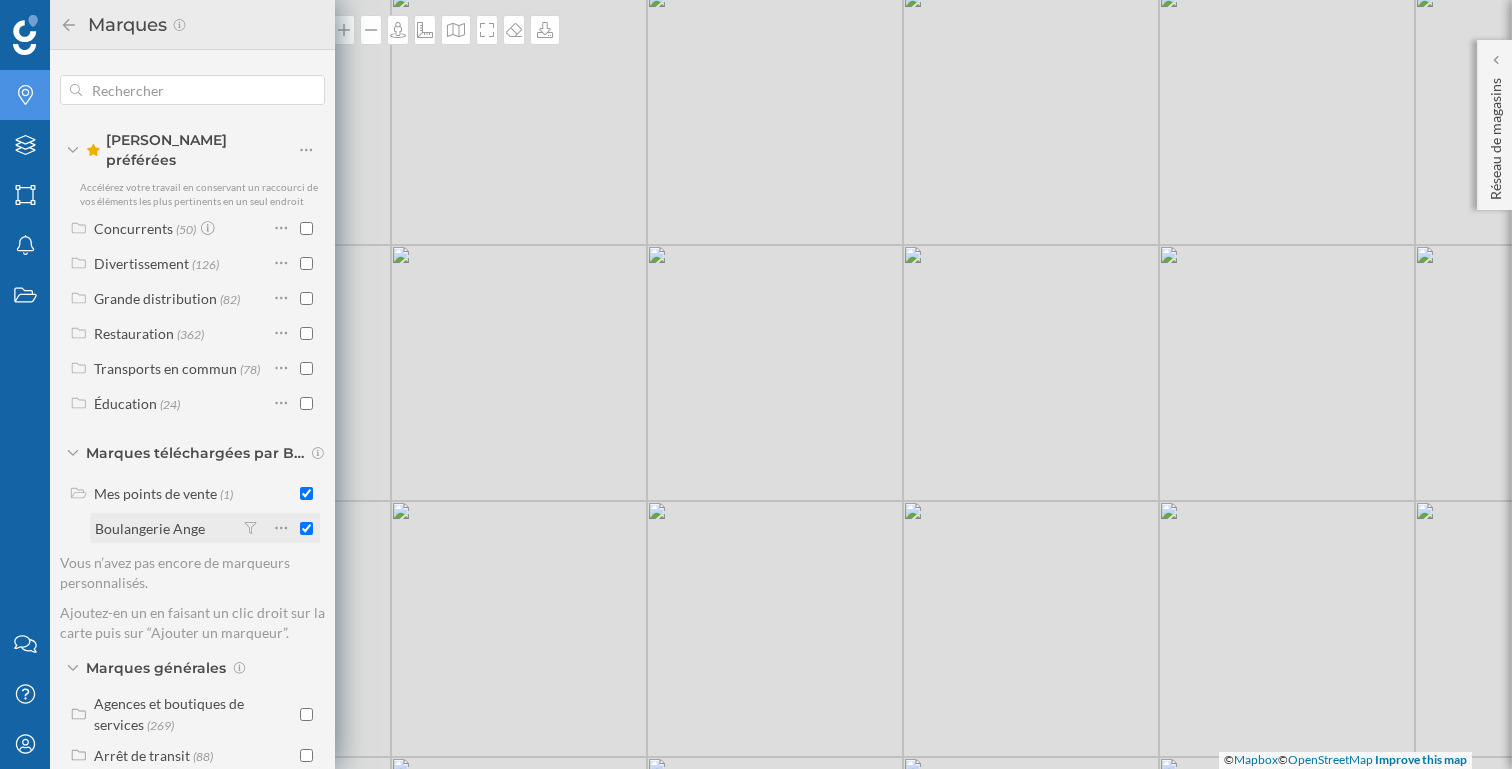 checkbox on "true" 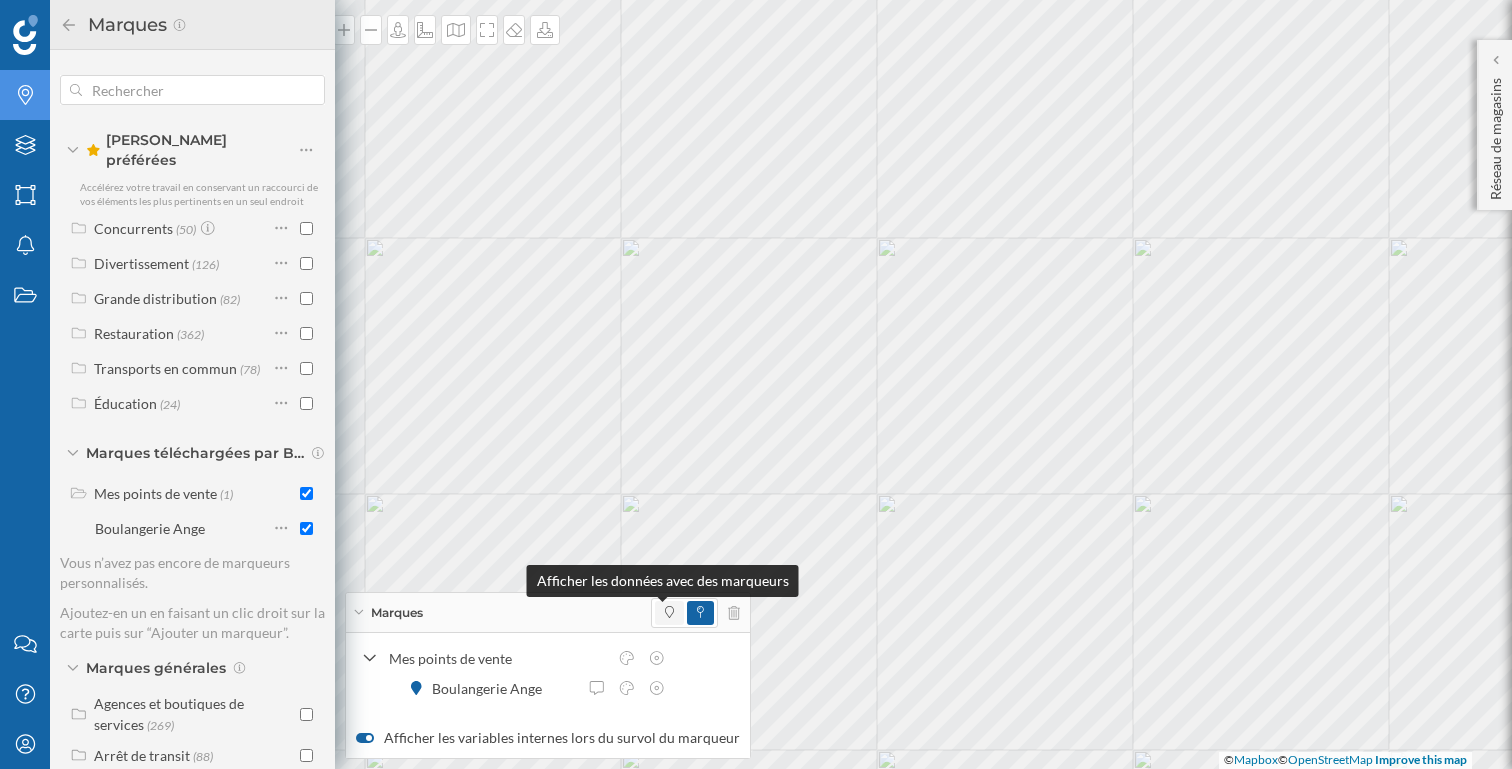 click at bounding box center [669, 613] 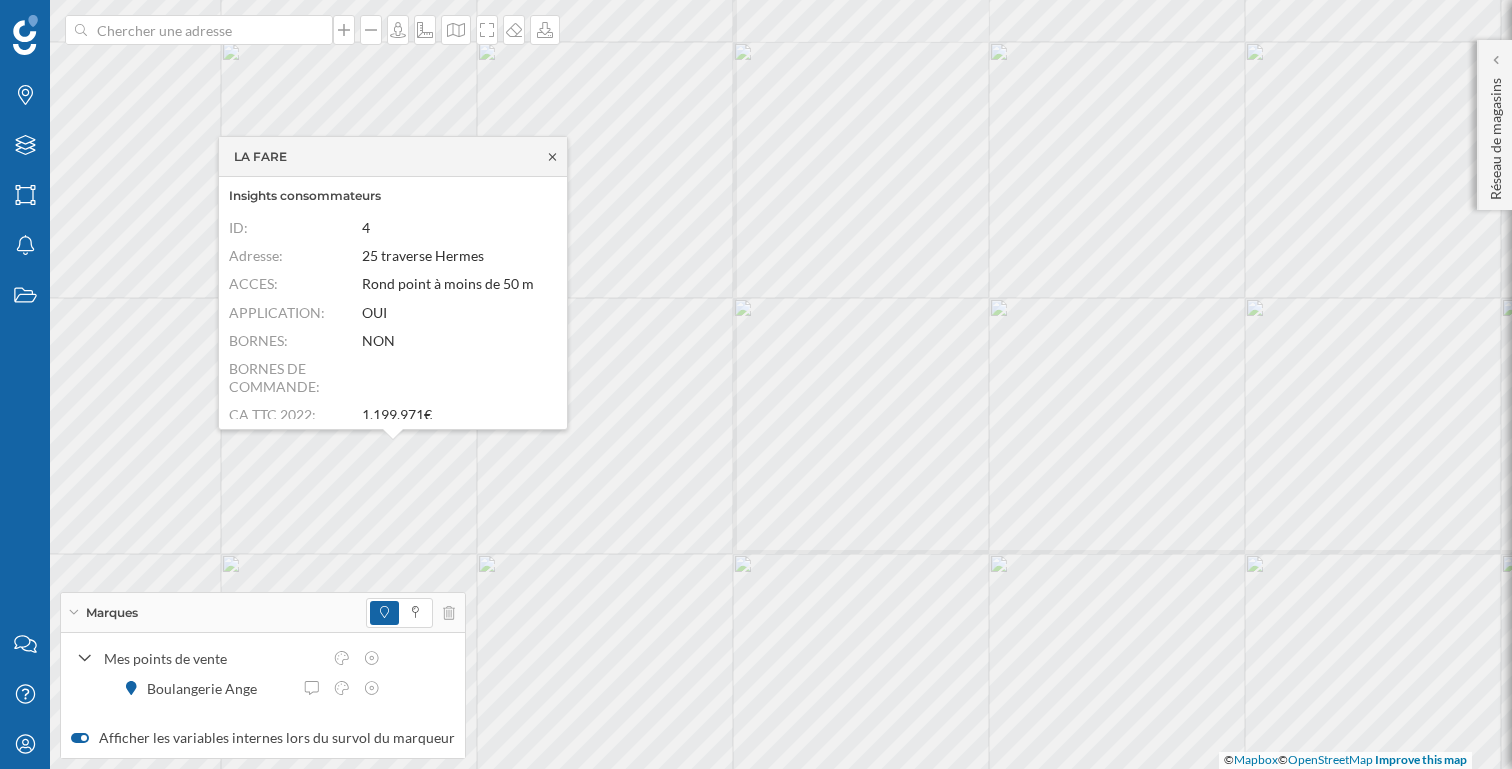 click 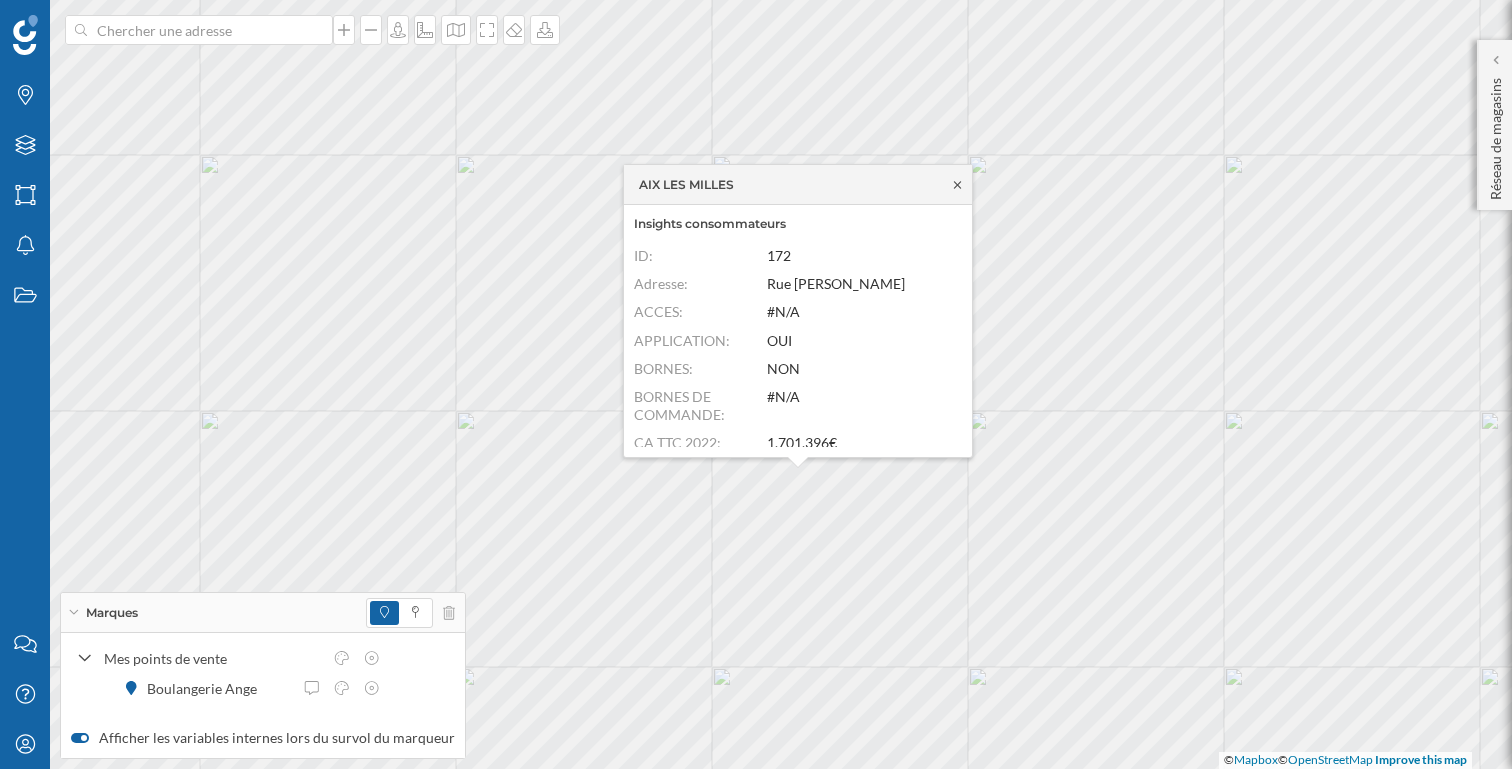 click 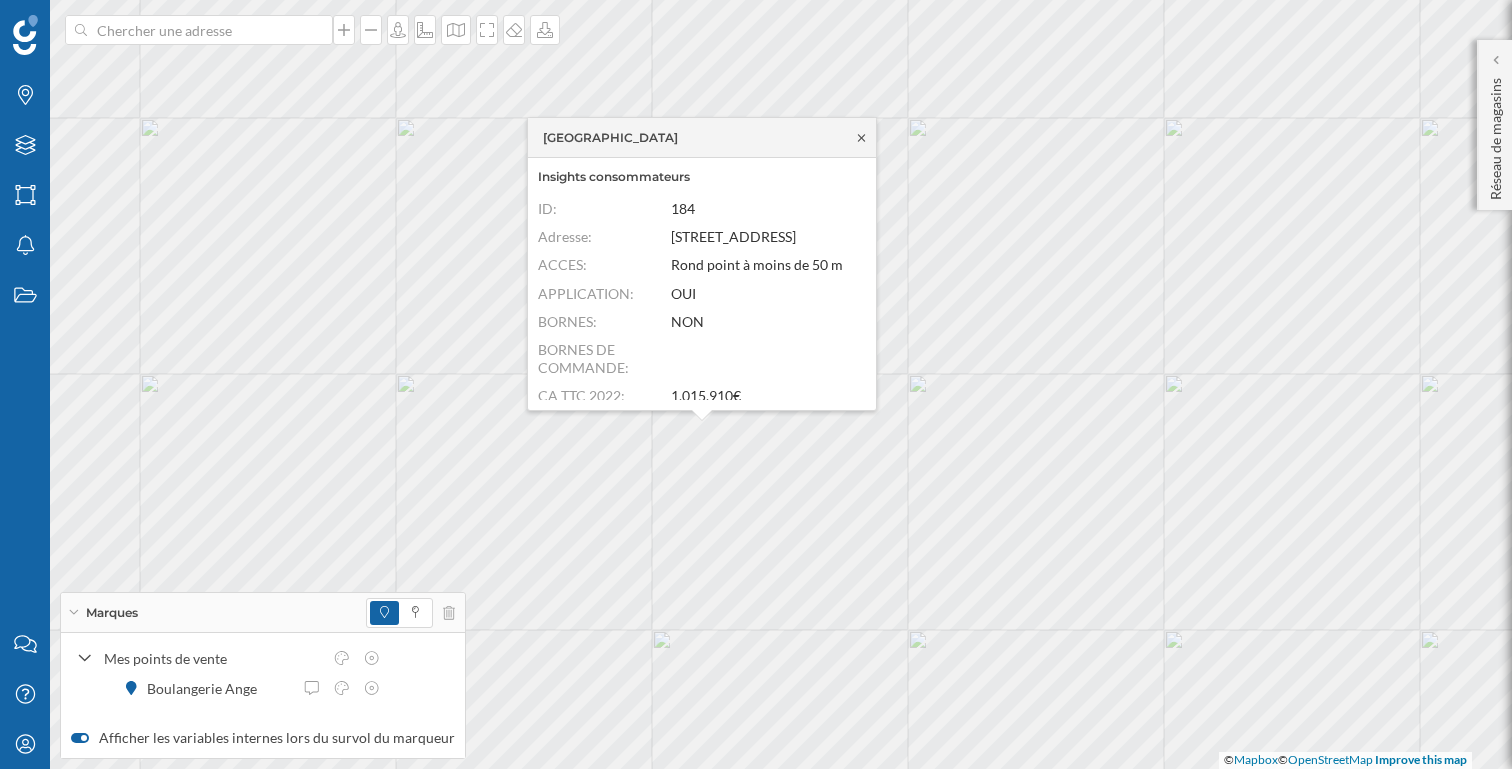click 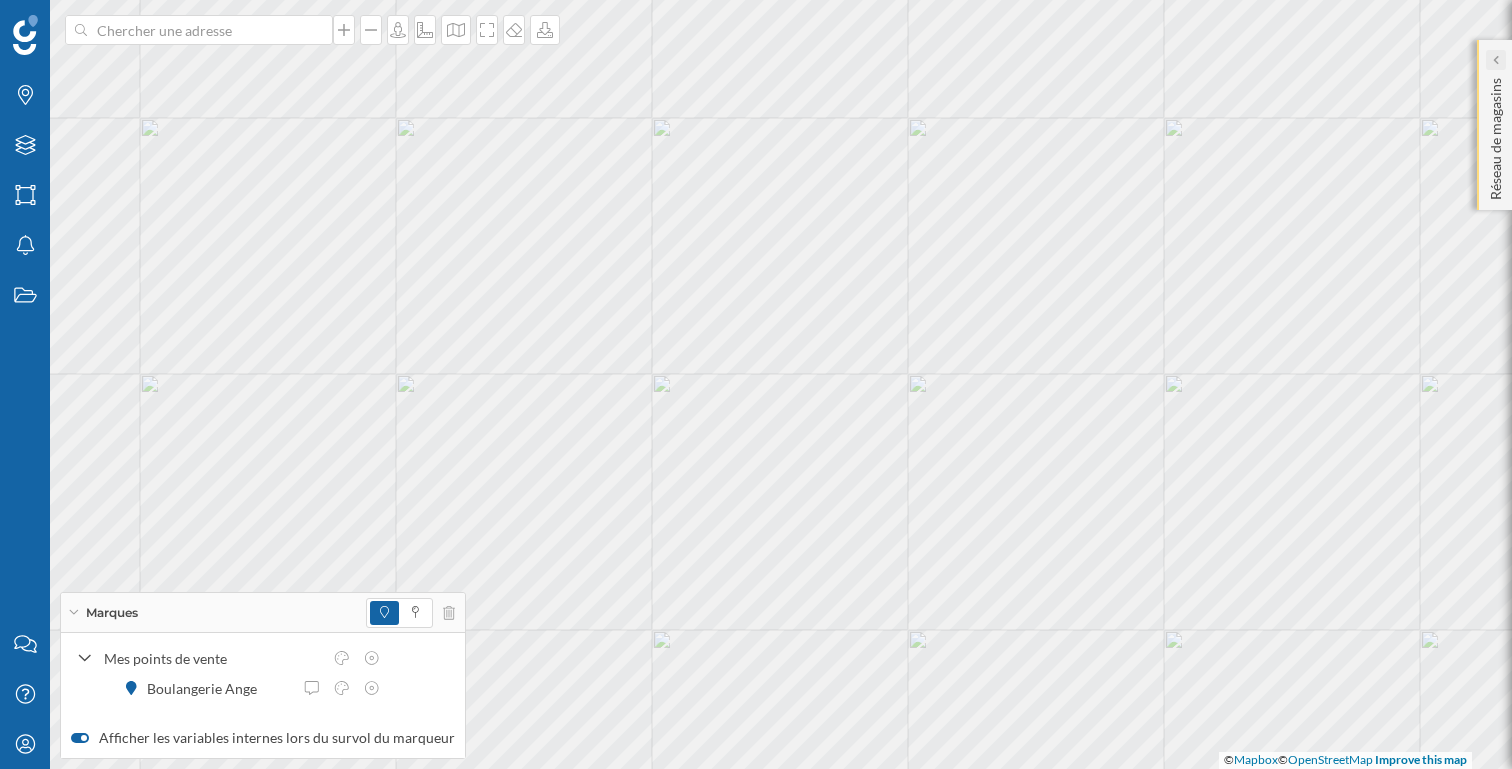 click 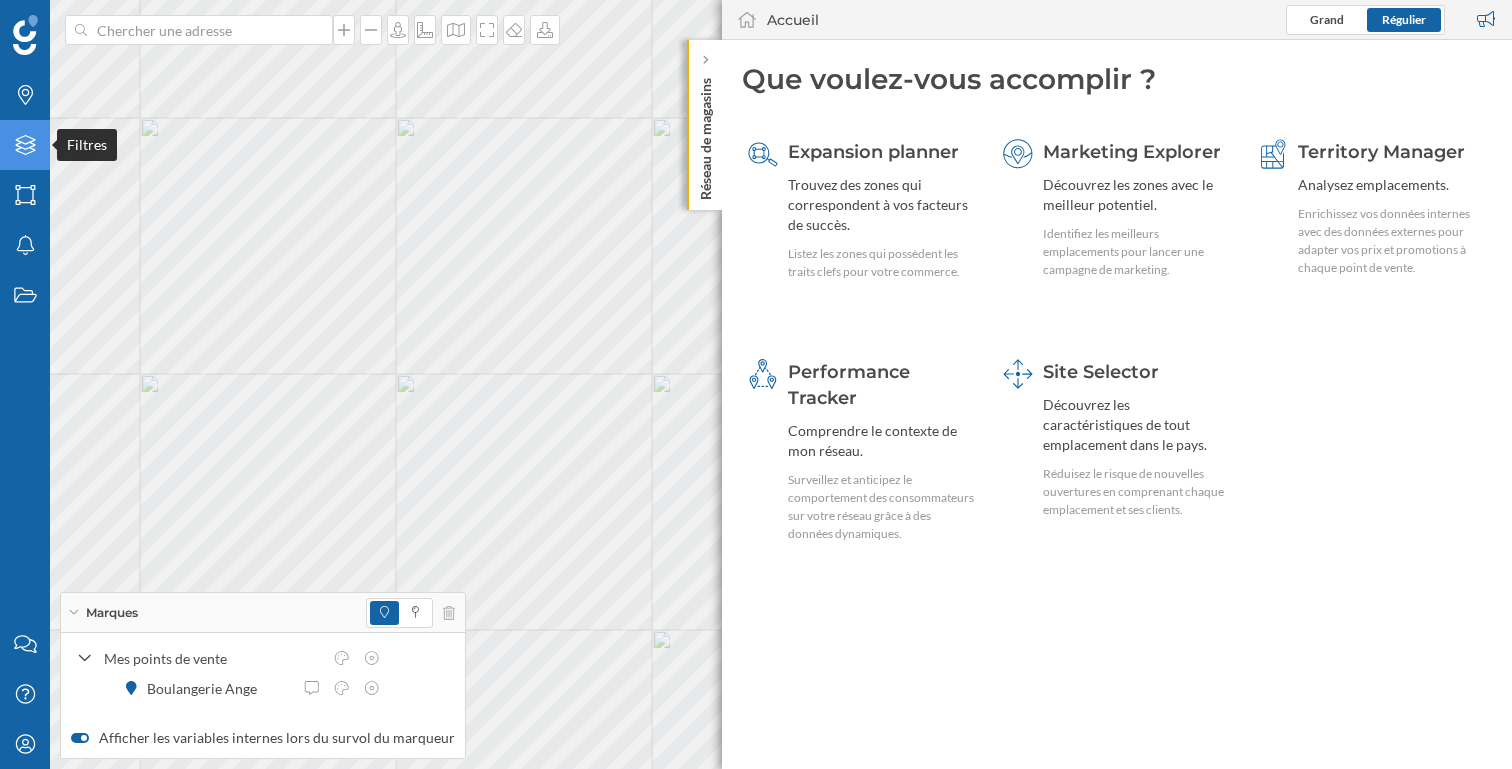 click on "Filtres" 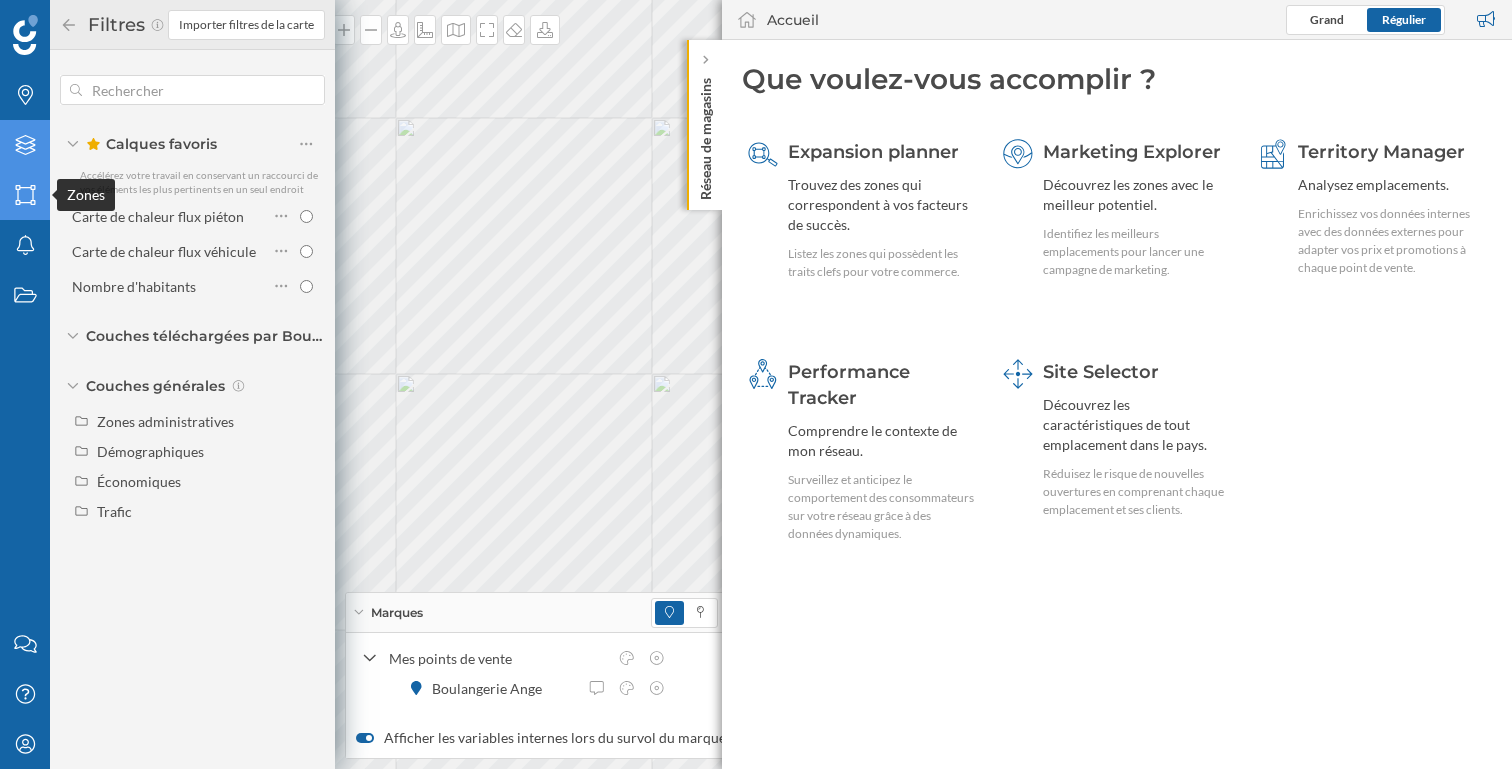 click on "Zones" 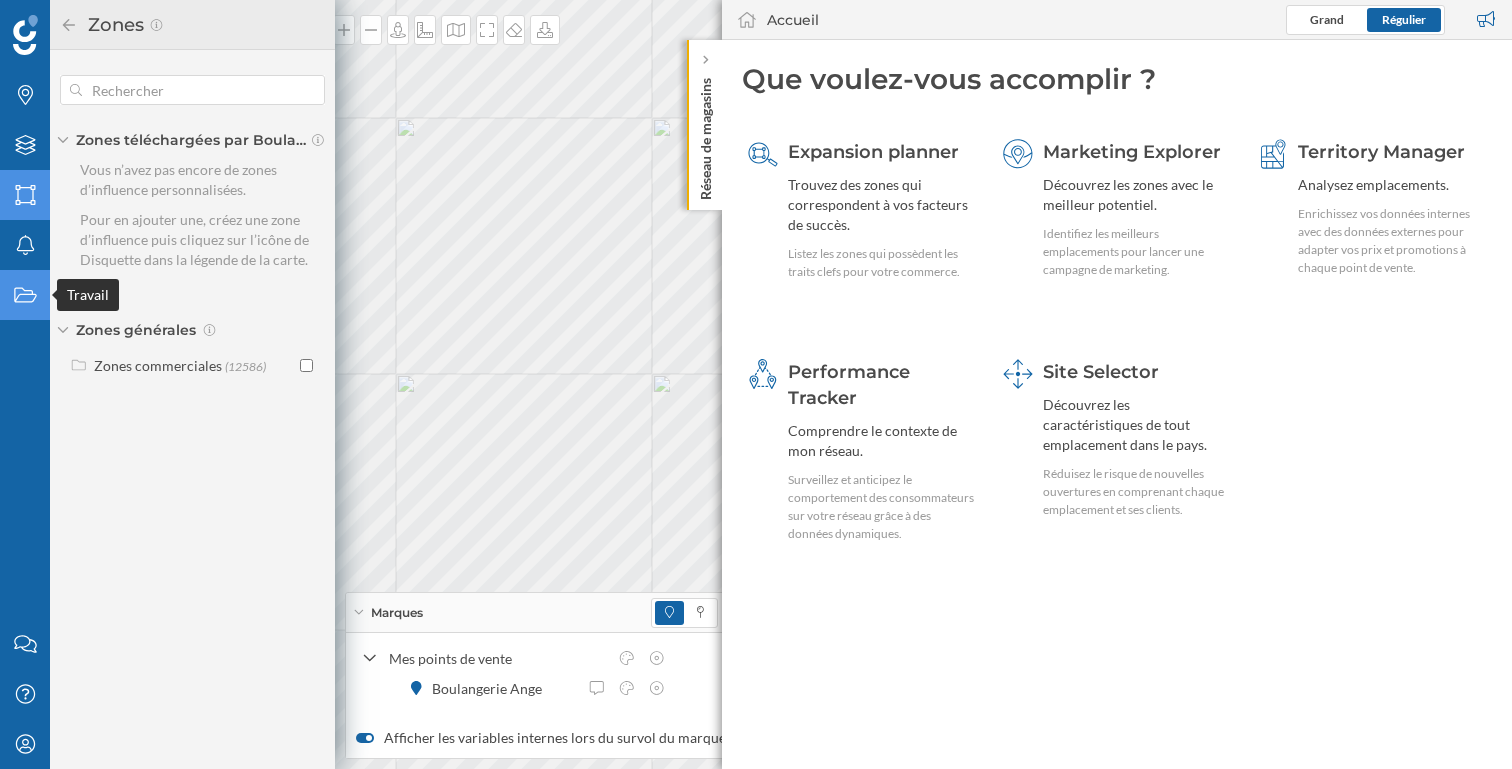 click on "Travail" at bounding box center (25, 295) 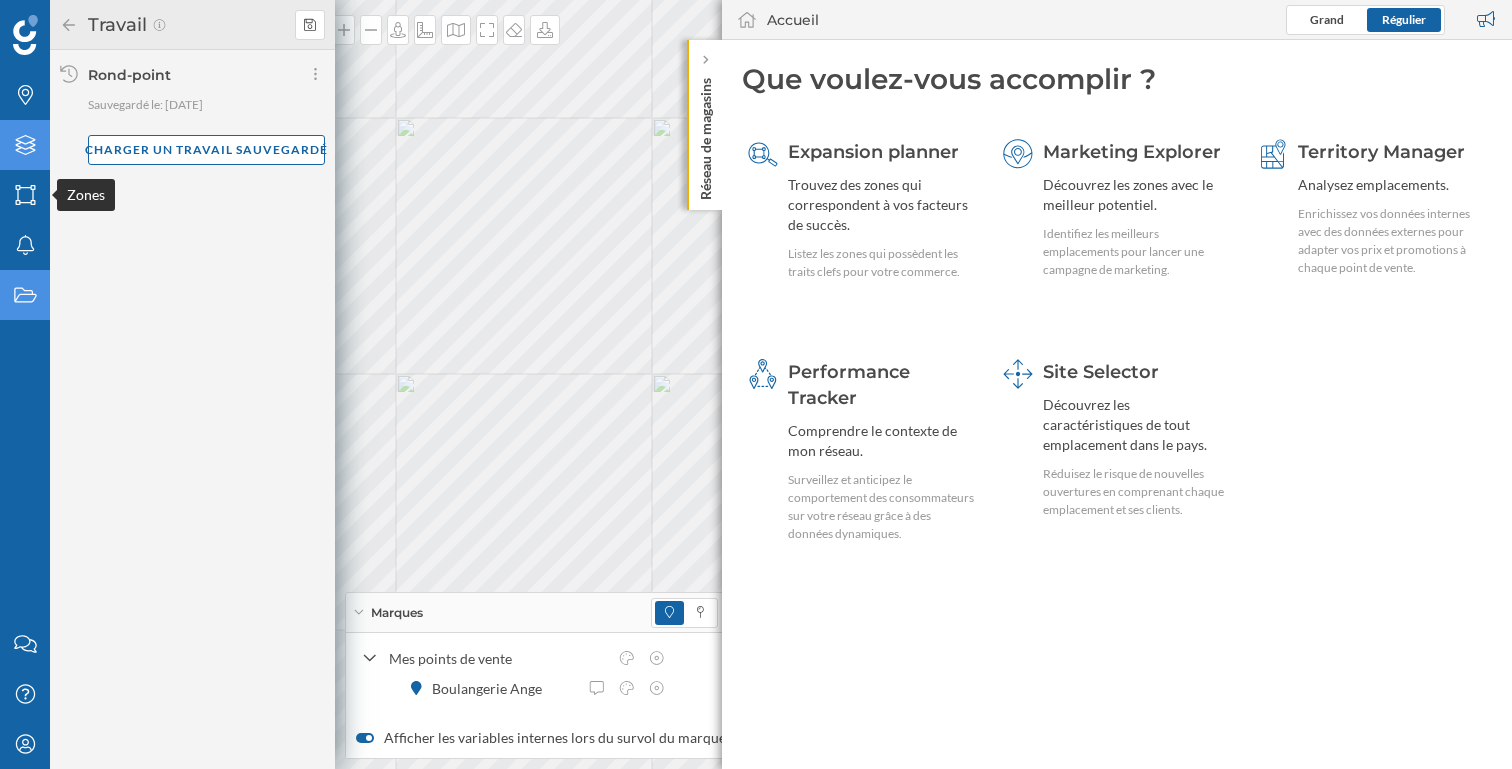 click 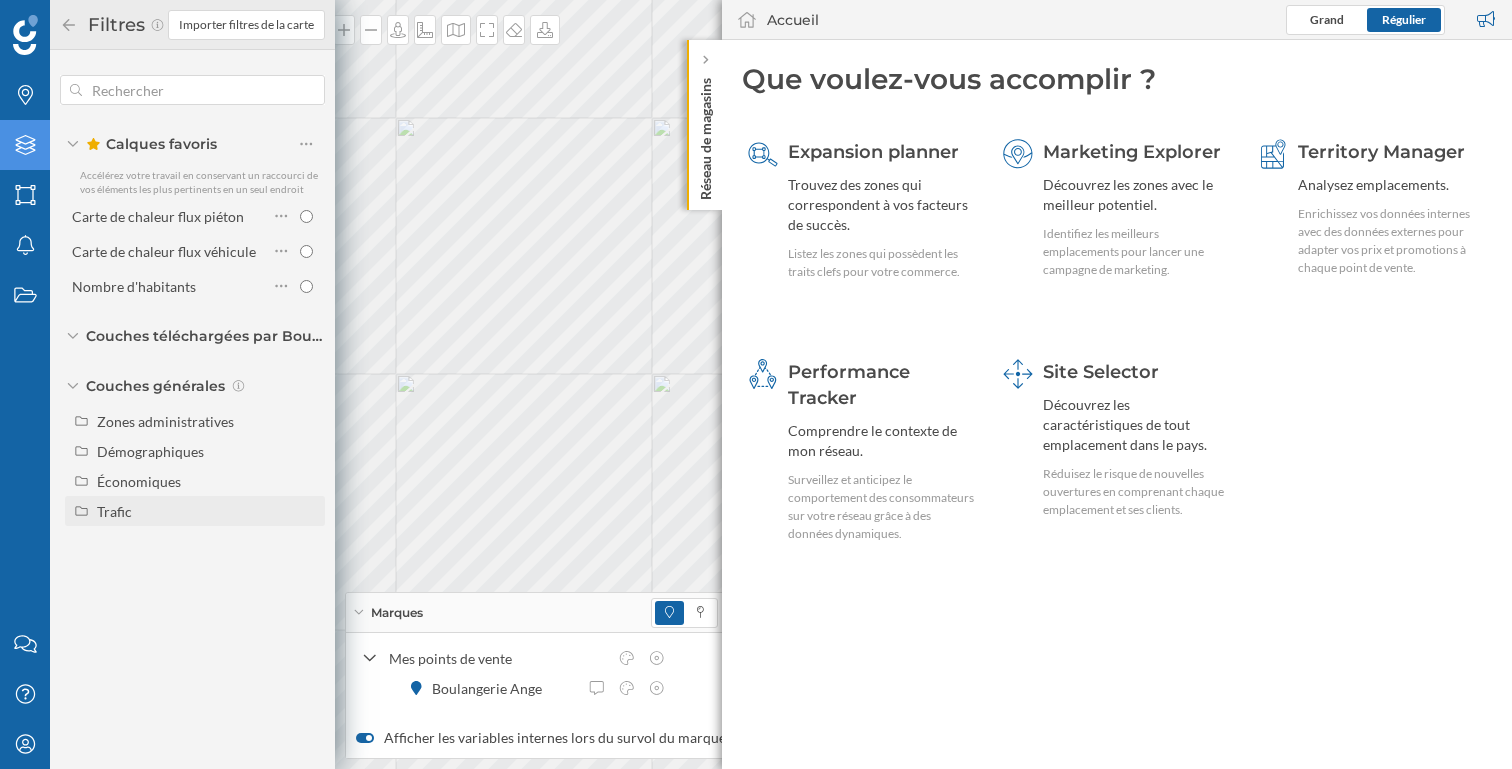 click on "Trafic" at bounding box center [207, 511] 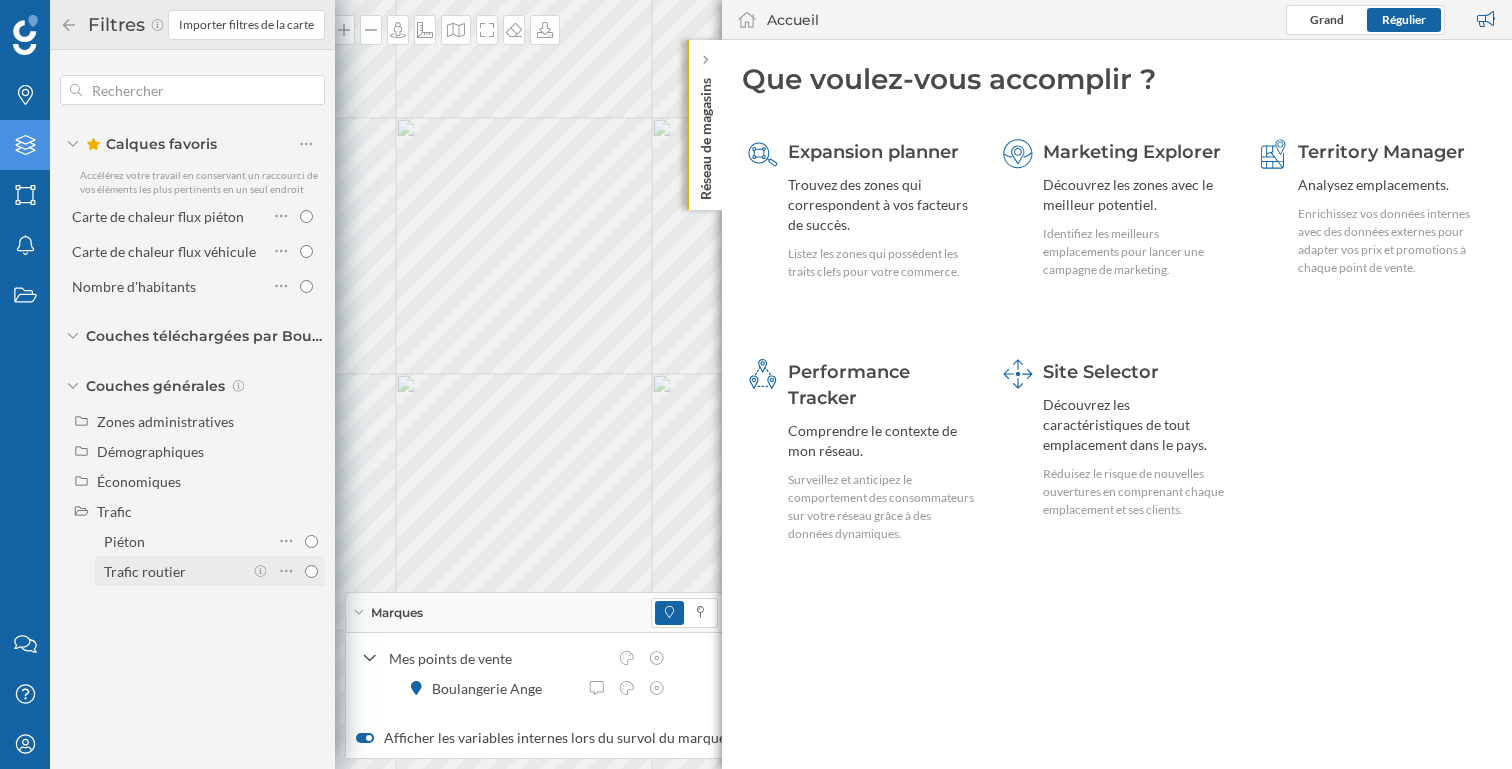 click on "Trafic routier" at bounding box center (311, 571) 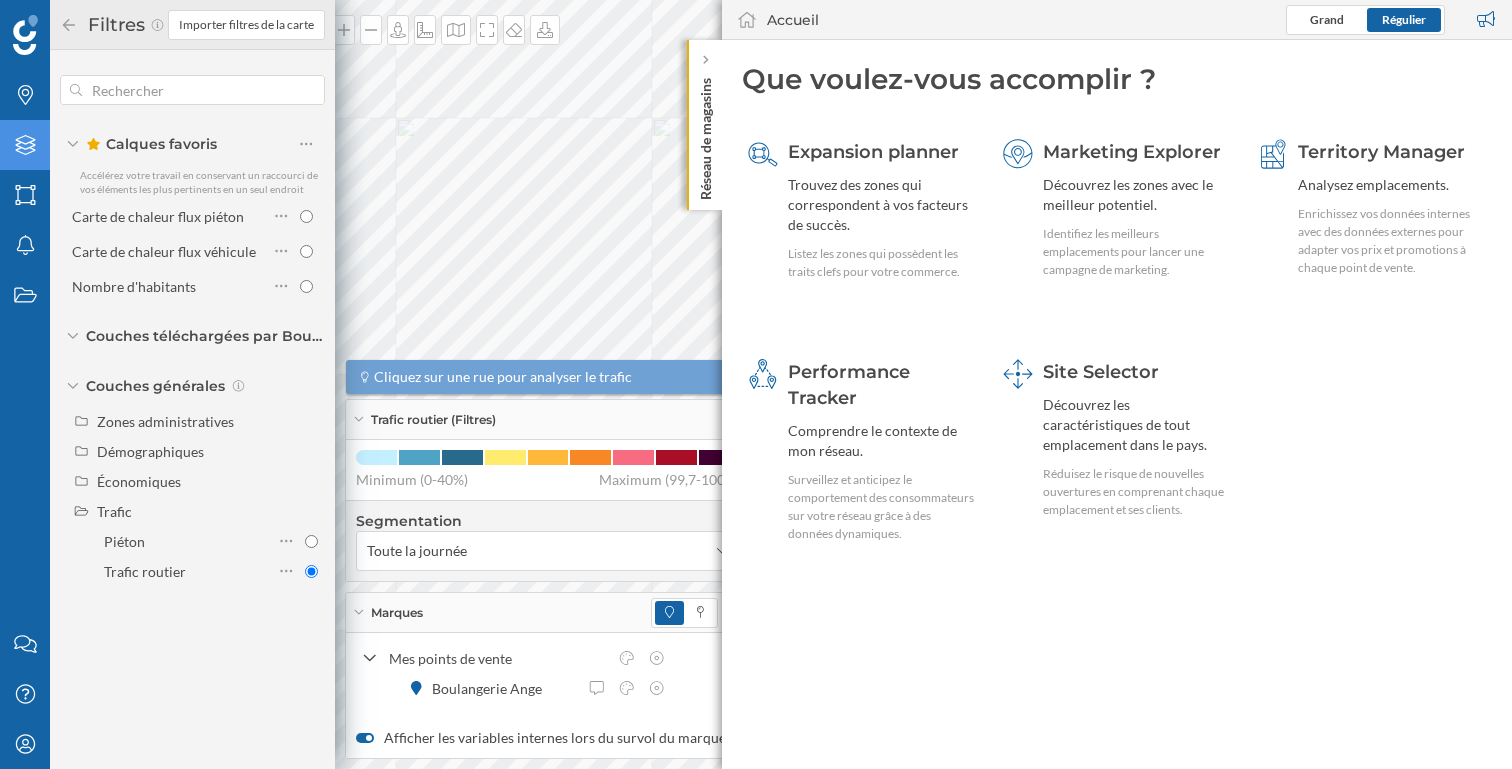 click 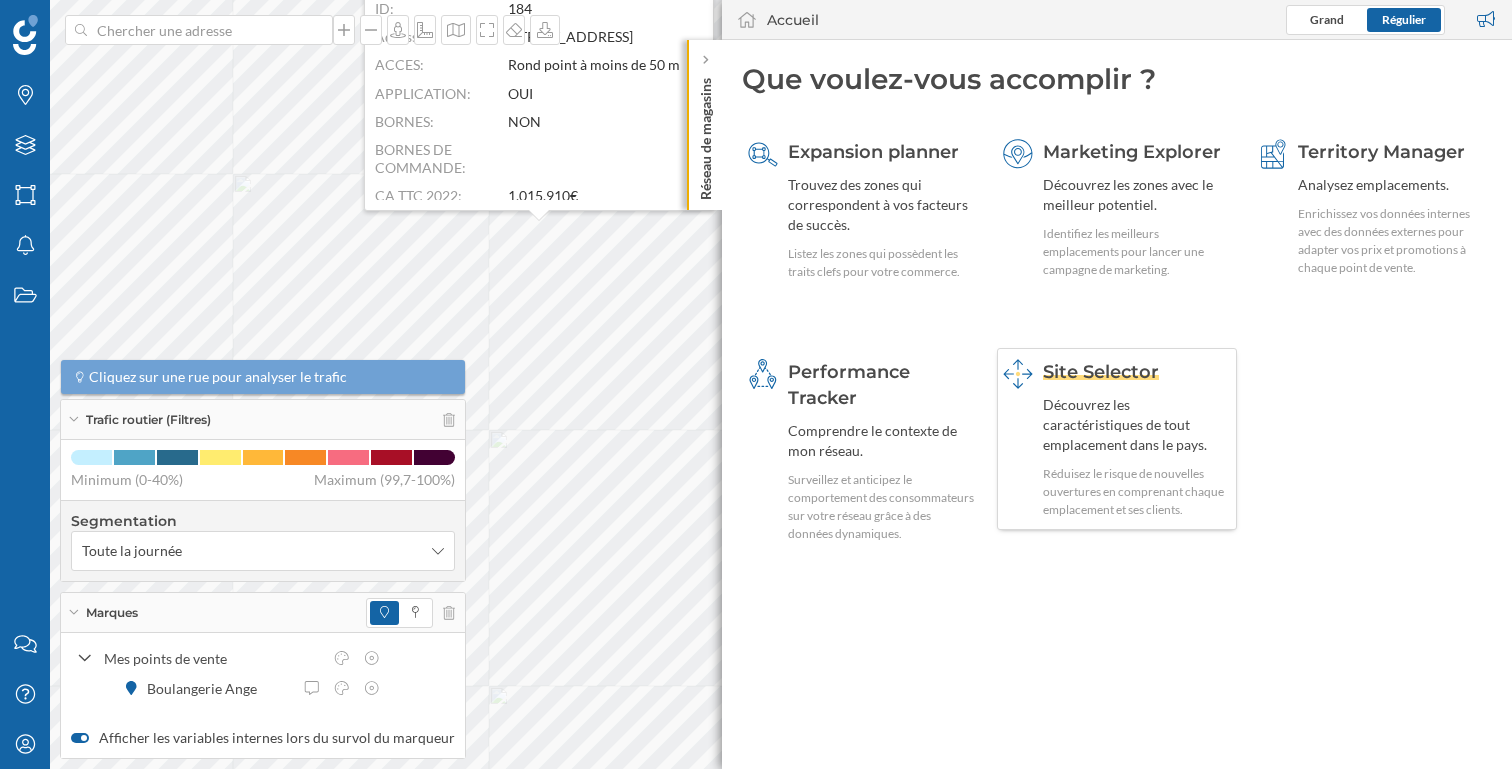 click on "Découvrez les caractéristiques de tout emplacement dans le pays." at bounding box center [1137, 425] 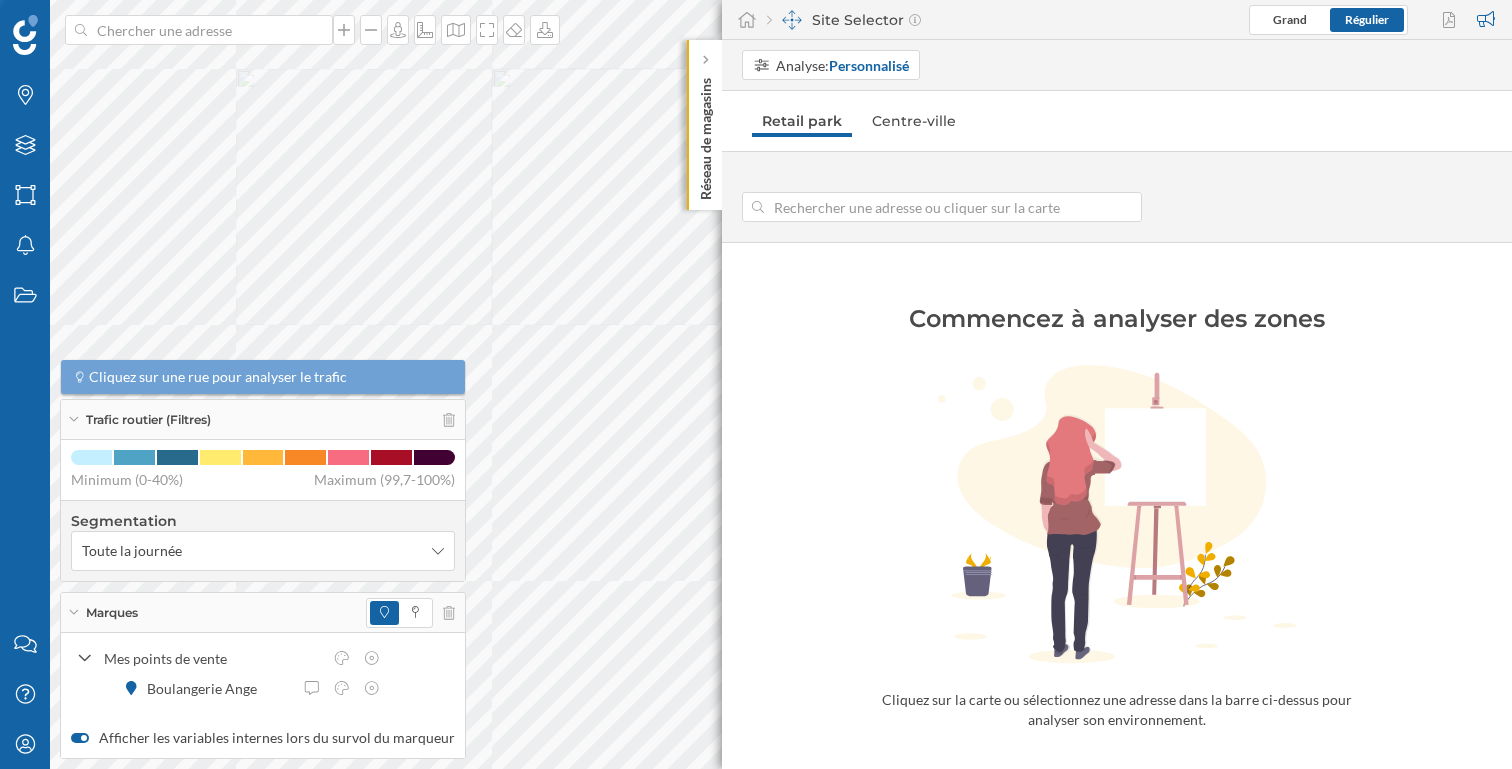type on "[STREET_ADDRESS][PERSON_NAME]" 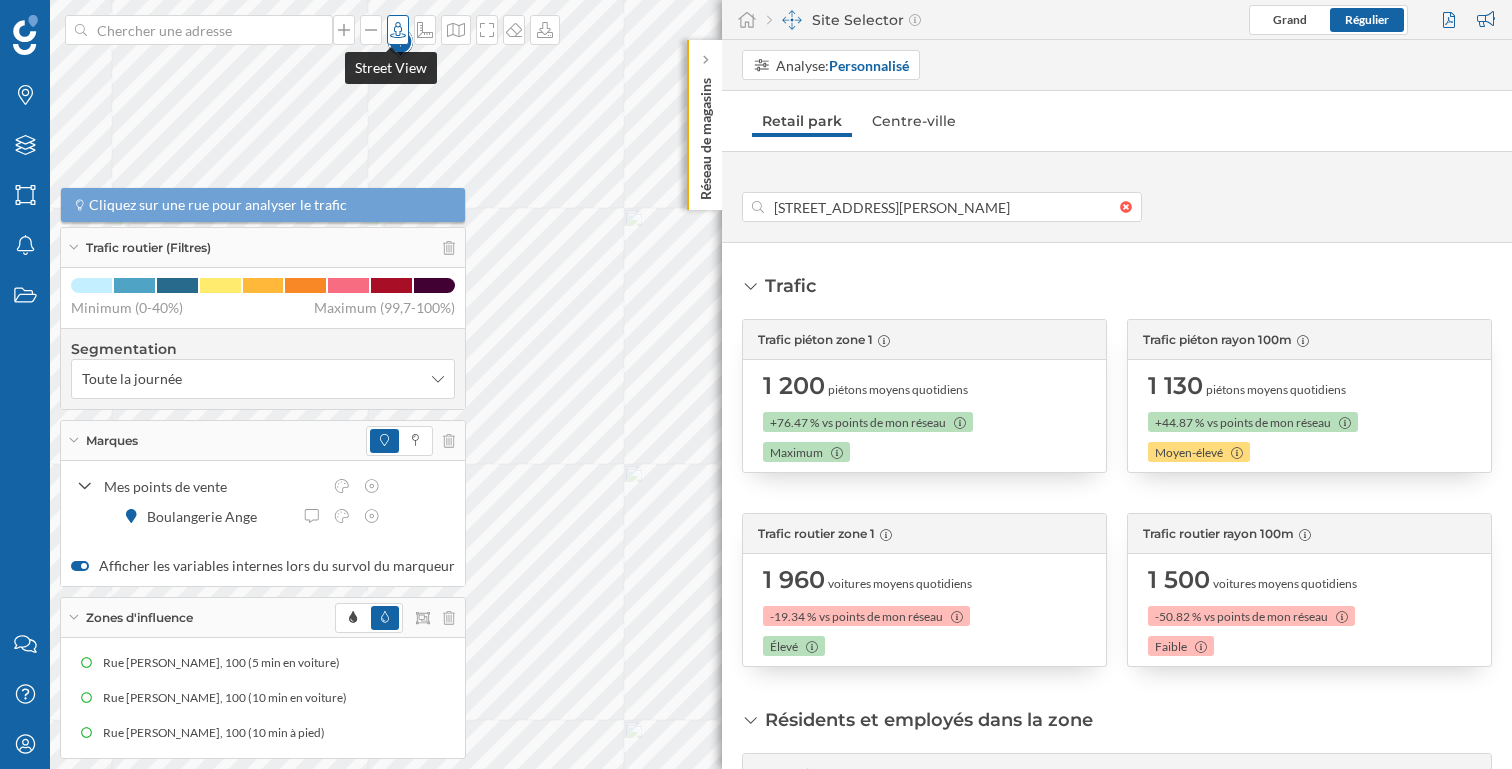 click 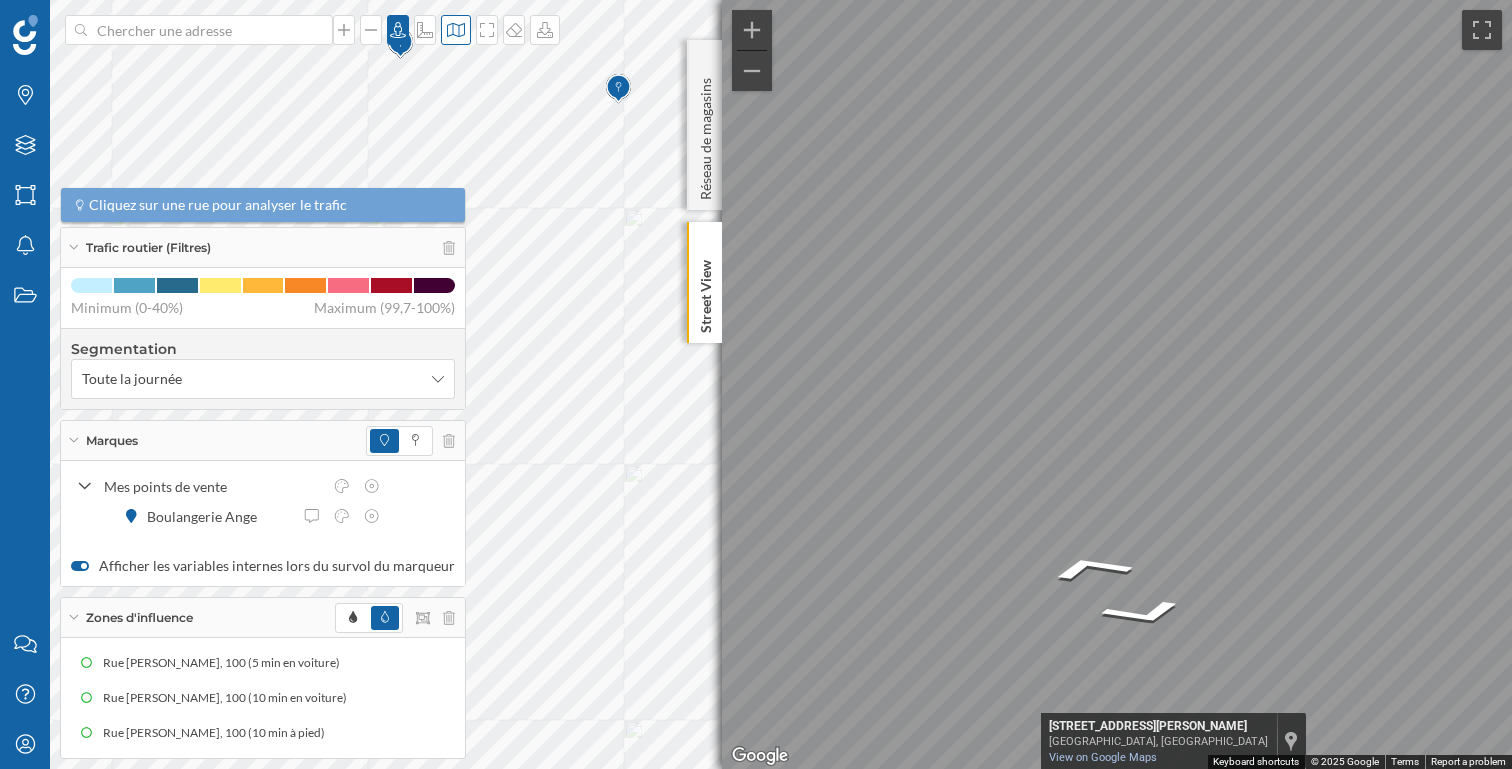 click on "Marques         Filtres         Zones         Notifications         Travail           Nous contacter       Centre d'aide       Mon profil
Trafic routier (Filtres)
Cliquez sur une rue pour analyser le trafic
Minimum (0-40%)
Maximum (99,7-100%)
Segmentation
Toute la journée
Marques
Mes points de vente
Boulangerie Ange
Afficher les variables internes lors du survol du marqueur
Zones d'influence
Rue [PERSON_NAME], 100 (5 min en voiture)       Rue [PERSON_NAME], 100 (10 min en voiture)       Rue [PERSON_NAME], 100 (10 min à pied)
[GEOGRAPHIC_DATA]" at bounding box center [756, 384] 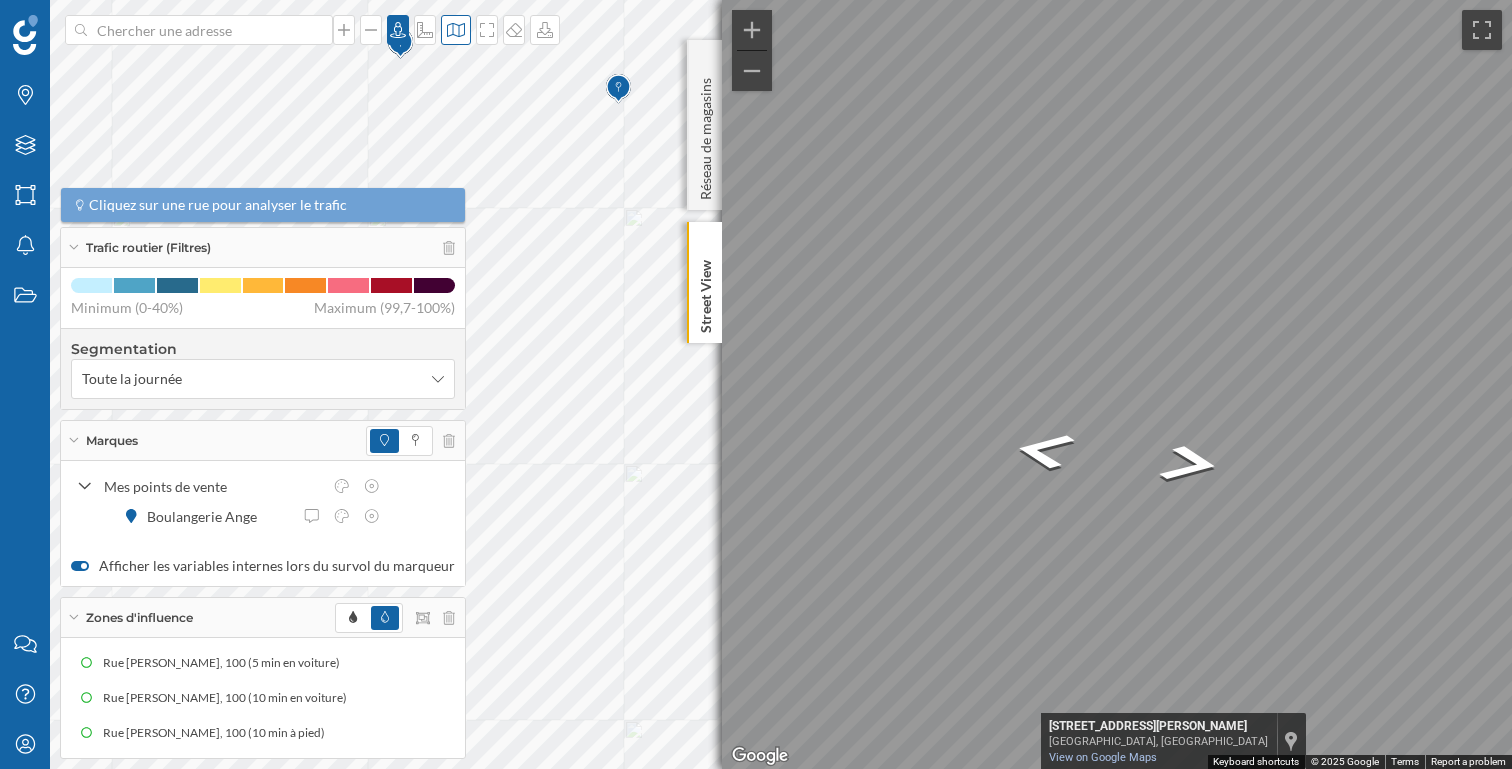 click on "Marques         Filtres         Zones         Notifications         Travail           Nous contacter       Centre d'aide       Mon profil
Trafic routier (Filtres)
Cliquez sur une rue pour analyser le trafic
Minimum (0-40%)
Maximum (99,7-100%)
Segmentation
Toute la journée
Marques
Mes points de vente
Boulangerie Ange
Afficher les variables internes lors du survol du marqueur
Zones d'influence
Rue [PERSON_NAME], 100 (5 min en voiture)       Rue [PERSON_NAME], 100 (10 min en voiture)       Rue [PERSON_NAME], 100 (10 min à pied)
[GEOGRAPHIC_DATA]" at bounding box center (756, 384) 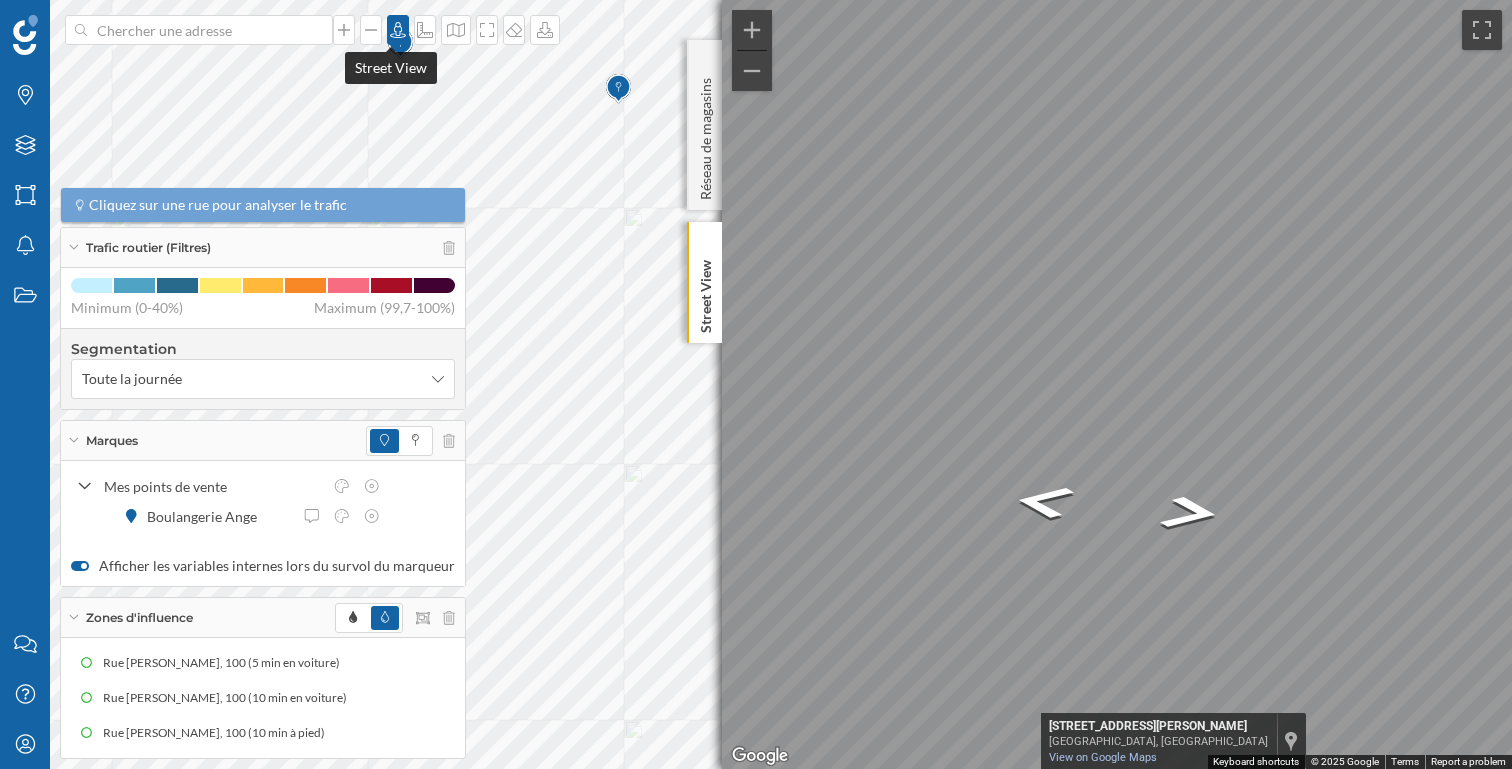 click 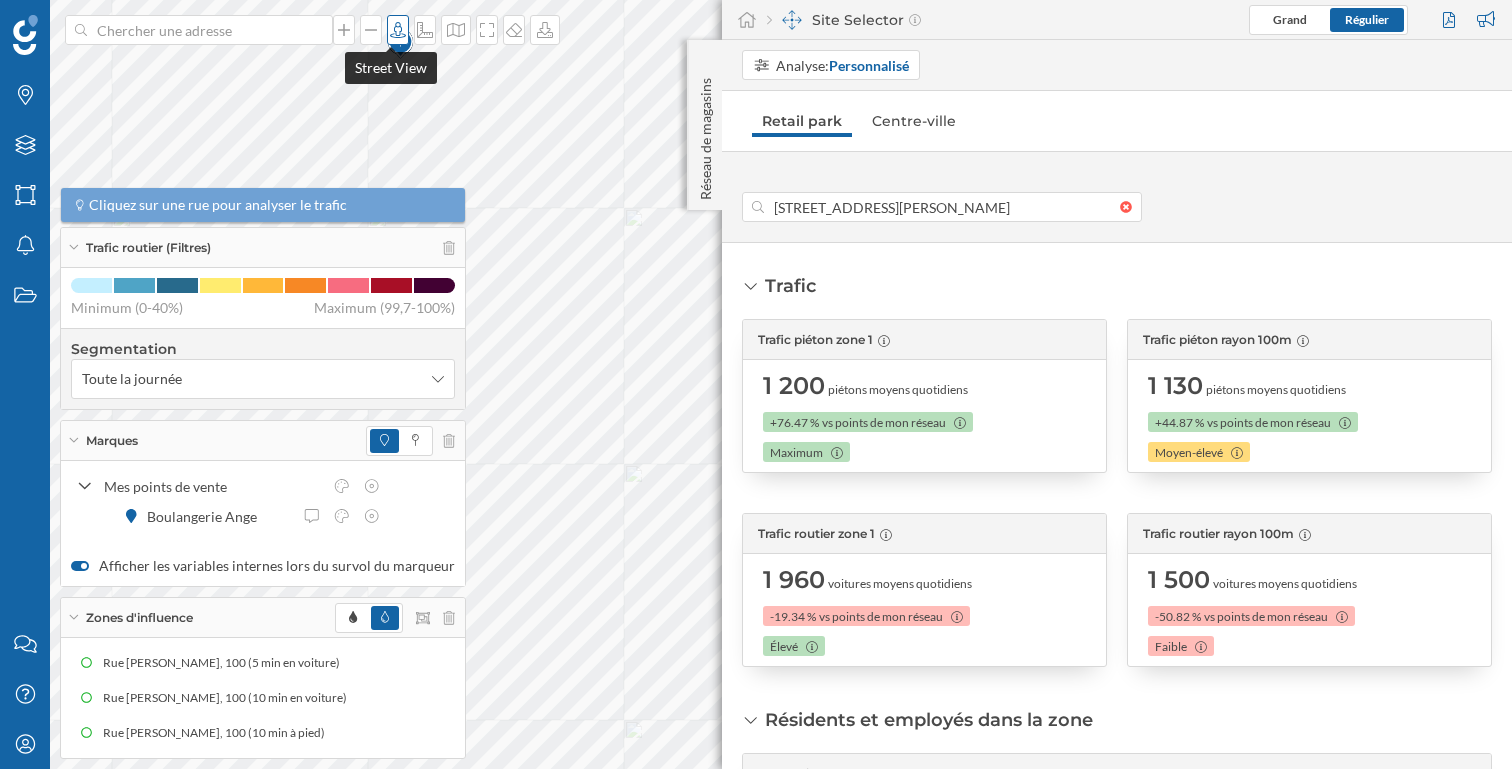 click 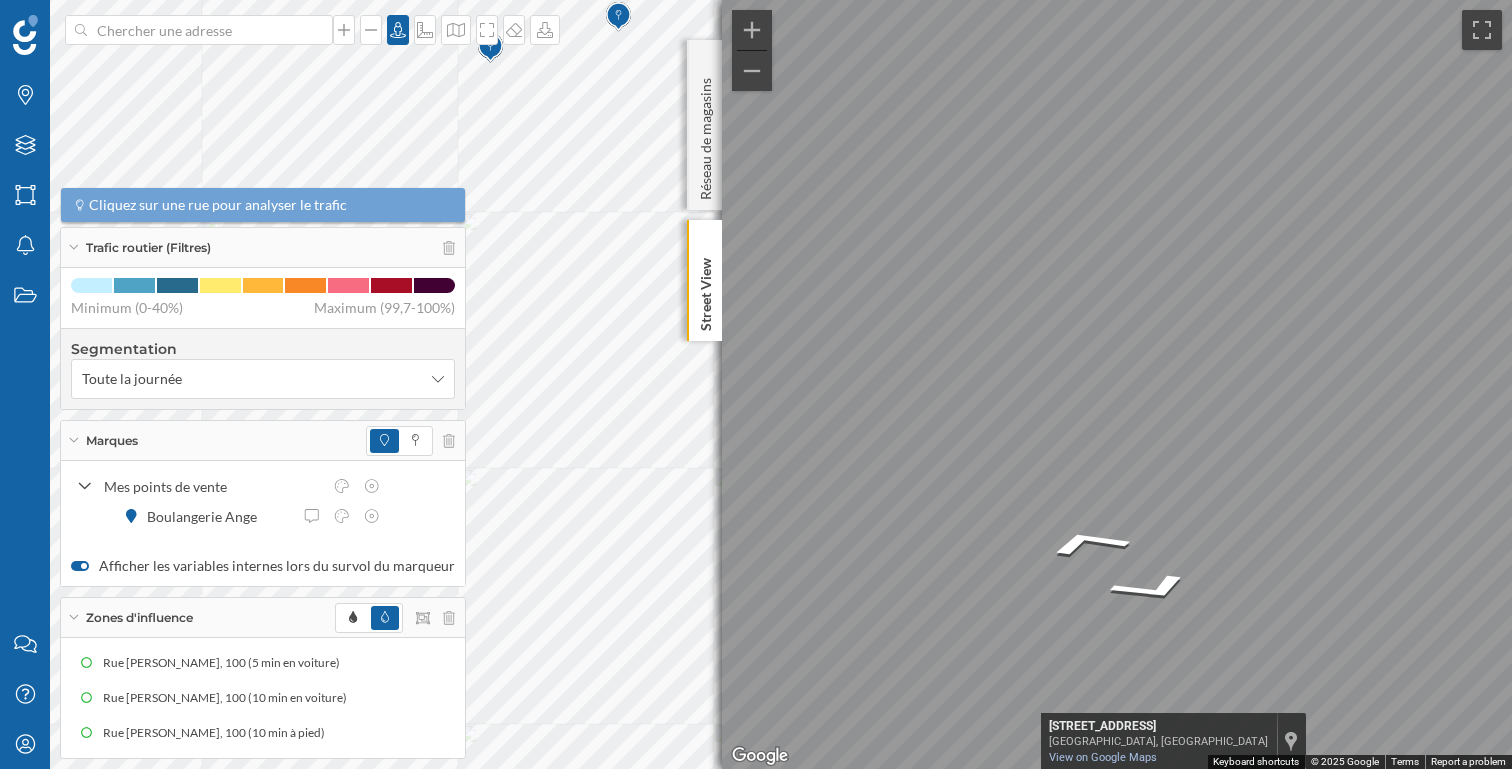 click on "Marques         Filtres         Zones         Notifications         Travail           Nous contacter       Centre d'aide       Mon profil
Trafic routier (Filtres)
Cliquez sur une rue pour analyser le trafic
Minimum (0-40%)
Maximum (99,7-100%)
Segmentation
Toute la journée
Marques
Mes points de vente
Boulangerie Ange
Afficher les variables internes lors du survol du marqueur
Zones d'influence
Rue [PERSON_NAME], 100 (5 min en voiture)       Rue [PERSON_NAME], 100 (10 min en voiture)       Rue [PERSON_NAME], 100 (10 min à pied)
[GEOGRAPHIC_DATA]" at bounding box center [756, 384] 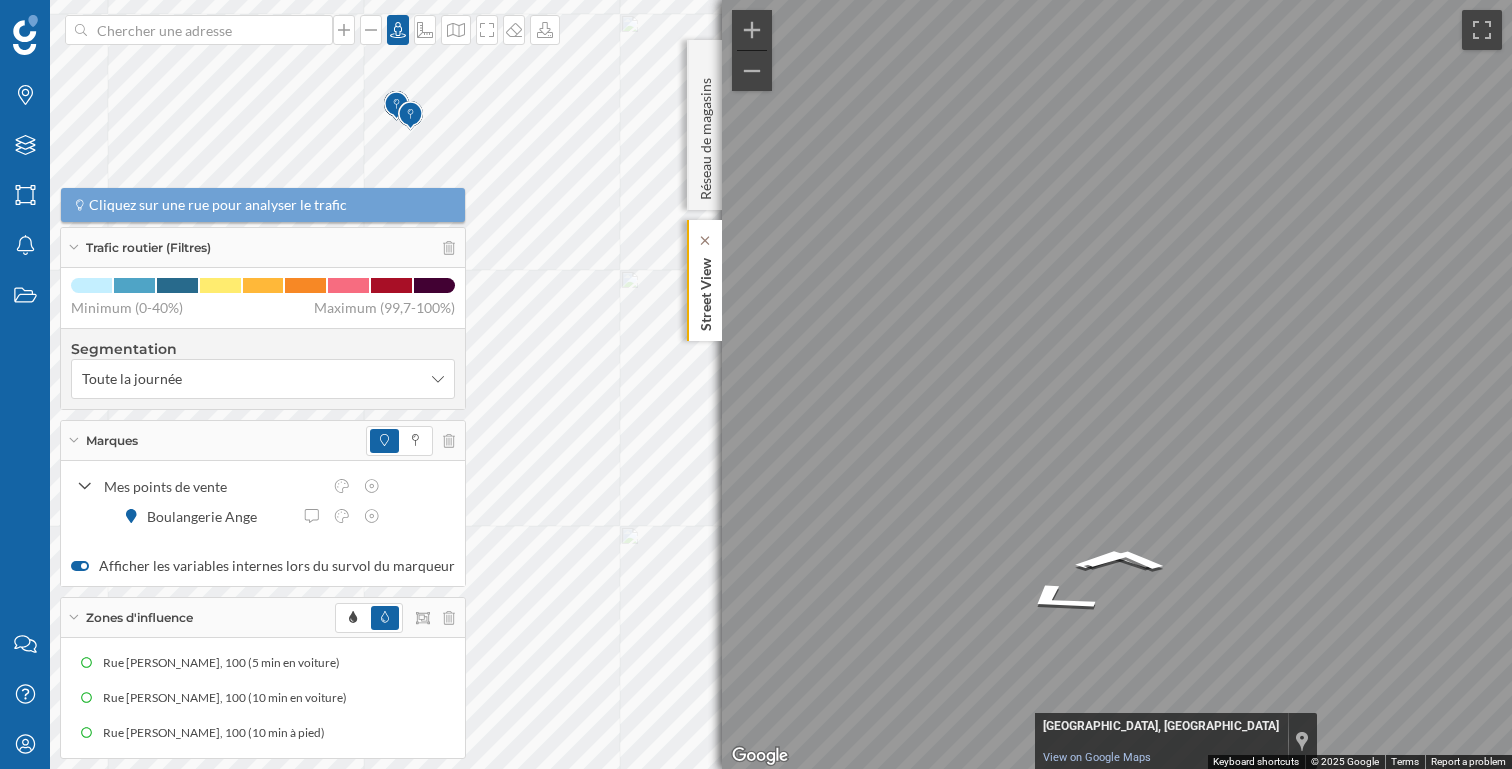 click on "Marques         Filtres         Zones         Notifications         Travail           Nous contacter       Centre d'aide       Mon profil
Trafic routier (Filtres)
Cliquez sur une rue pour analyser le trafic
Minimum (0-40%)
Maximum (99,7-100%)
Segmentation
Toute la journée
Marques
Mes points de vente
Boulangerie Ange
Afficher les variables internes lors du survol du marqueur
Zones d'influence
Rue [PERSON_NAME], 100 (5 min en voiture)       Rue [PERSON_NAME], 100 (10 min en voiture)       Rue [PERSON_NAME], 100 (10 min à pied)
[GEOGRAPHIC_DATA]" at bounding box center (756, 384) 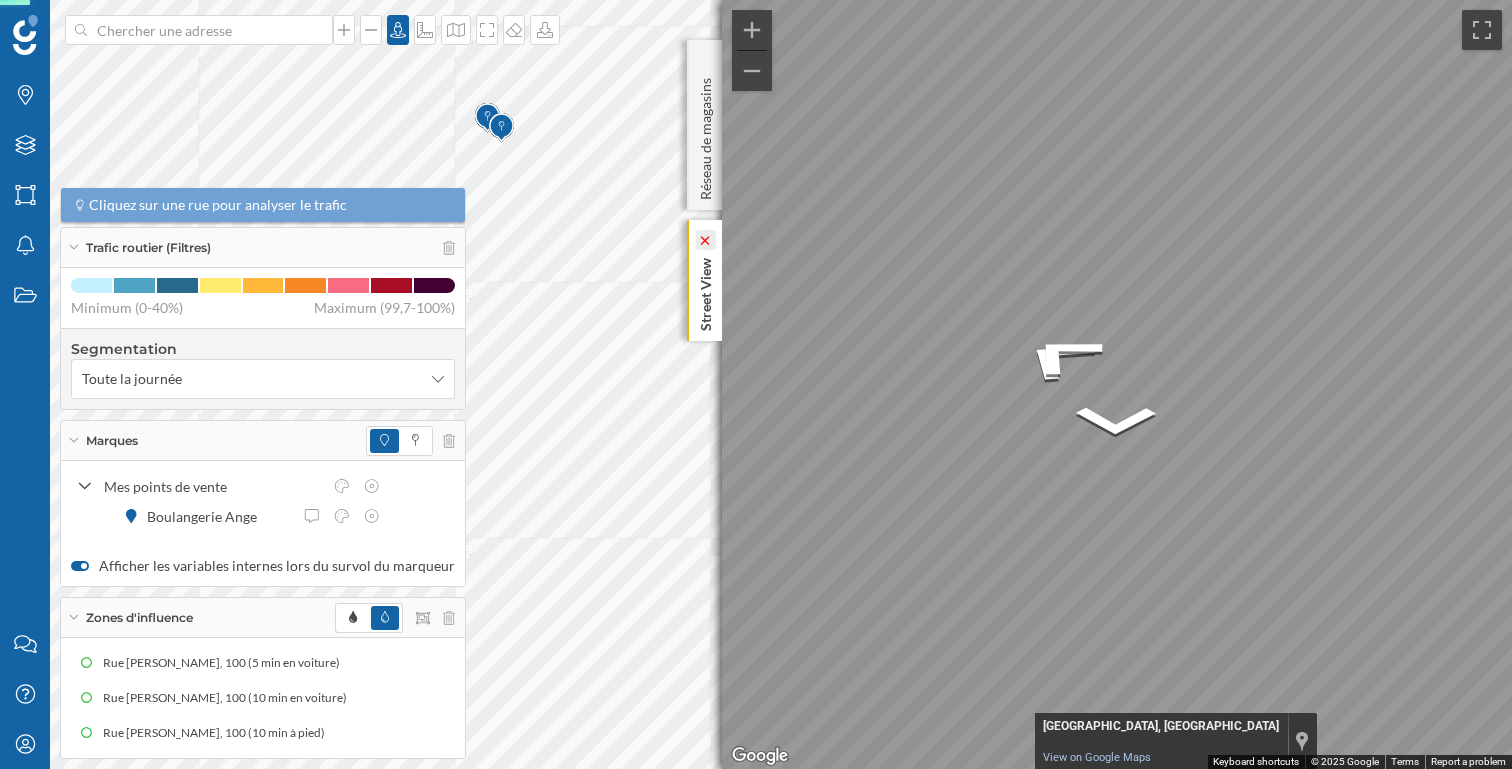 click 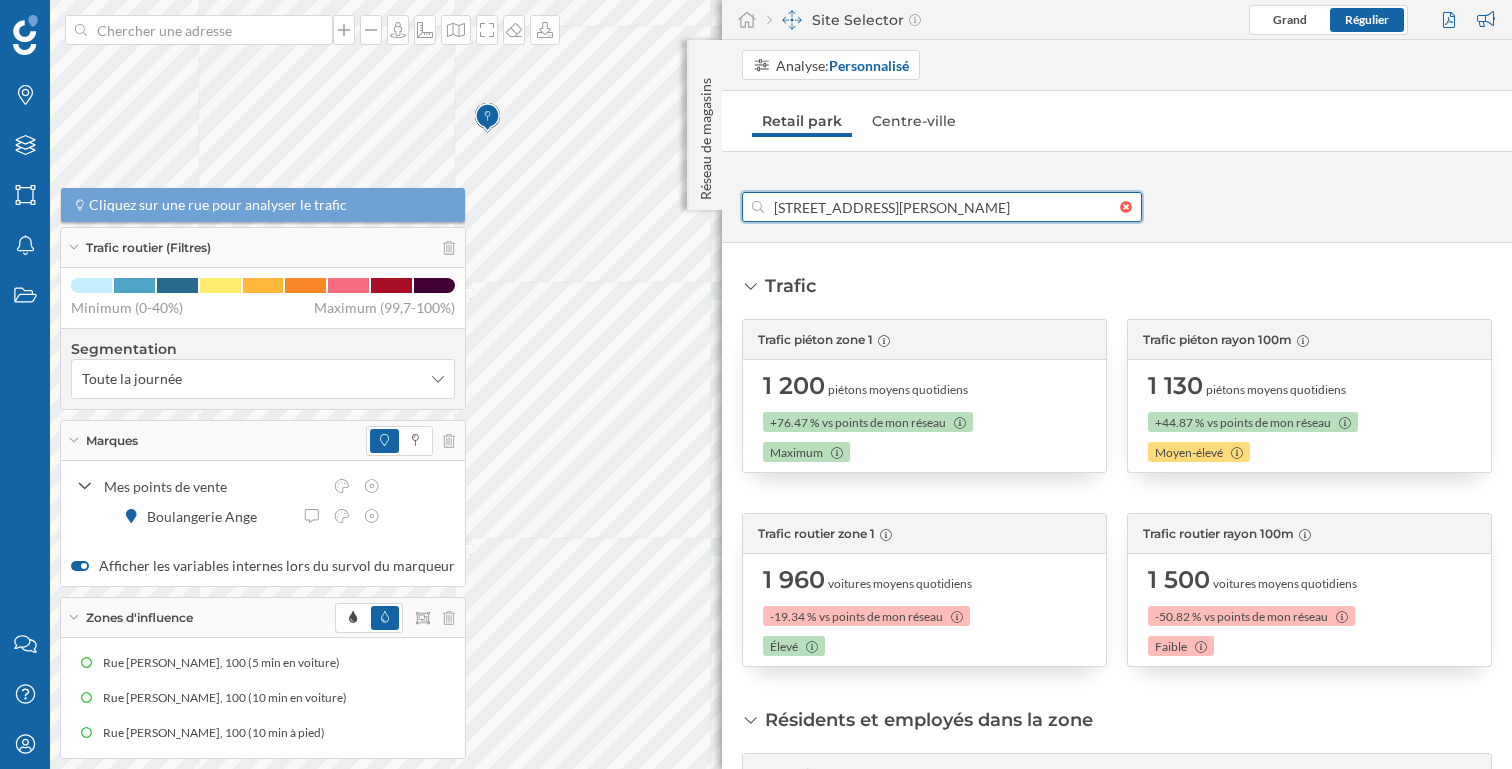 click on "[STREET_ADDRESS][PERSON_NAME]" at bounding box center (942, 207) 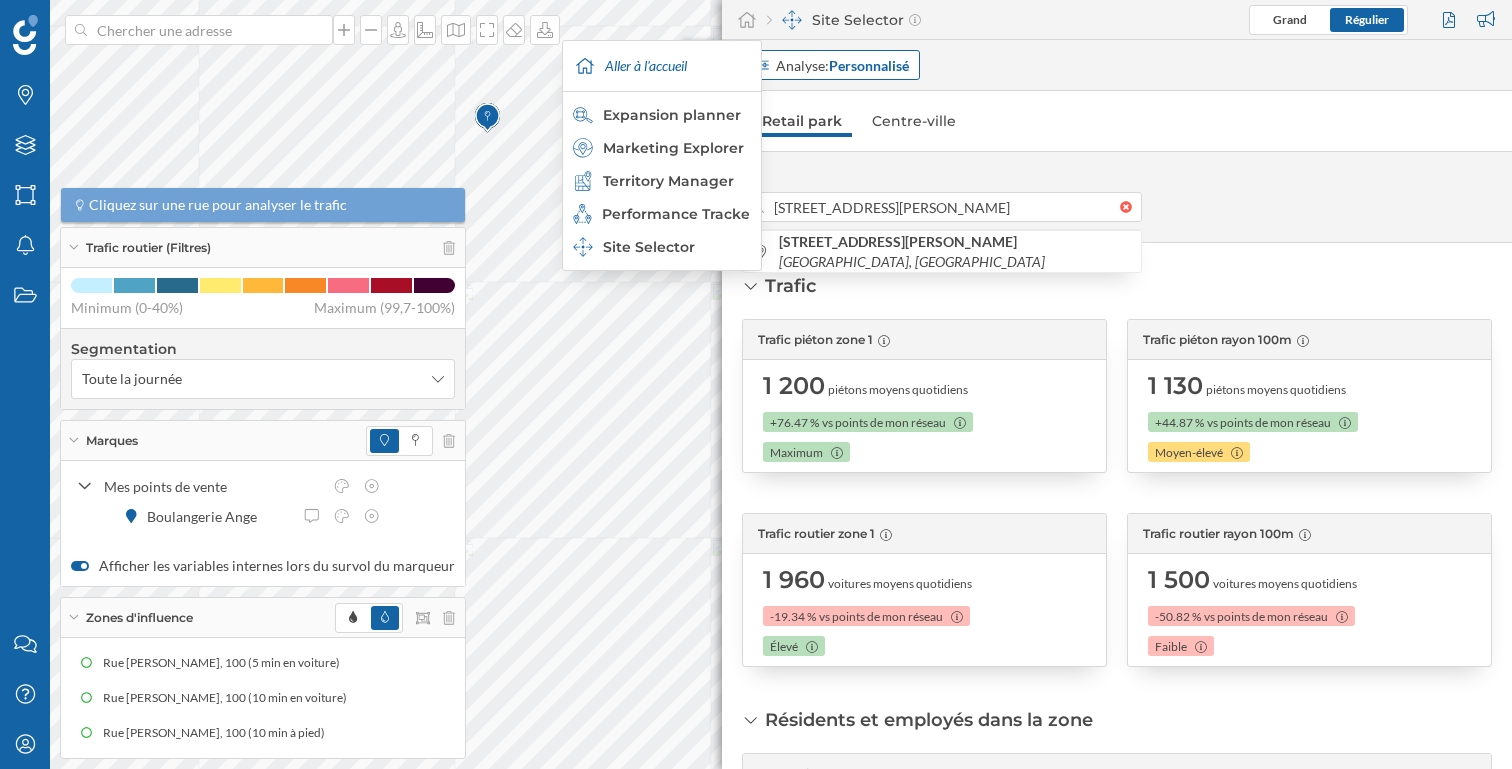 click on "Analyse:  Personnalisé" at bounding box center (842, 65) 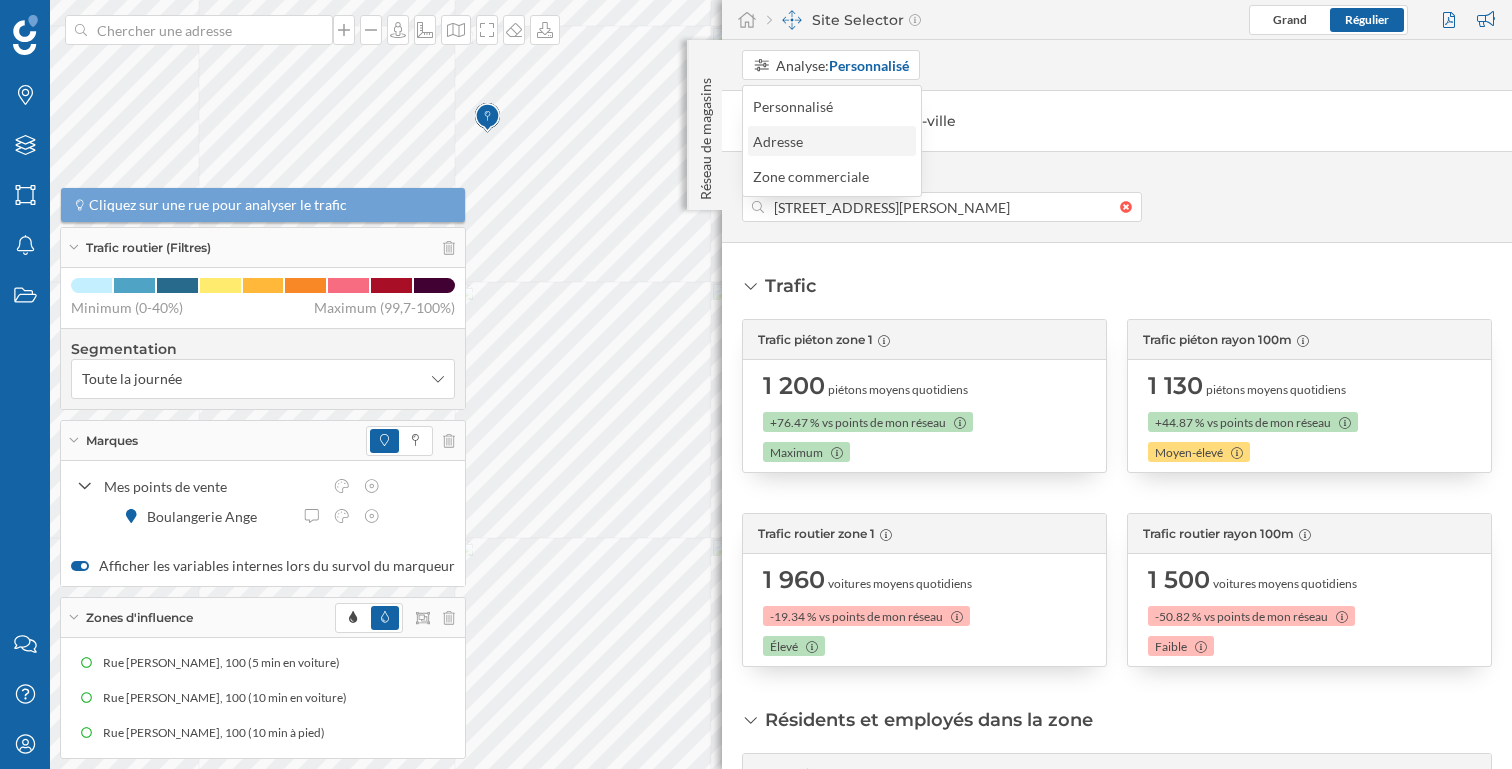 click on "Adresse" at bounding box center [778, 141] 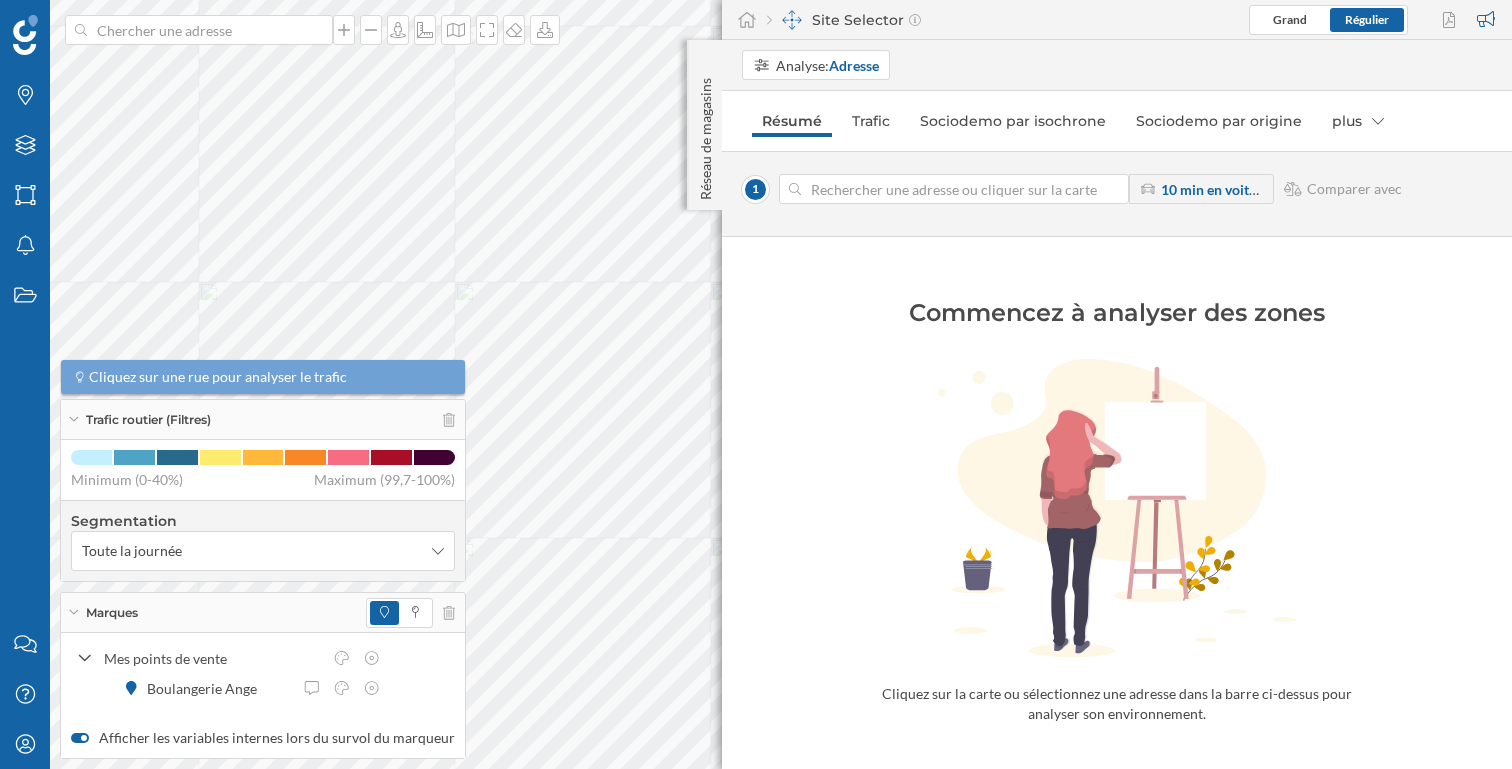 click at bounding box center (954, 189) 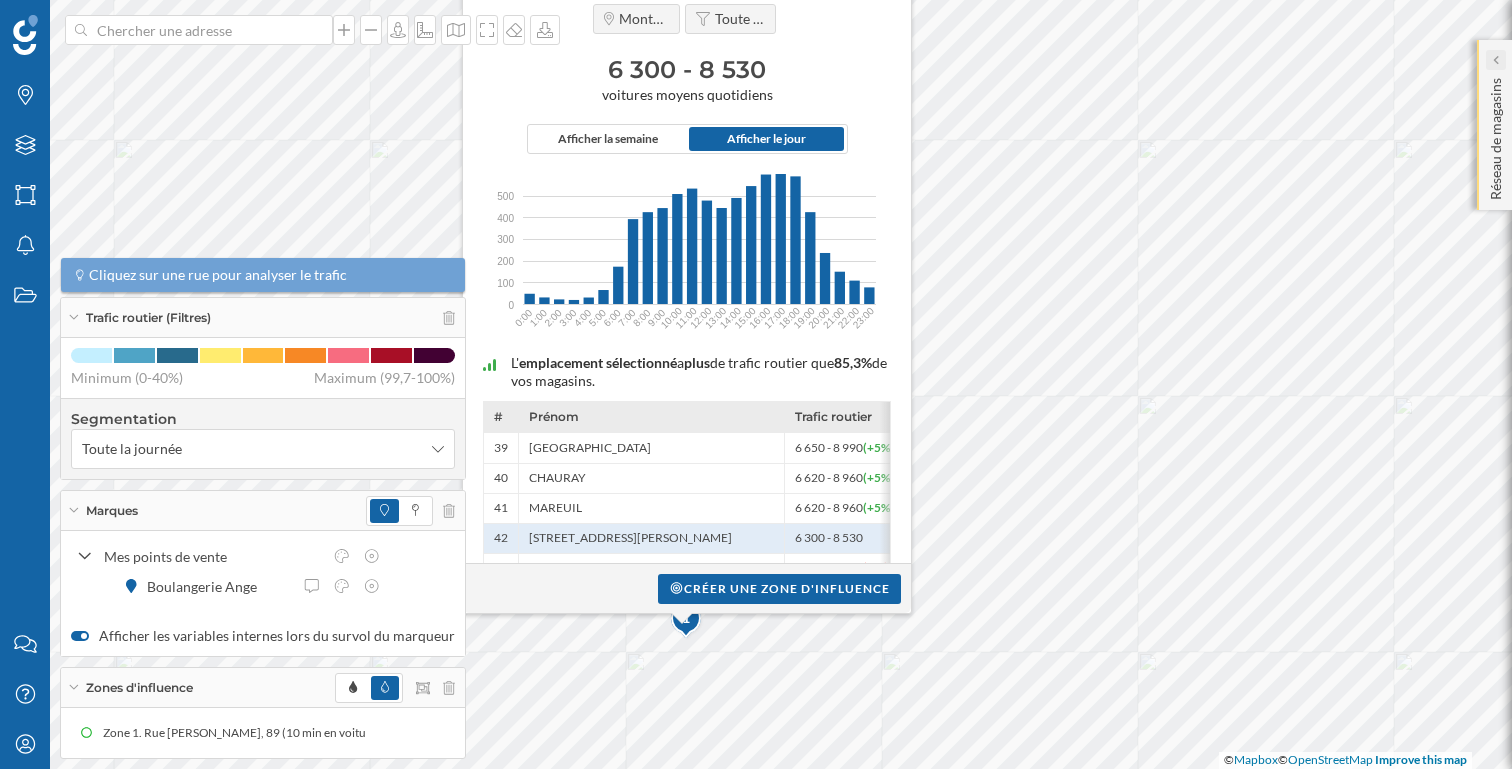 click 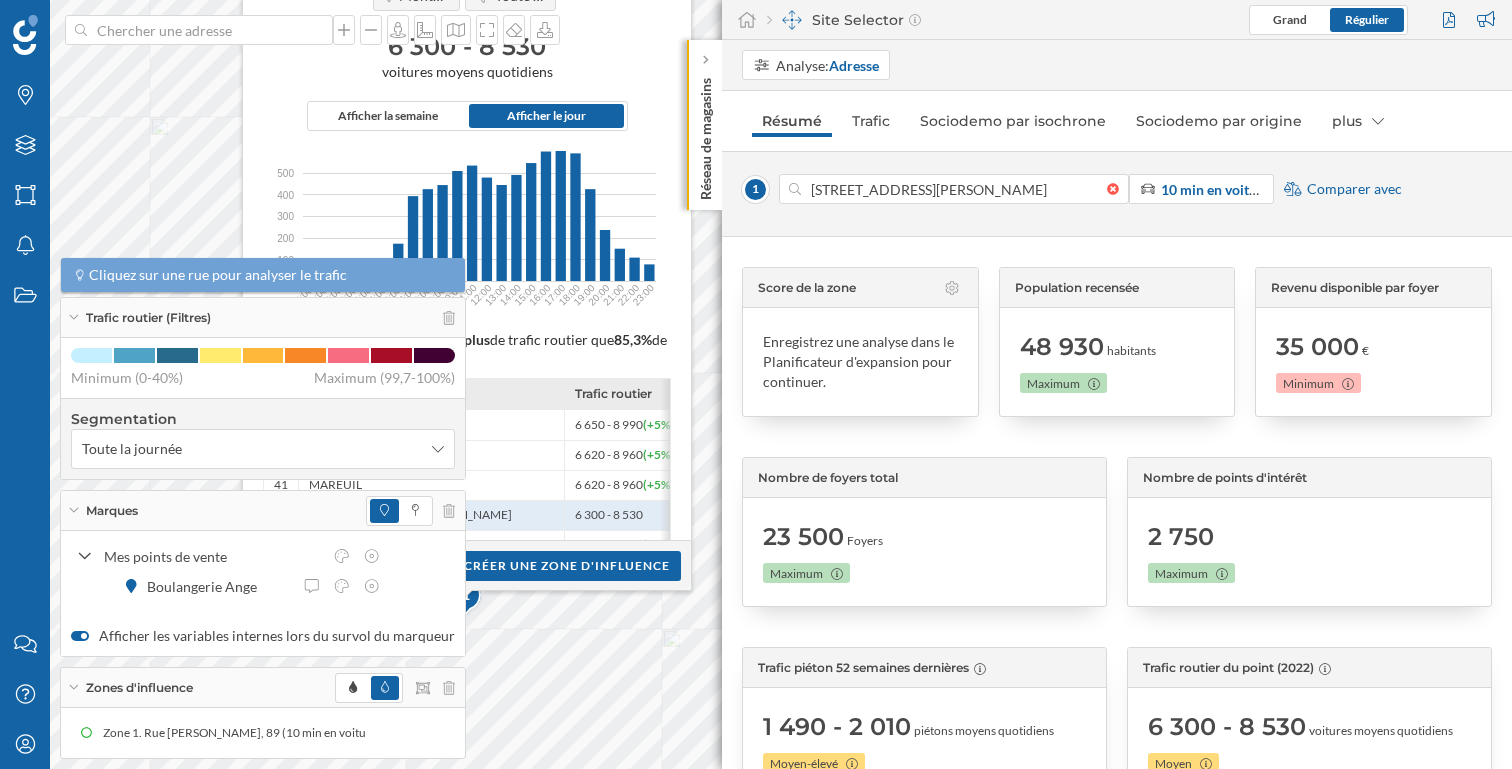 click on "Comparer avec" at bounding box center [1354, 189] 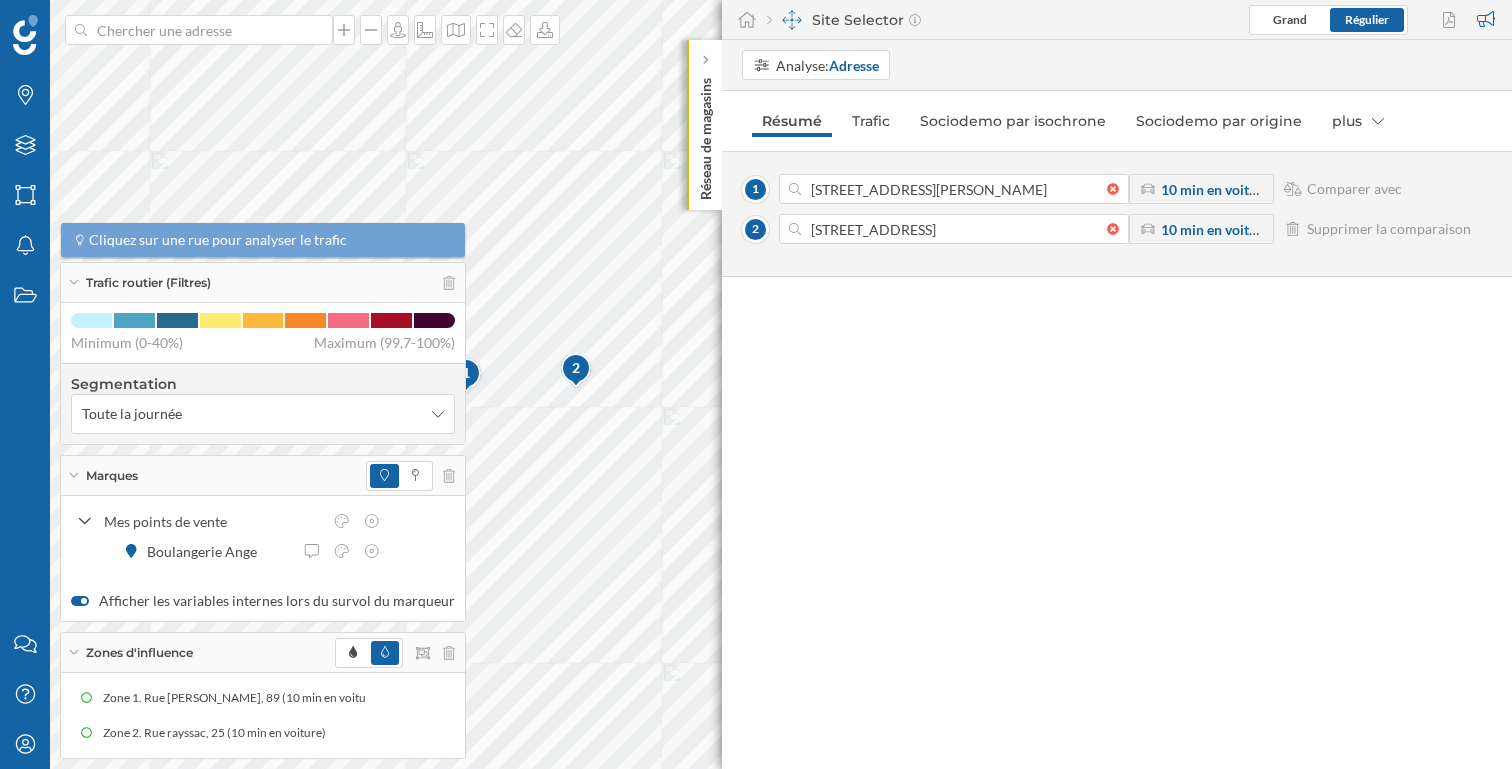 click on "Marques         Filtres         Zones         Notifications         Travail           Nous contacter       Centre d'aide       Mon profil
Trafic routier (Filtres)
Cliquez sur une rue pour analyser le trafic
Minimum (0-40%)
Maximum (99,7-100%)
Segmentation
Toute la journée
Marques
Mes points de vente
Boulangerie Ange
Afficher les variables internes lors du survol du marqueur
Zones d'influence
Zone 1. Rue [PERSON_NAME], 89 (10 min en voiture)       Zone 2. Rue rayssac, 25 (10 min en voiture)
Réseau de magasins" at bounding box center [756, 384] 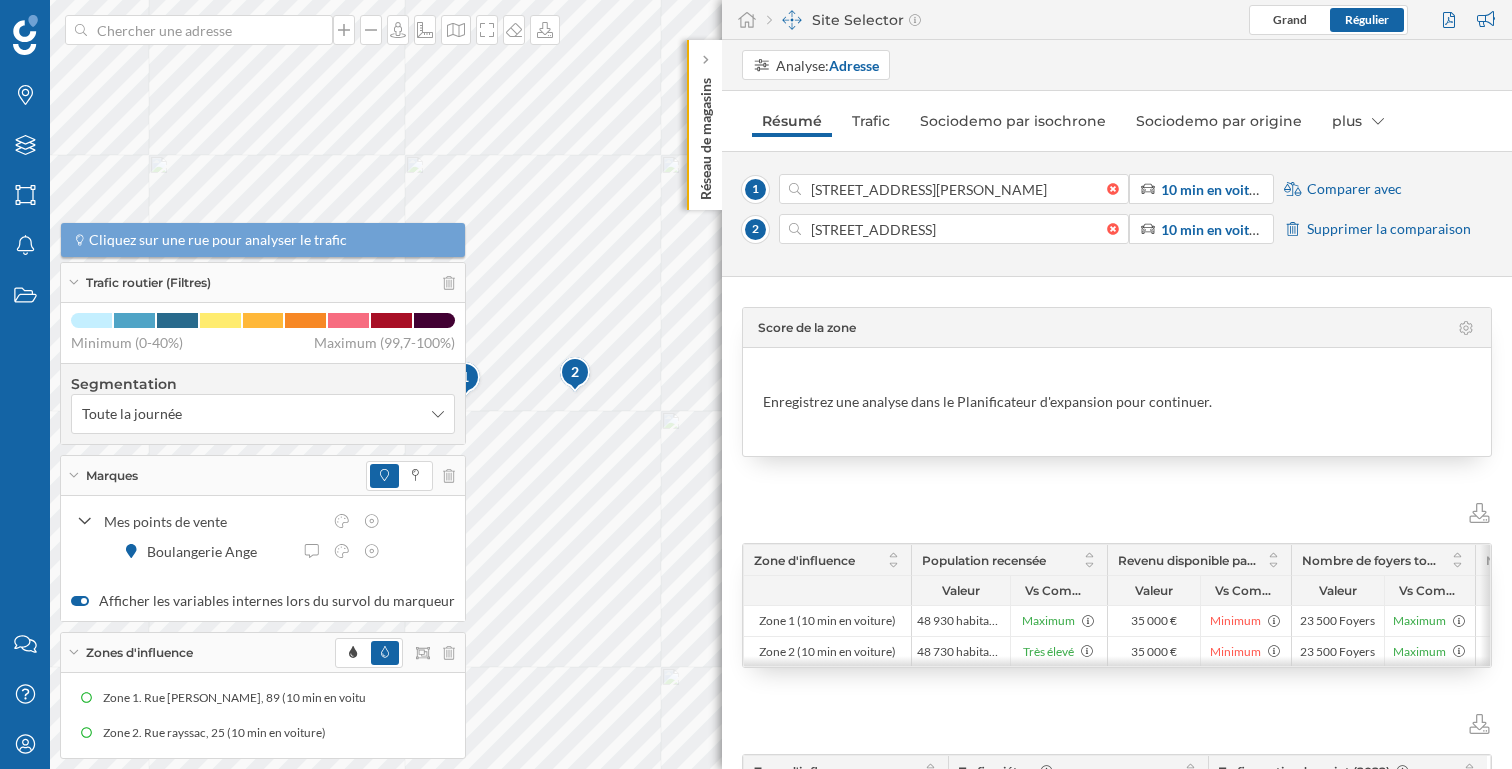 click on "Comparer avec" at bounding box center (1354, 189) 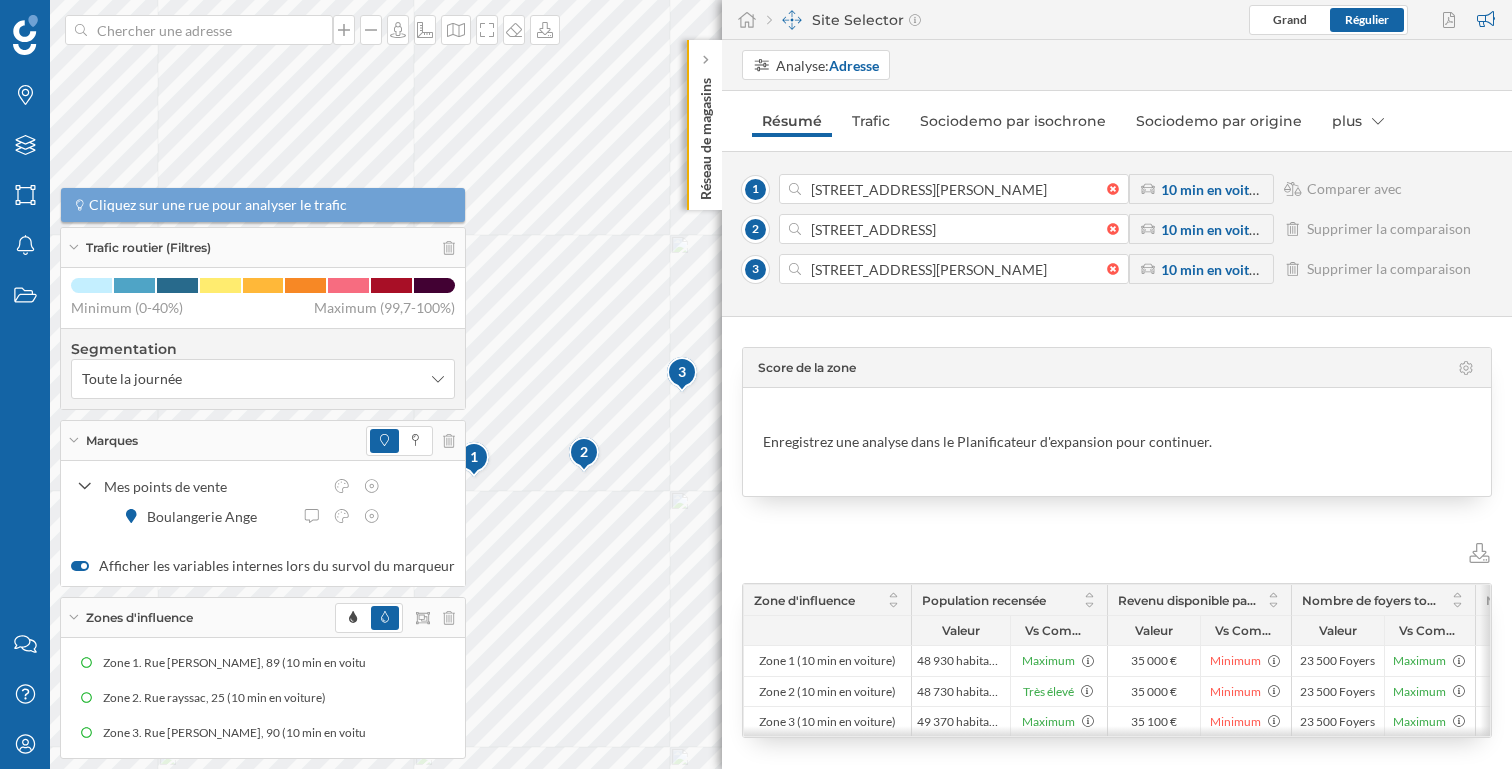 click on "Marques         Filtres         Zones         Notifications         Travail           Nous contacter       Centre d'aide       Mon profil
Trafic routier (Filtres)
Cliquez sur une rue pour analyser le trafic
Minimum (0-40%)
Maximum (99,7-100%)
Segmentation
Toute la journée
Marques
Mes points de vente
Boulangerie Ange
Afficher les variables internes lors du survol du marqueur
Zones d'influence
Zone 1. Rue [PERSON_NAME], 89 (10 min en voiture)       Zone 2. Rue rayssac, 25 (10 min en voiture)       Zone 3. Rue [PERSON_NAME], 90 (10 min en voiture)
Réseau de magasins" at bounding box center (756, 384) 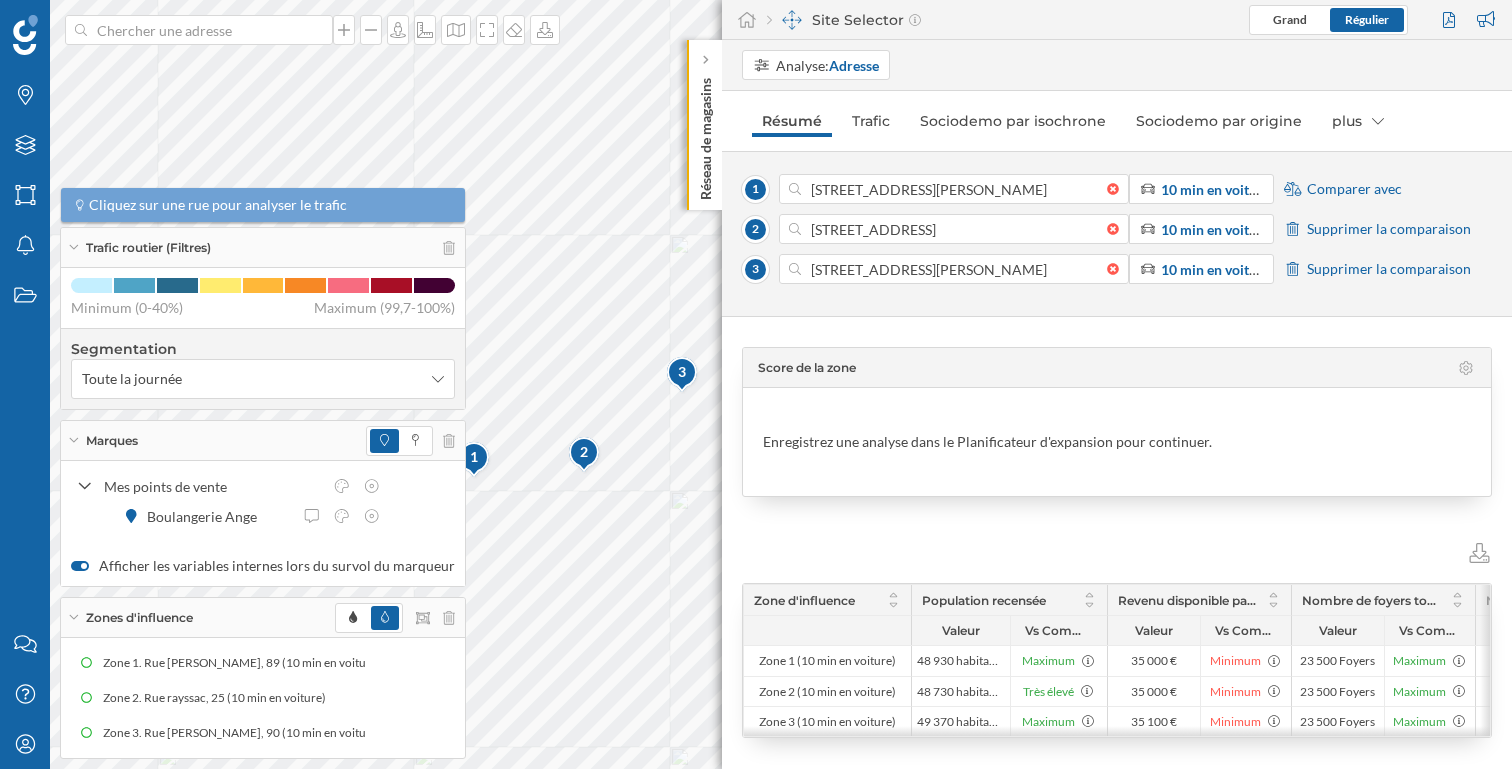 click on "Comparer avec" at bounding box center (1354, 189) 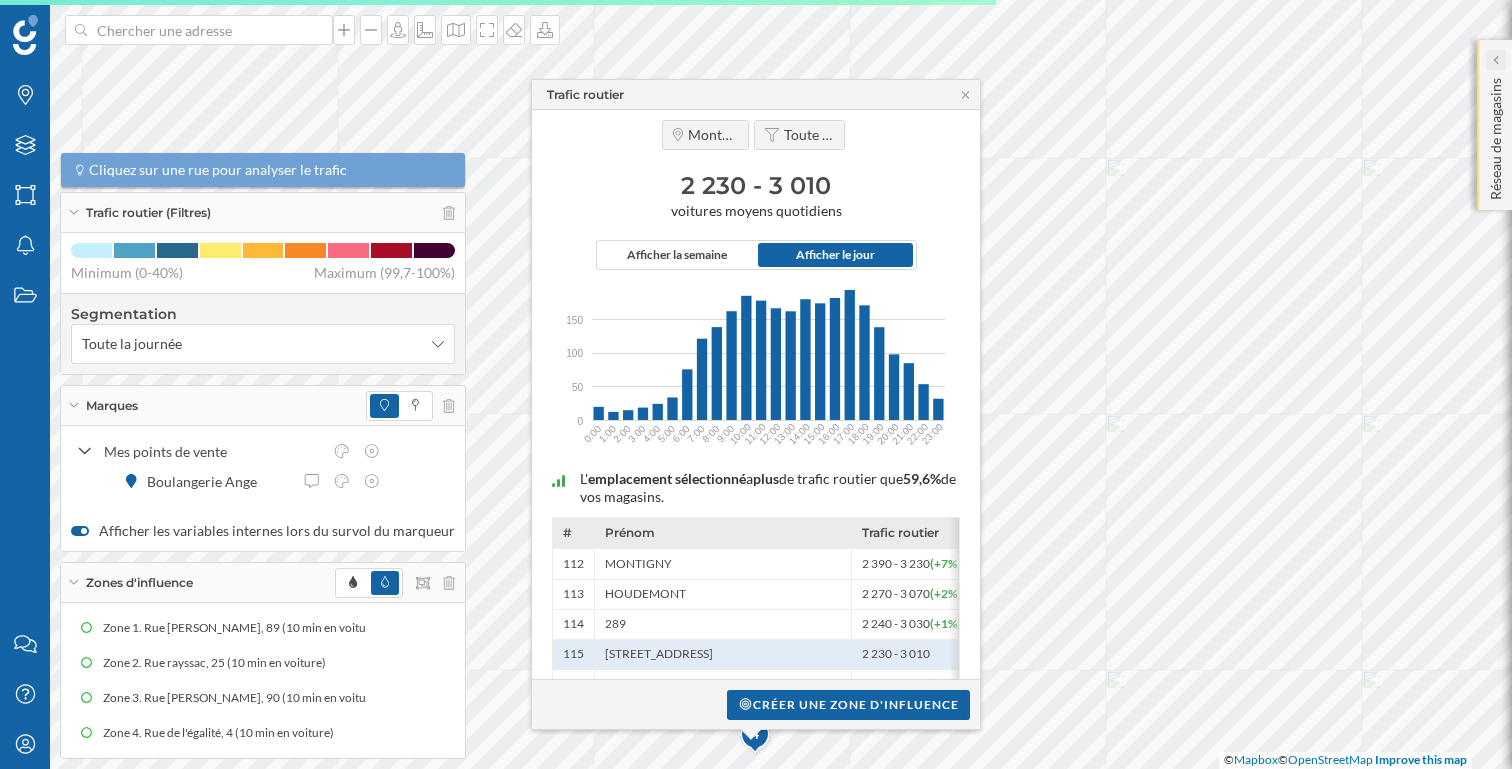 click 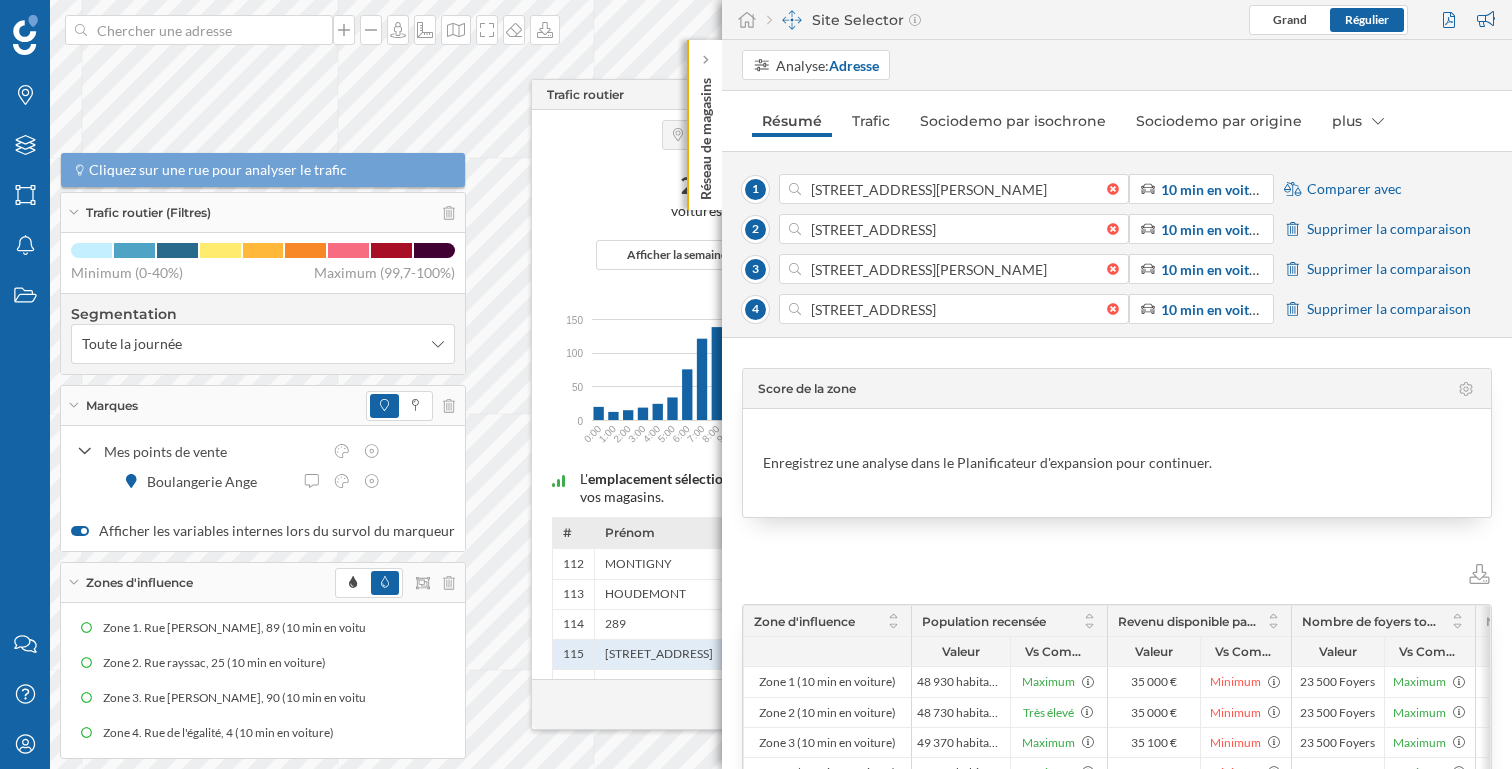 click on "Comparer avec" at bounding box center [1354, 189] 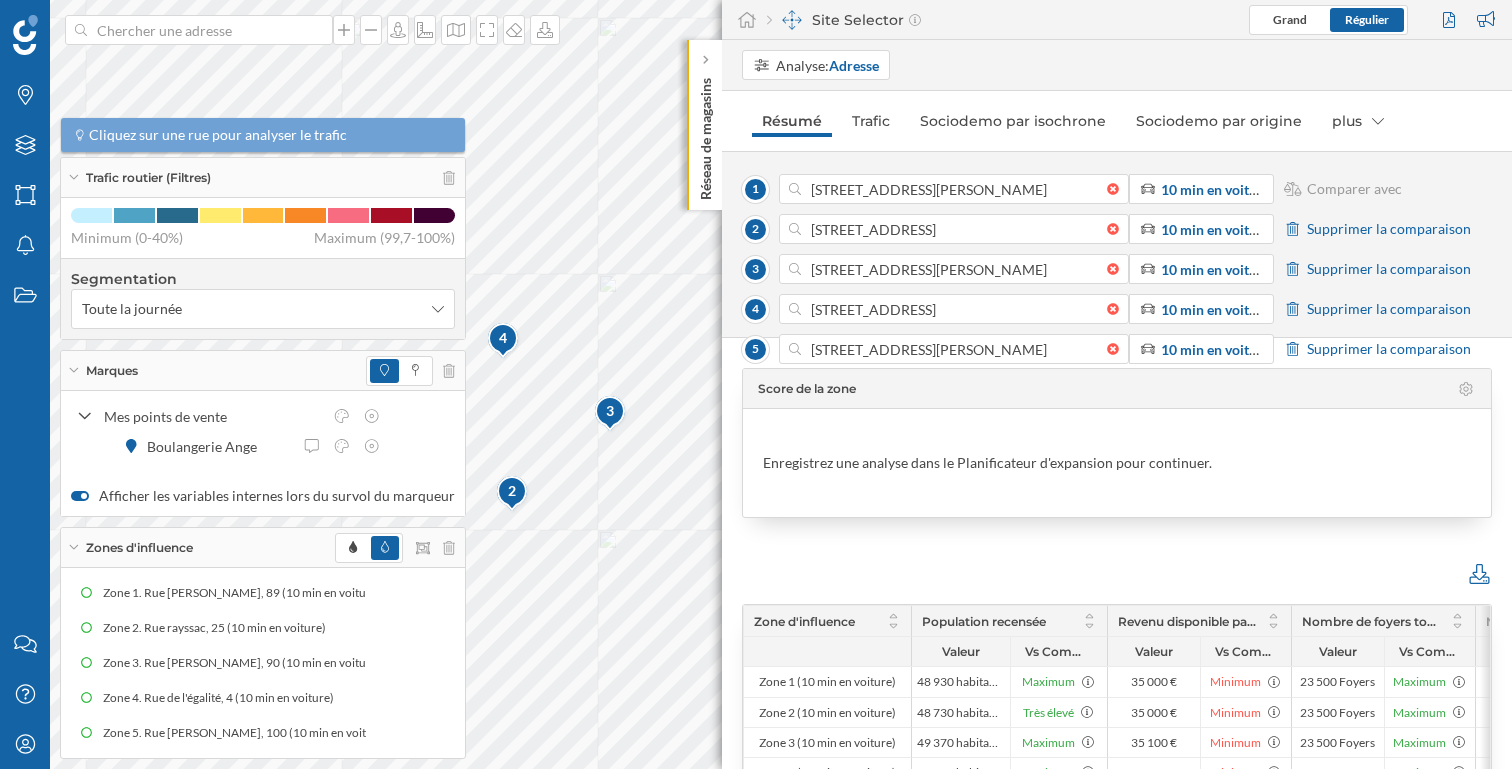click 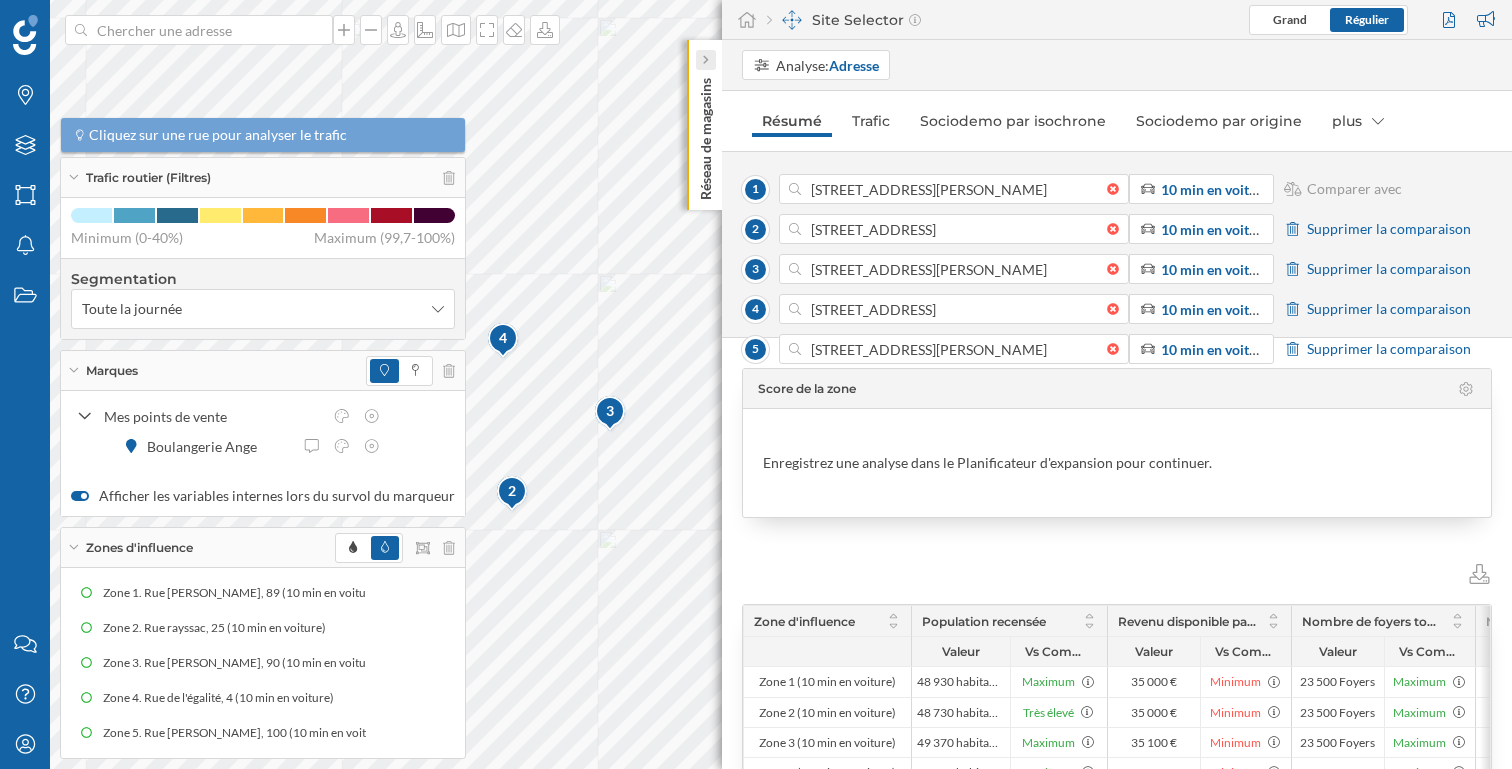 click at bounding box center (705, 60) 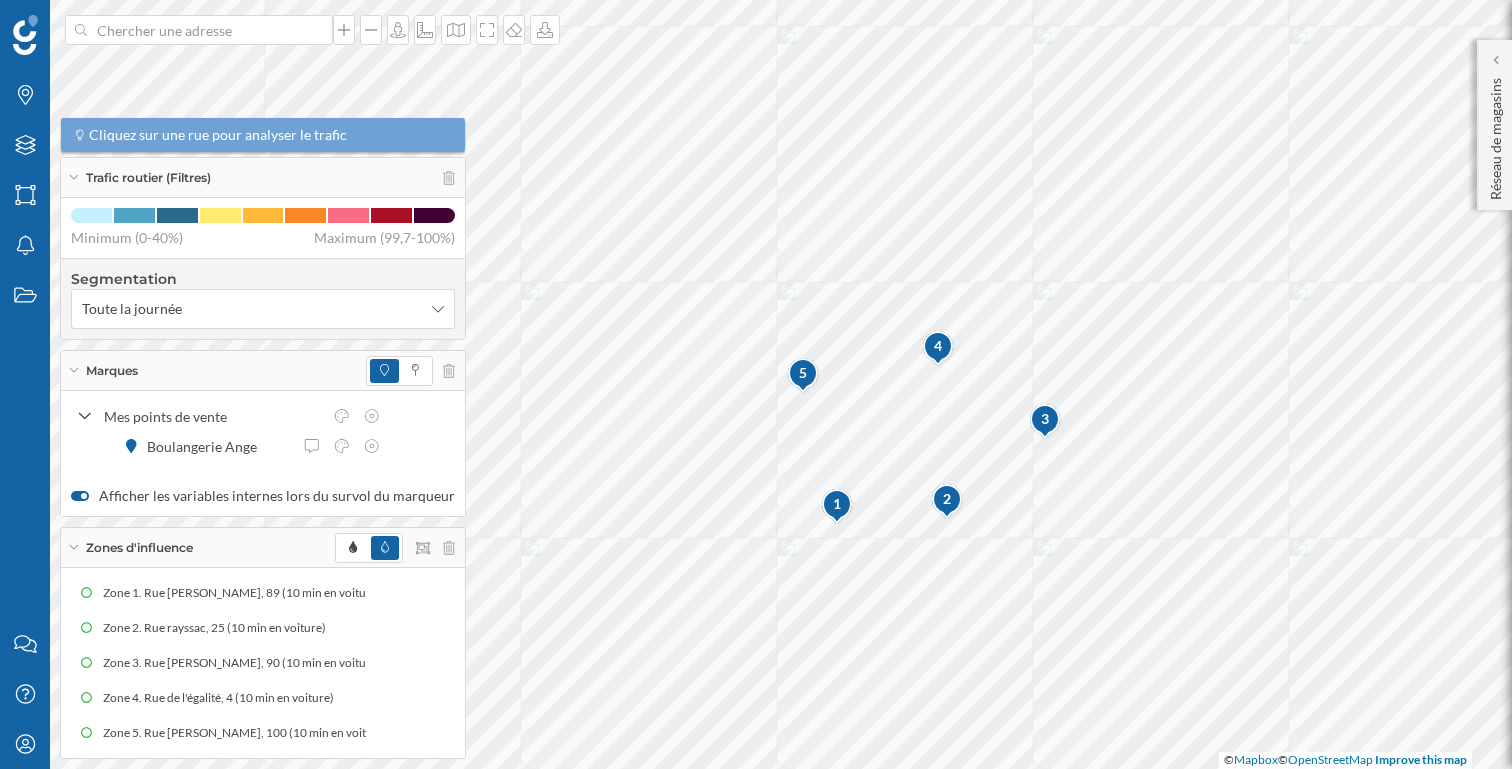 drag, startPoint x: 1035, startPoint y: 477, endPoint x: 947, endPoint y: 516, distance: 96.25487 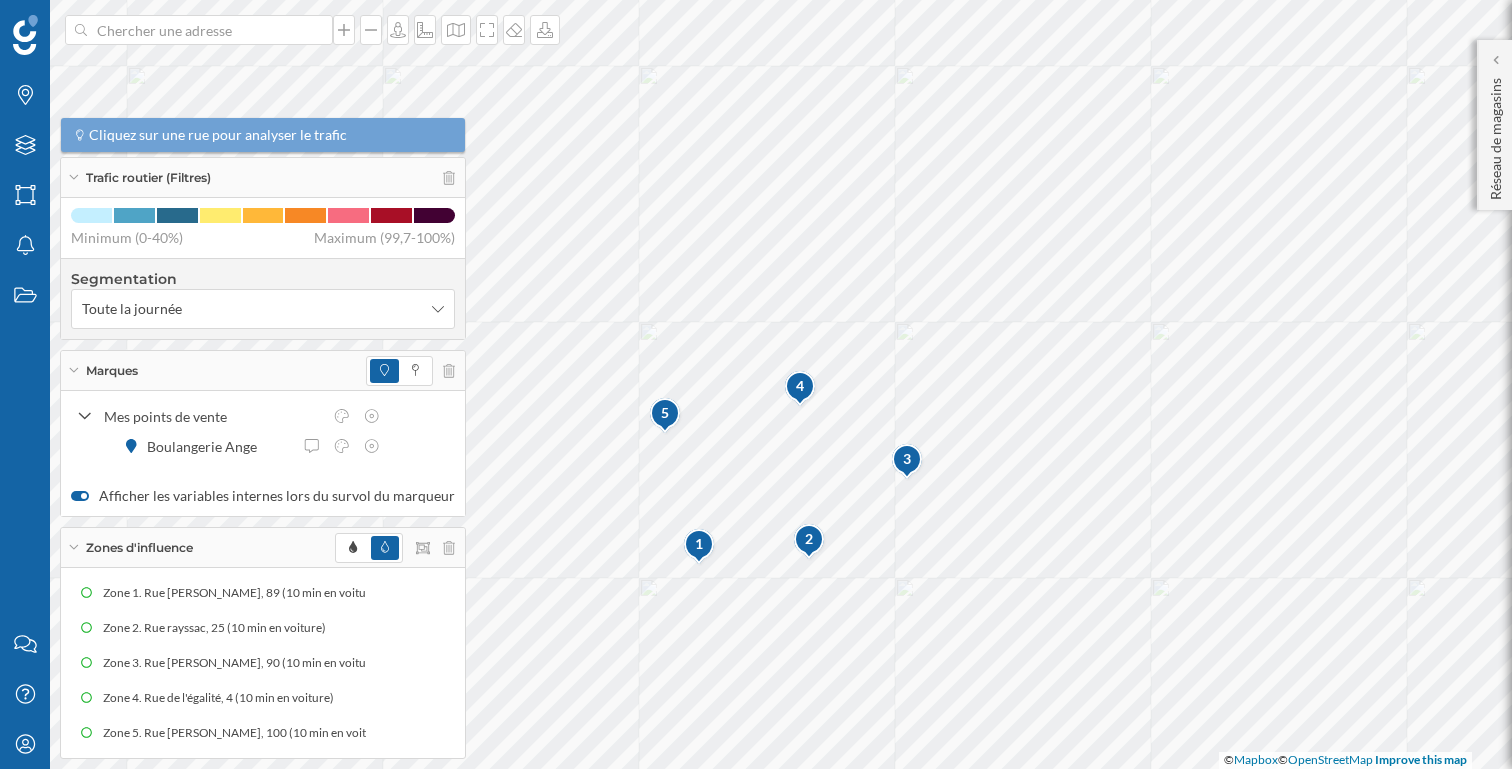 drag, startPoint x: 947, startPoint y: 516, endPoint x: 809, endPoint y: 557, distance: 143.9618 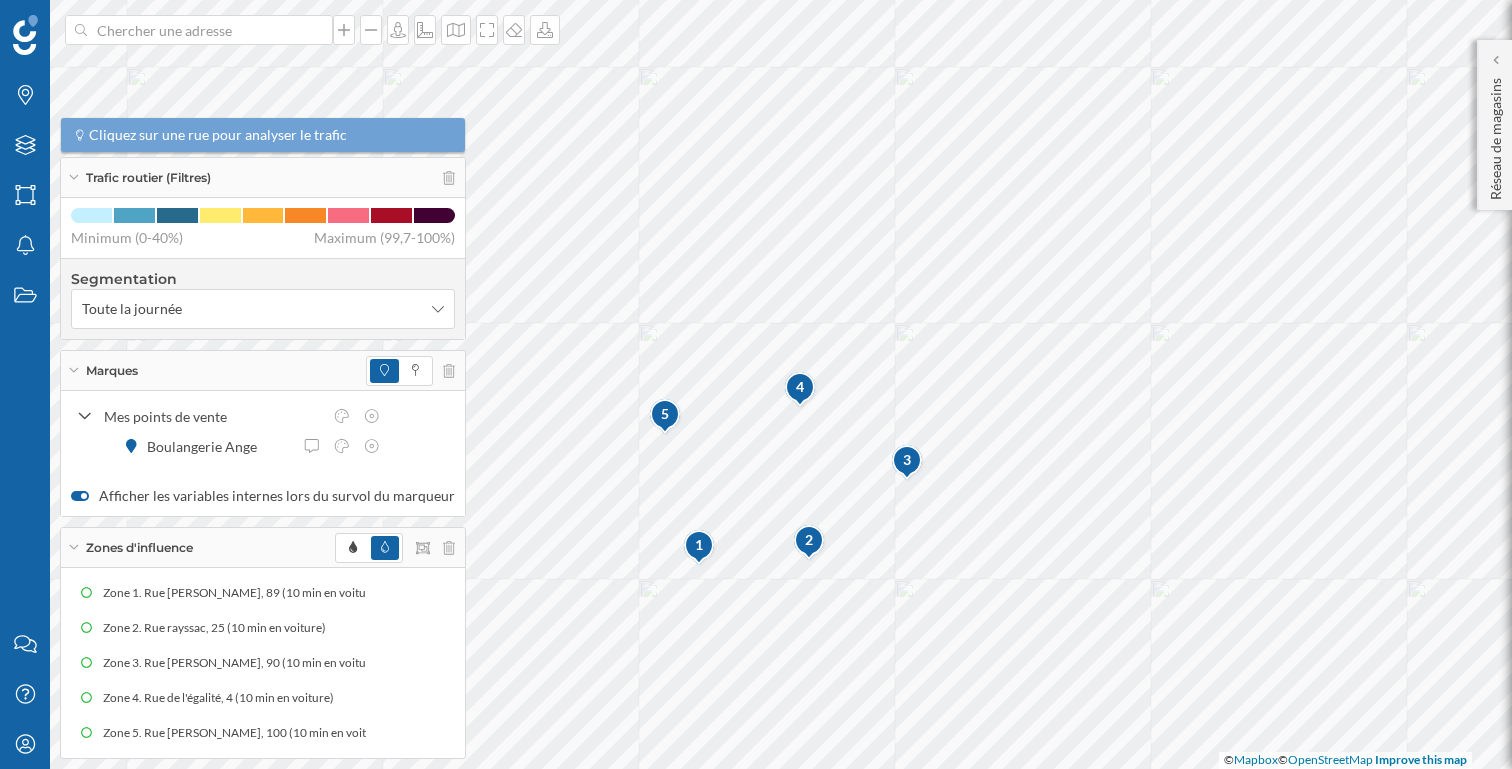 click at bounding box center [410, 371] 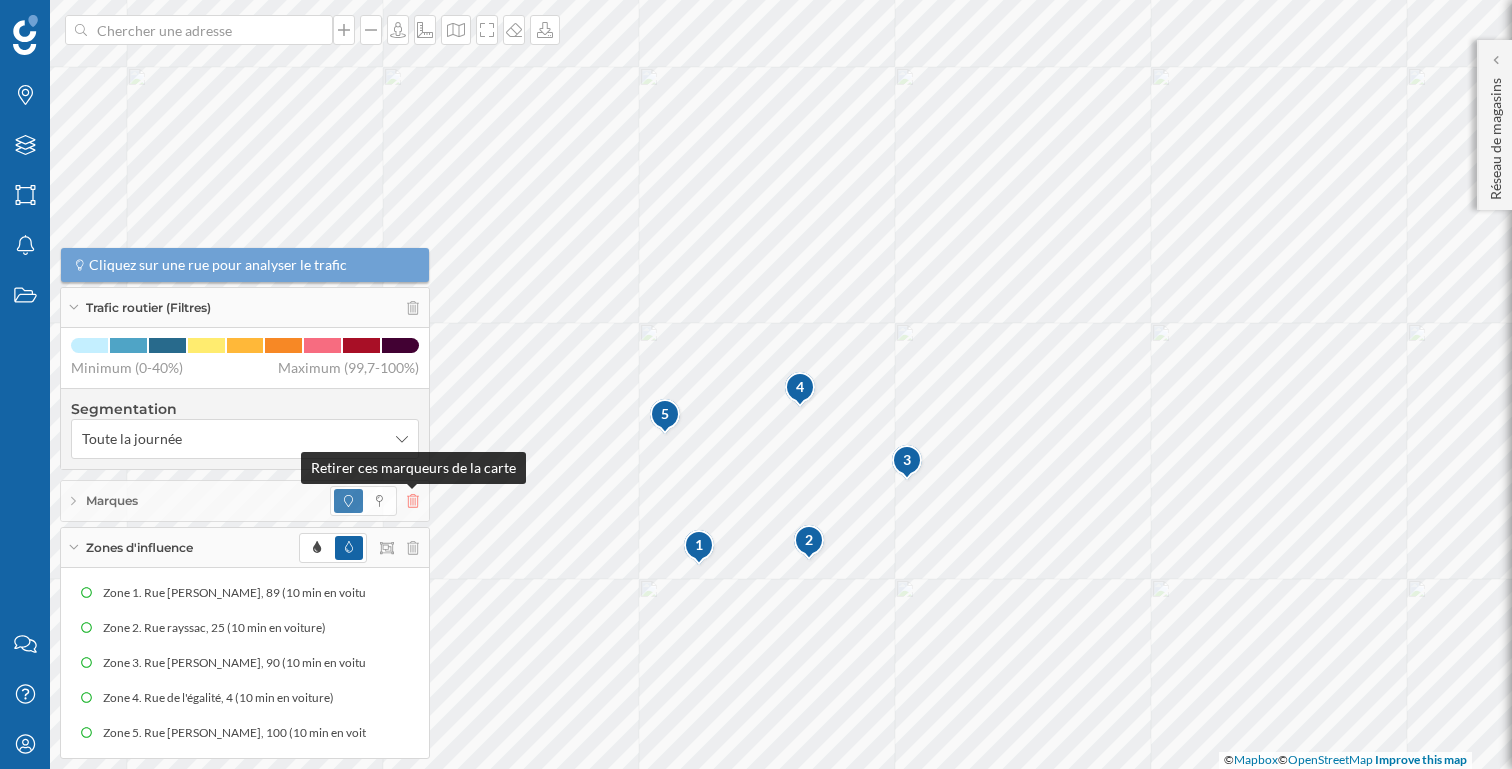 click 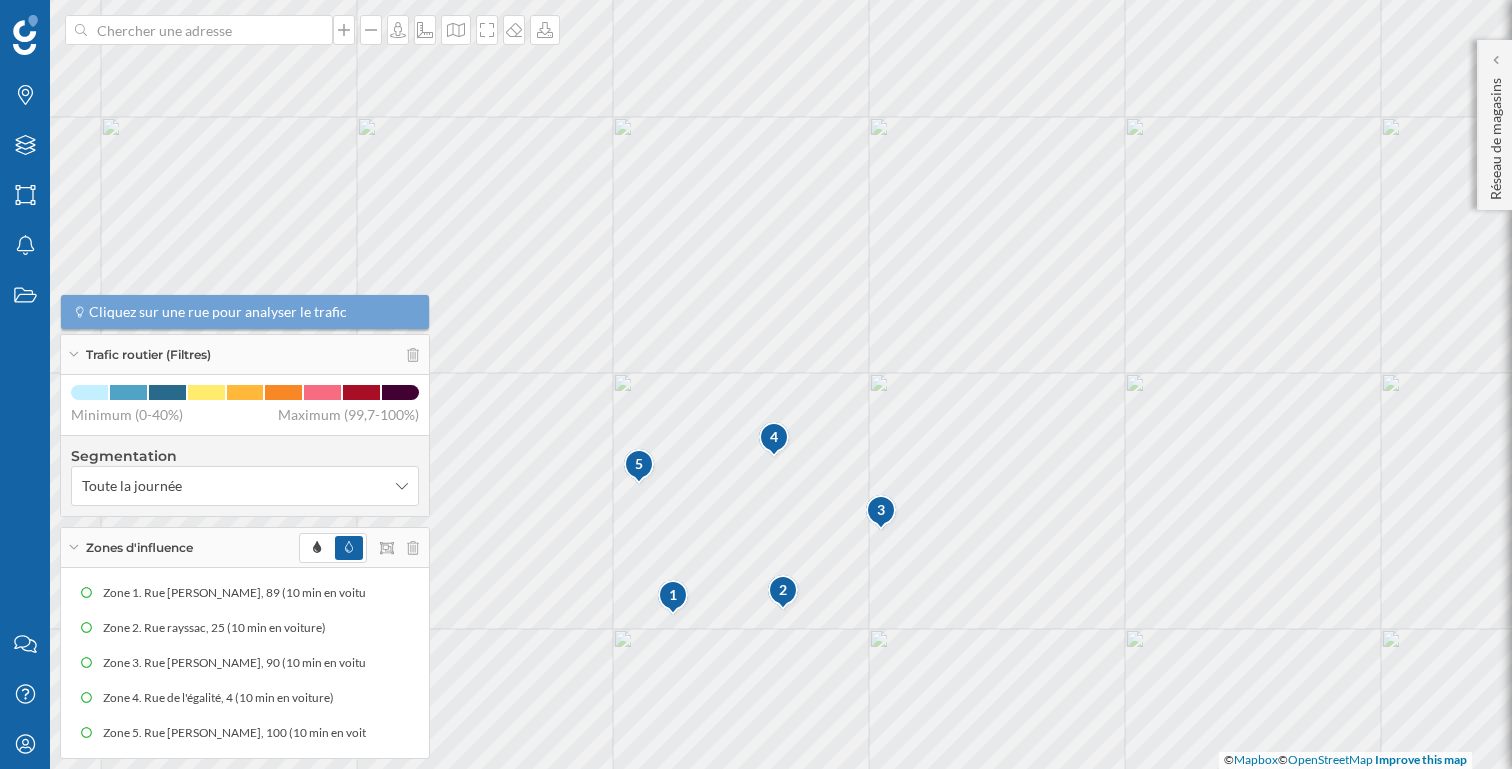 drag, startPoint x: 763, startPoint y: 563, endPoint x: 737, endPoint y: 613, distance: 56.35601 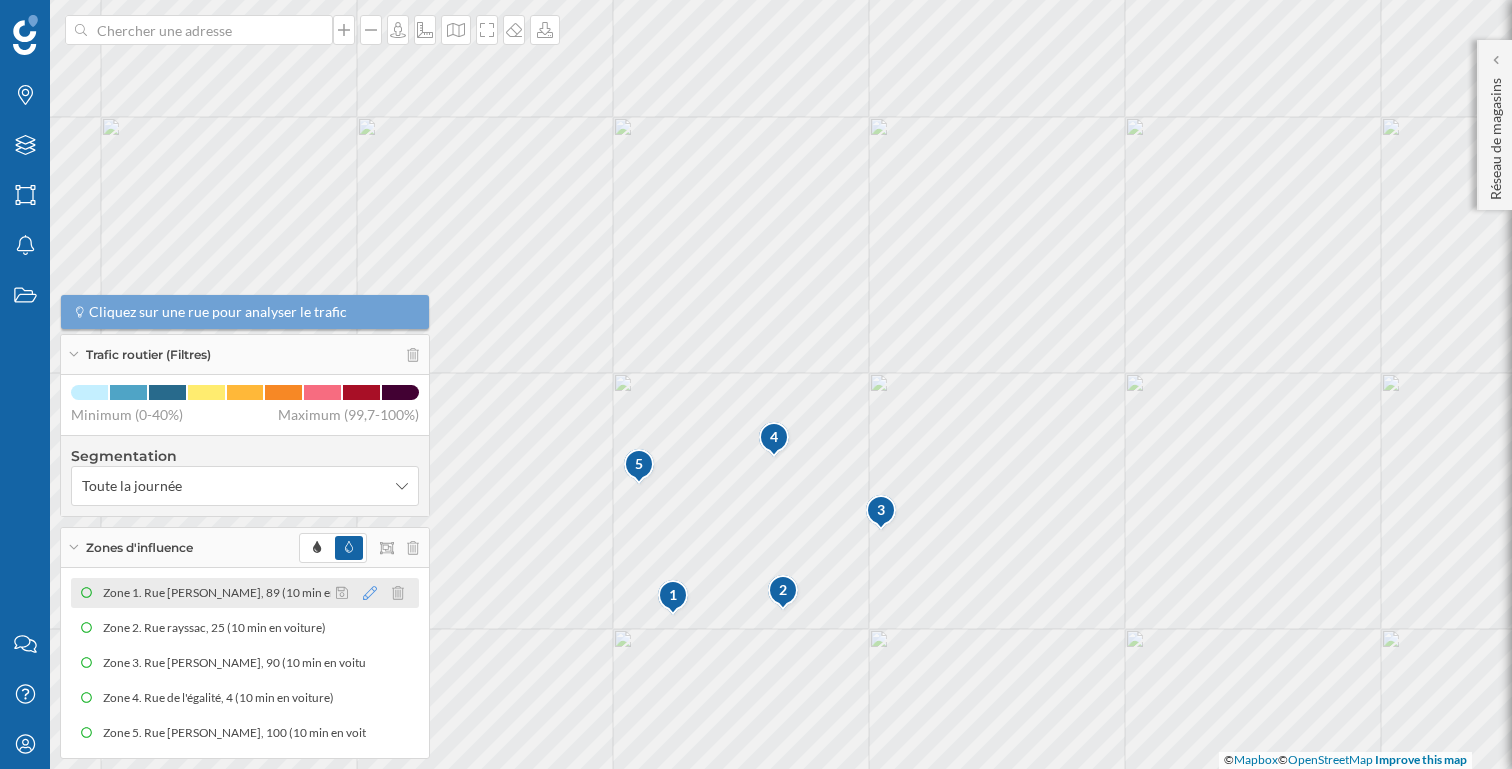 click 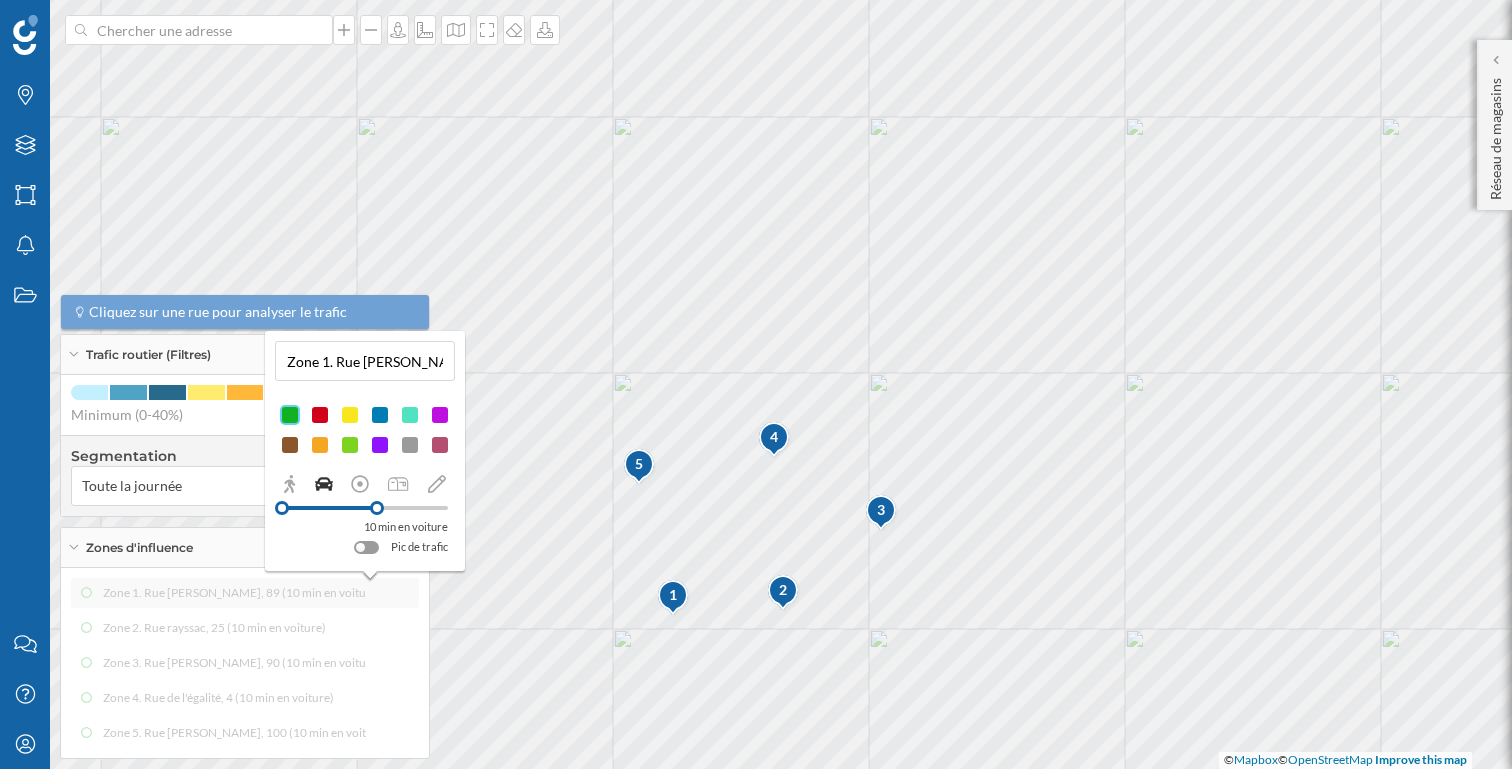 click on "Zone 1. Rue [PERSON_NAME], 89 (10 min en voiture)" at bounding box center [365, 361] 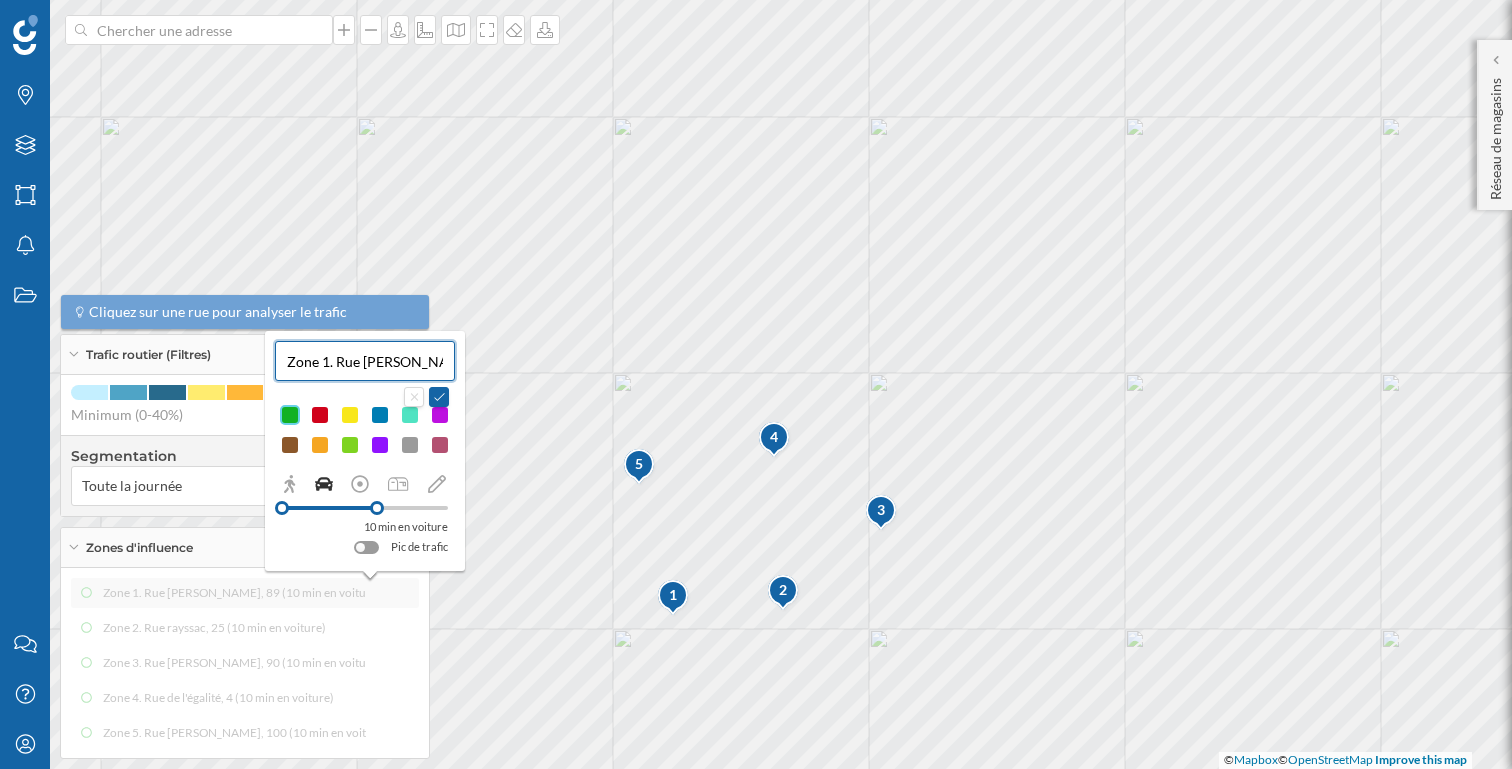 click on "Zone 1. Rue [PERSON_NAME], 89 (10 min en voiture)" at bounding box center (365, 361) 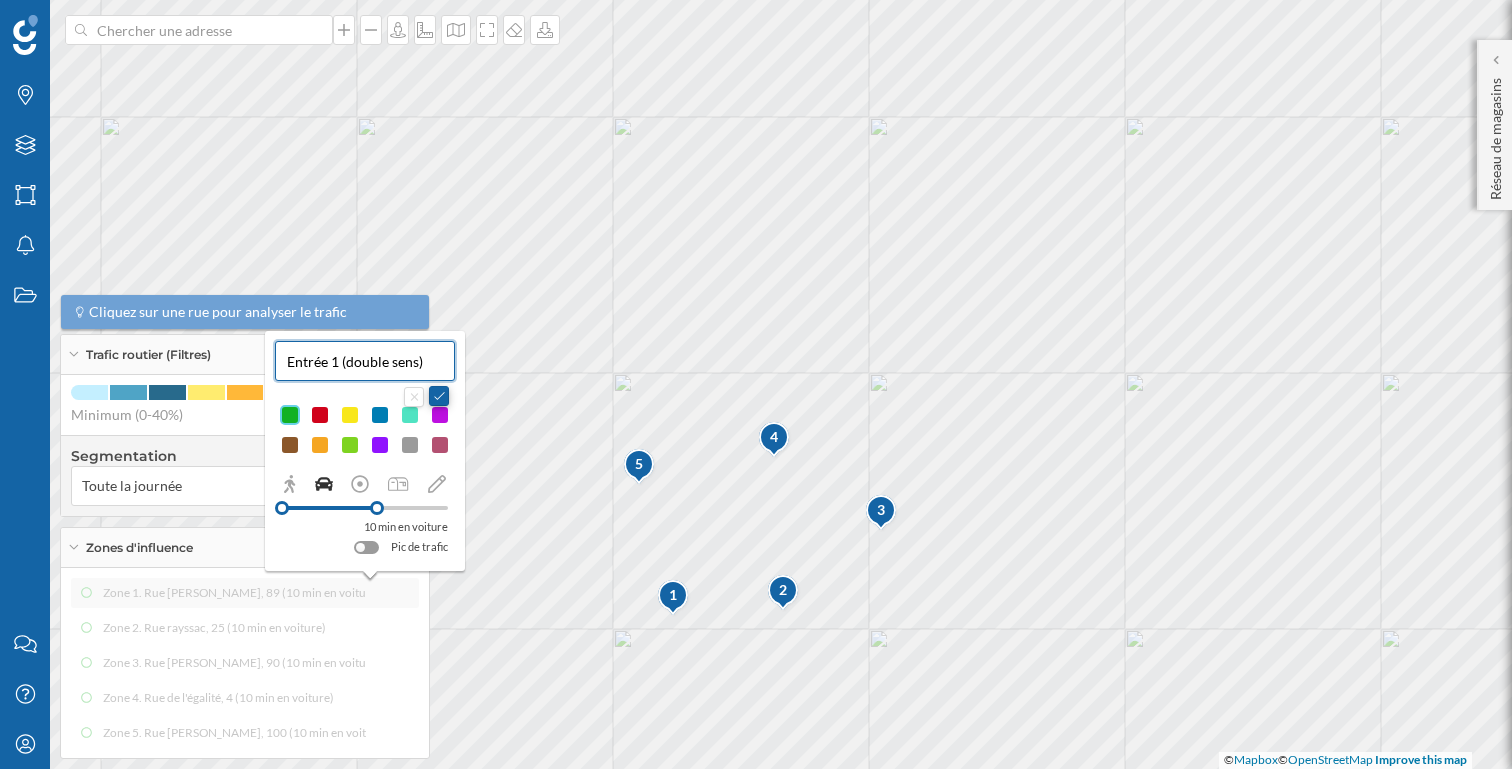 type on "Entrée 1 (double sens)" 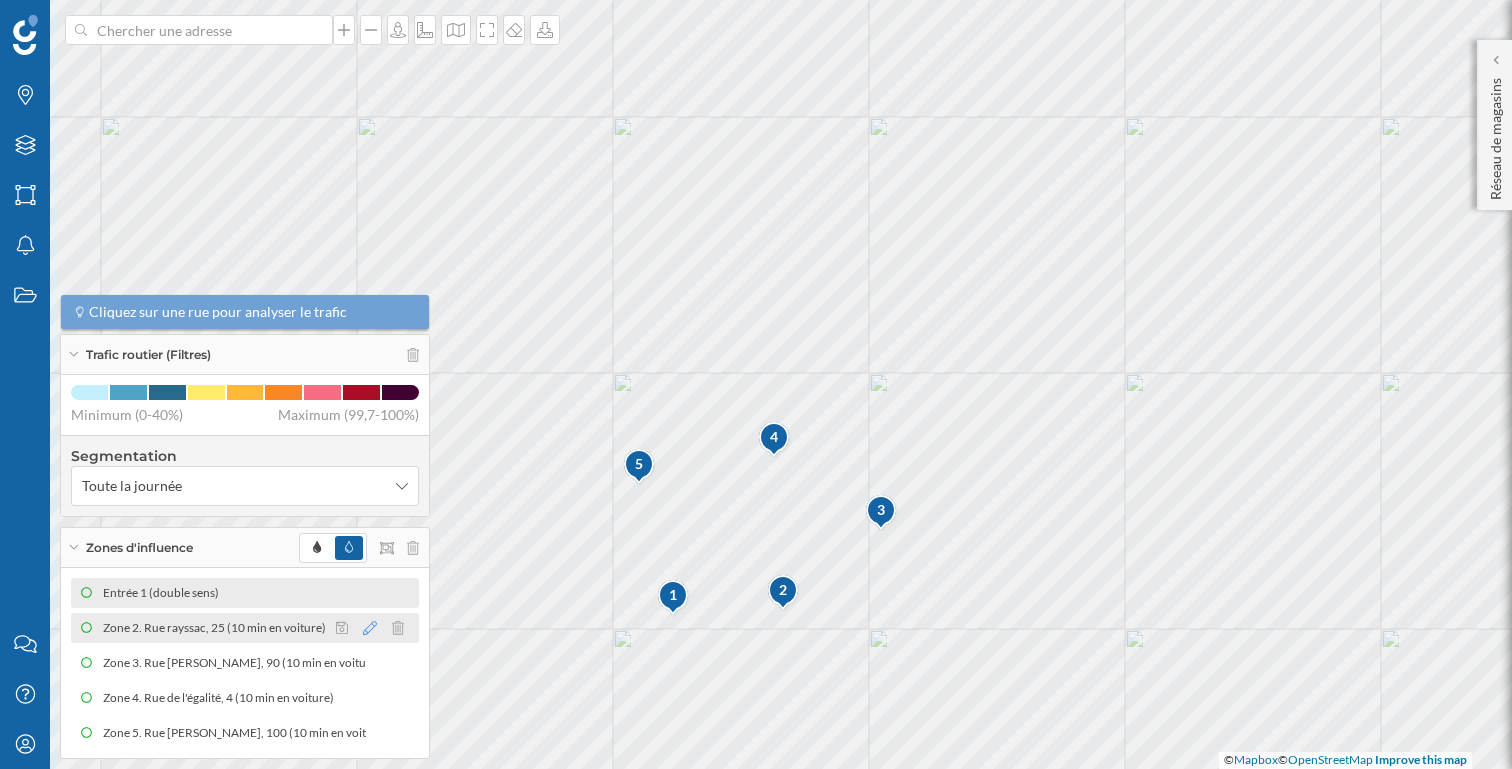 click 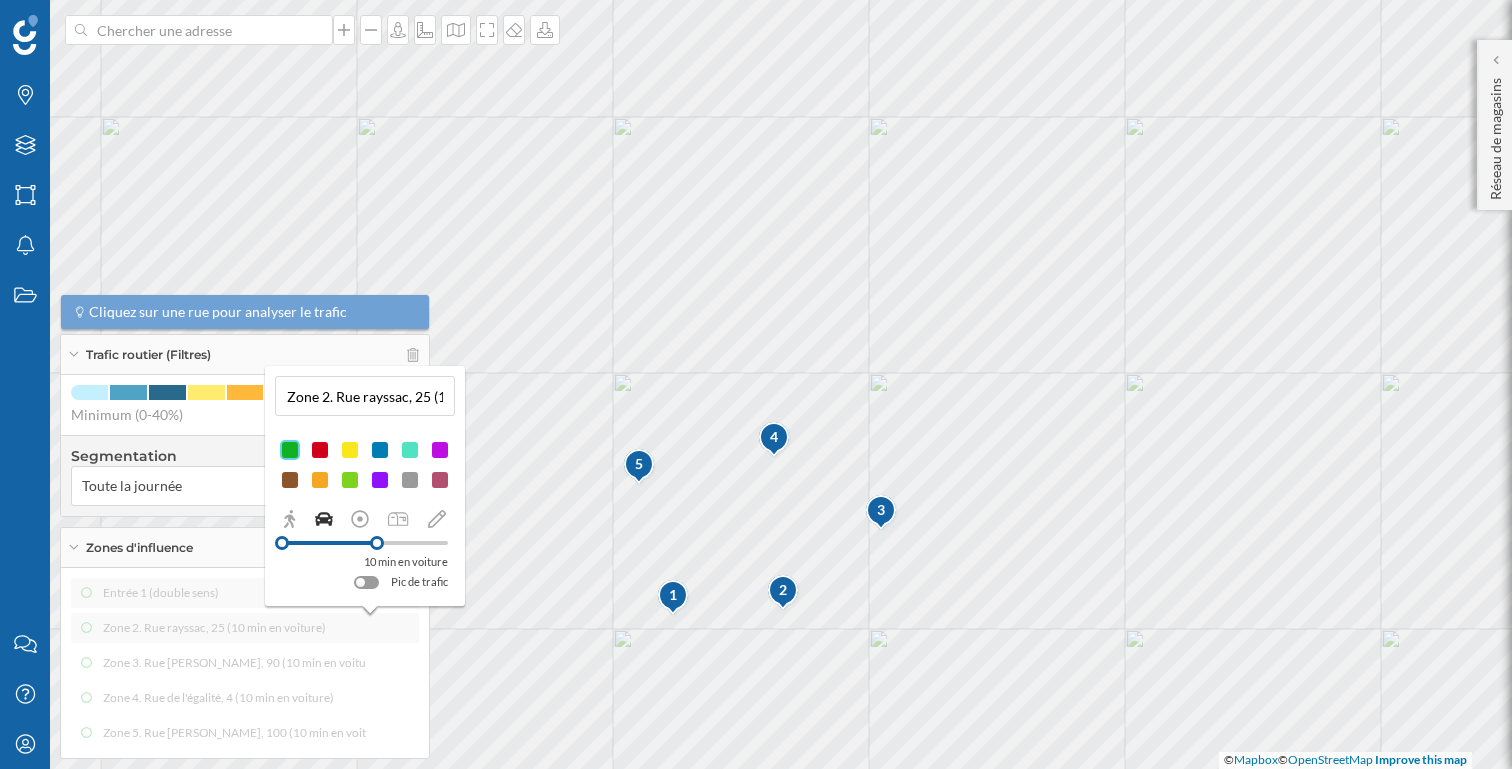 click on "Zone 2. Rue rayssac, 25 (10 min en voiture)" at bounding box center [365, 396] 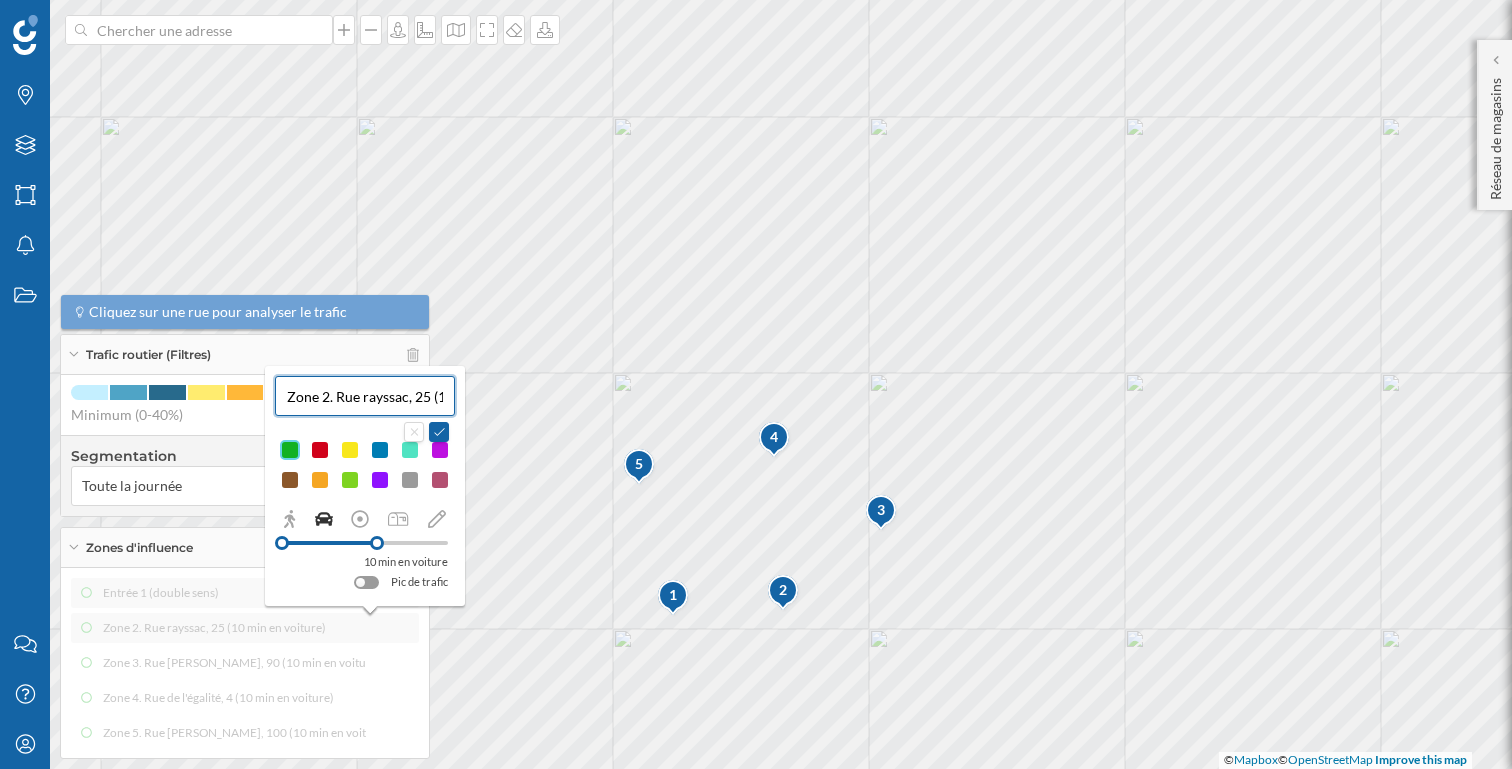 click on "Zone 2. Rue rayssac, 25 (10 min en voiture)" at bounding box center [365, 396] 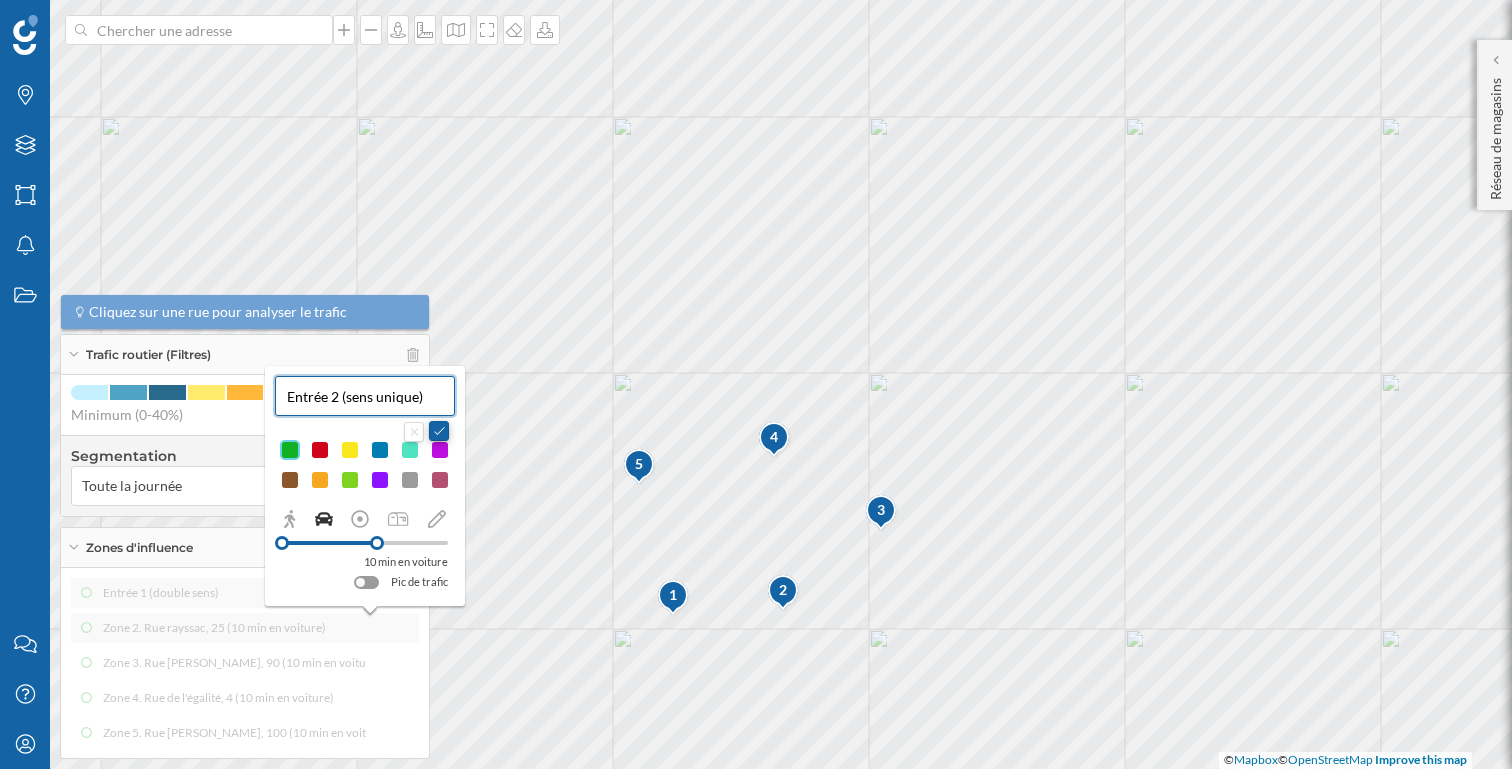type on "Entrée 2 (sens unique)" 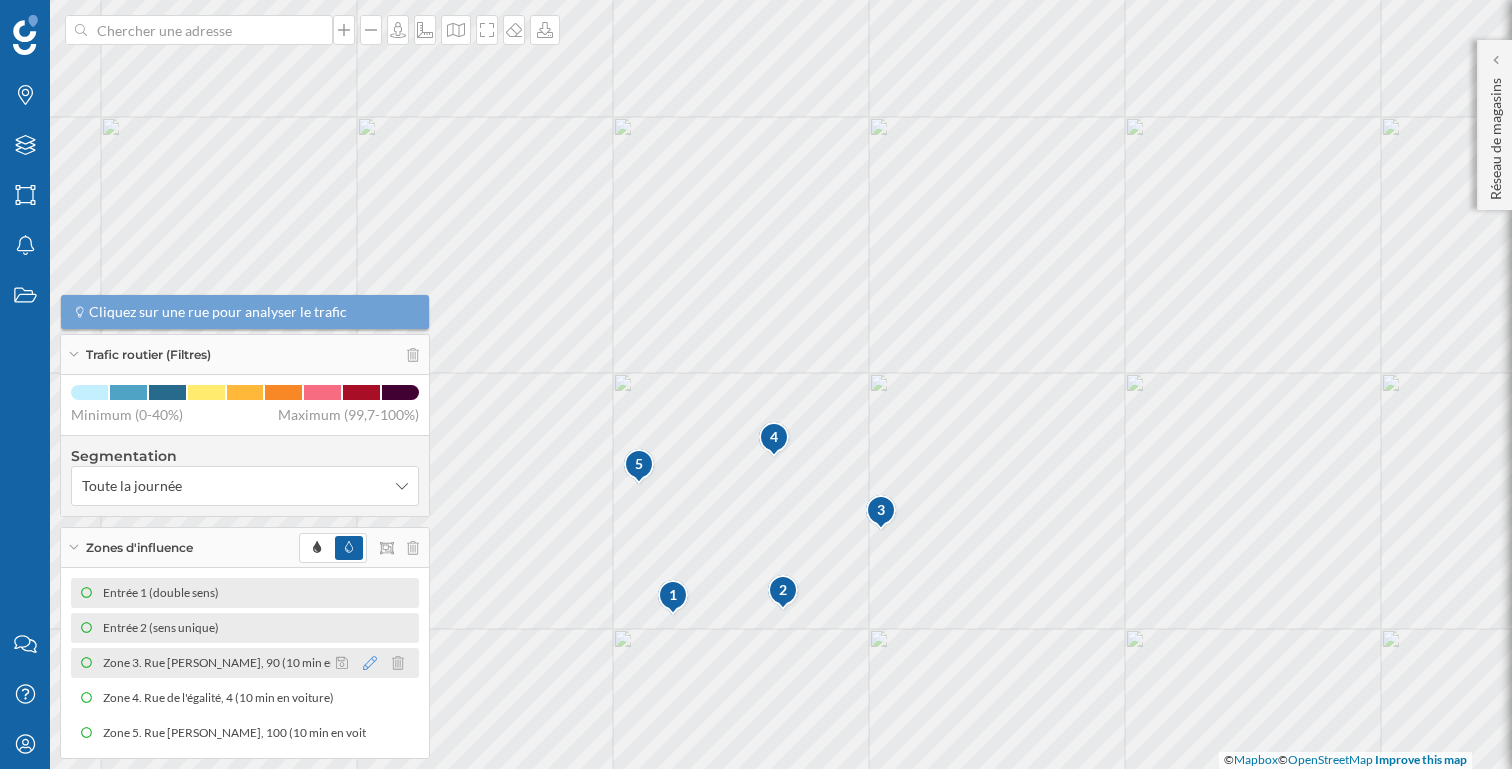 click 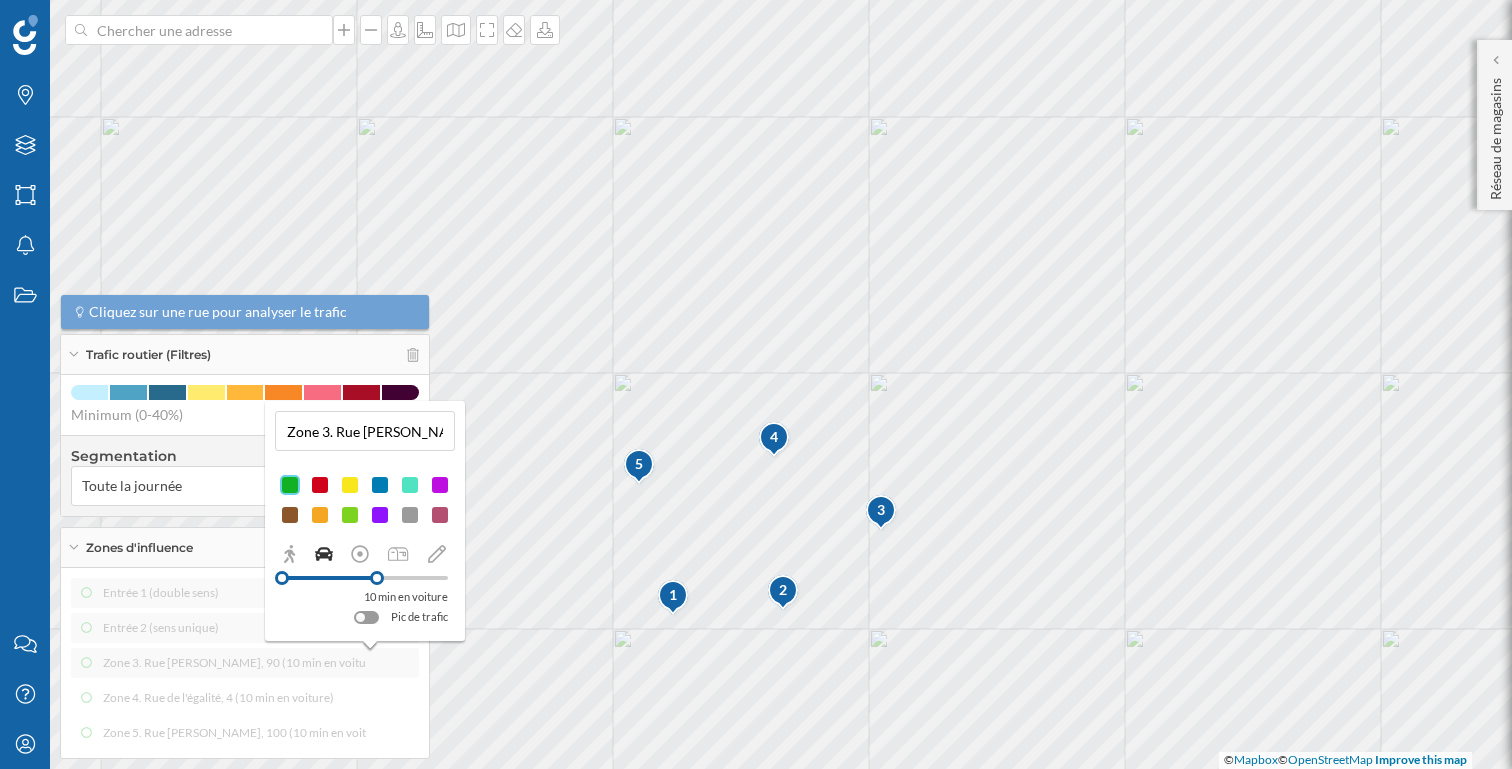 click on "Zone 3. Rue [PERSON_NAME], 90 (10 min en voiture)" at bounding box center [365, 431] 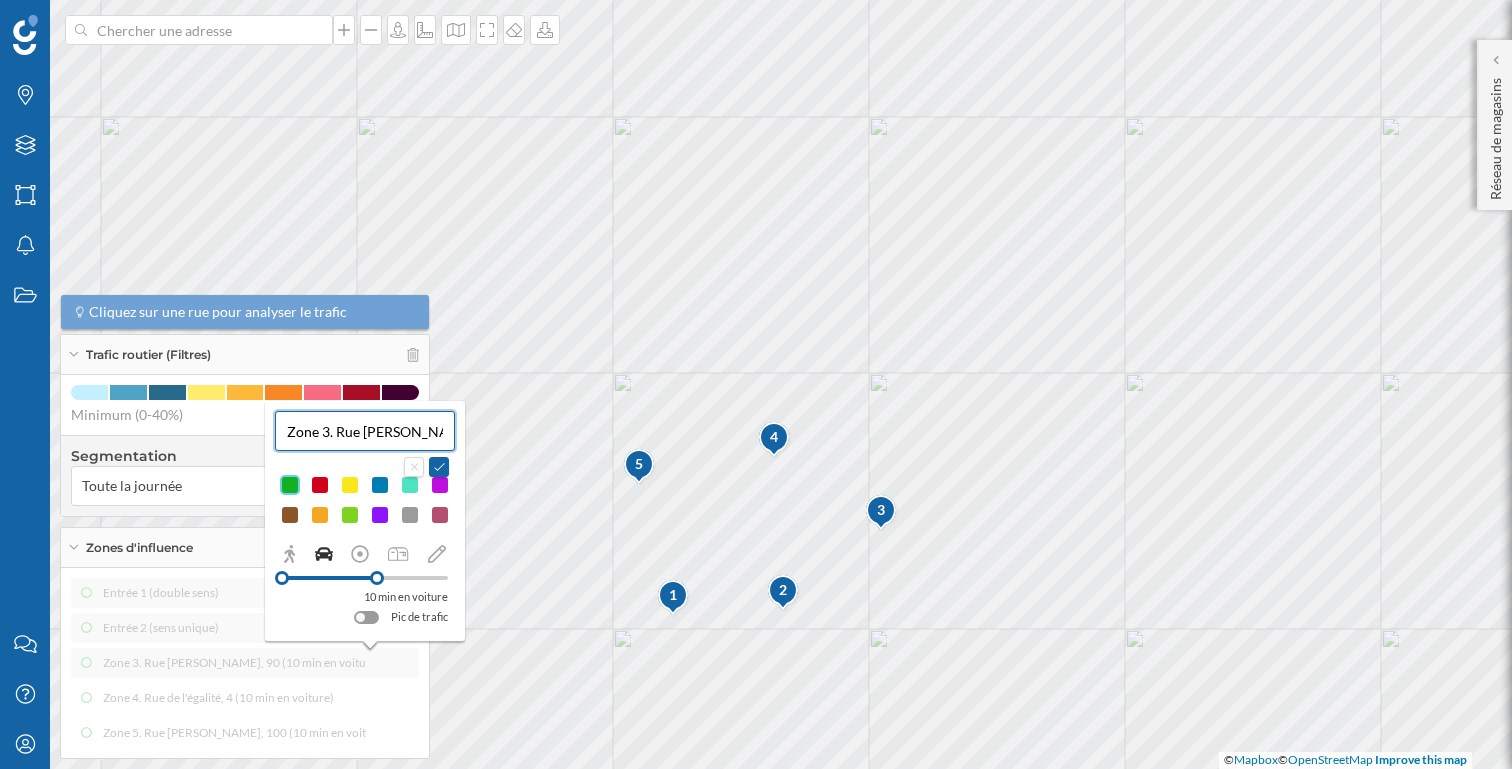 click on "Zone 3. Rue [PERSON_NAME], 90 (10 min en voiture)" at bounding box center (365, 431) 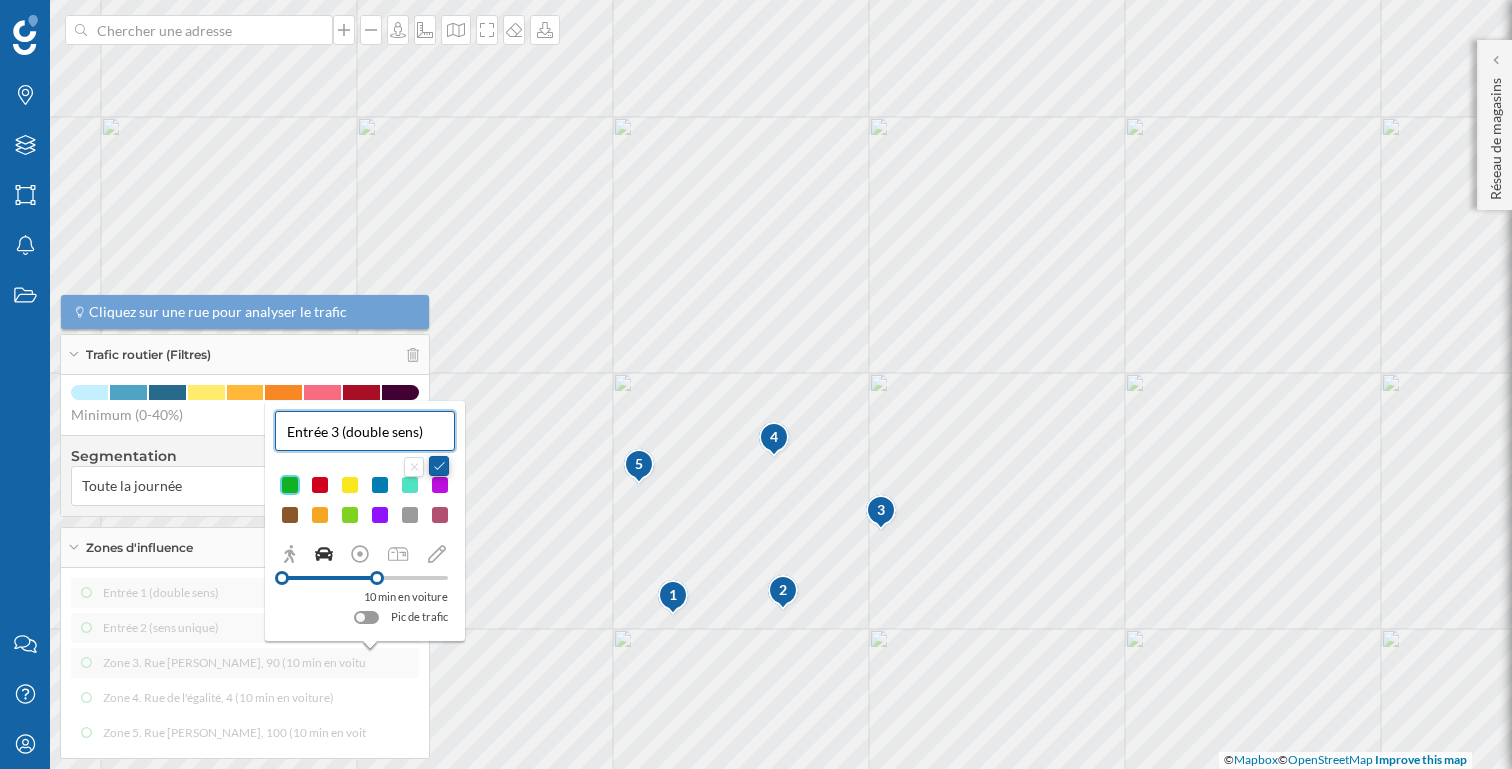 type on "Entrée 3 (double sens)" 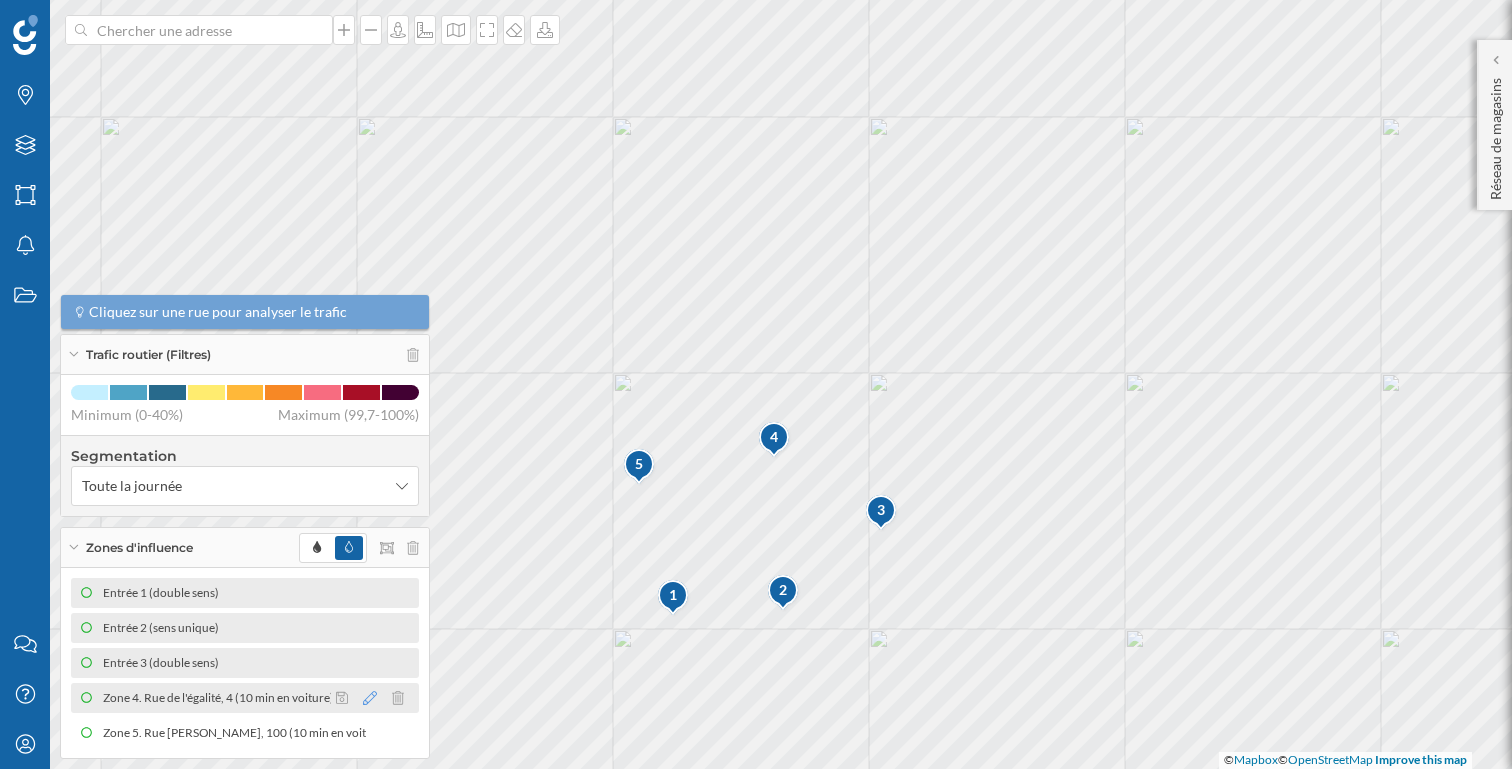 click 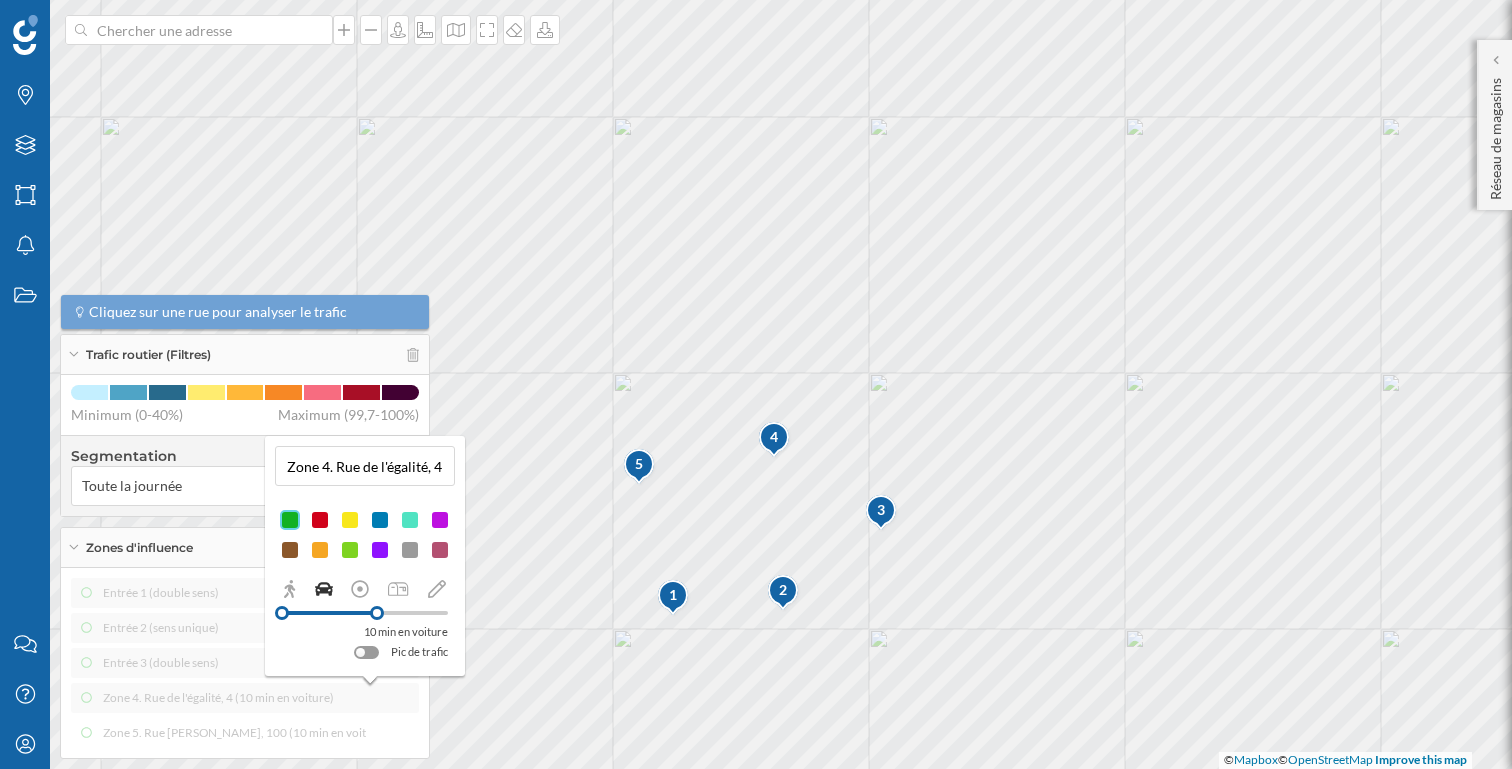 click on "Zone 4. Rue de l'égalité, 4 (10 min en voiture)" at bounding box center (365, 466) 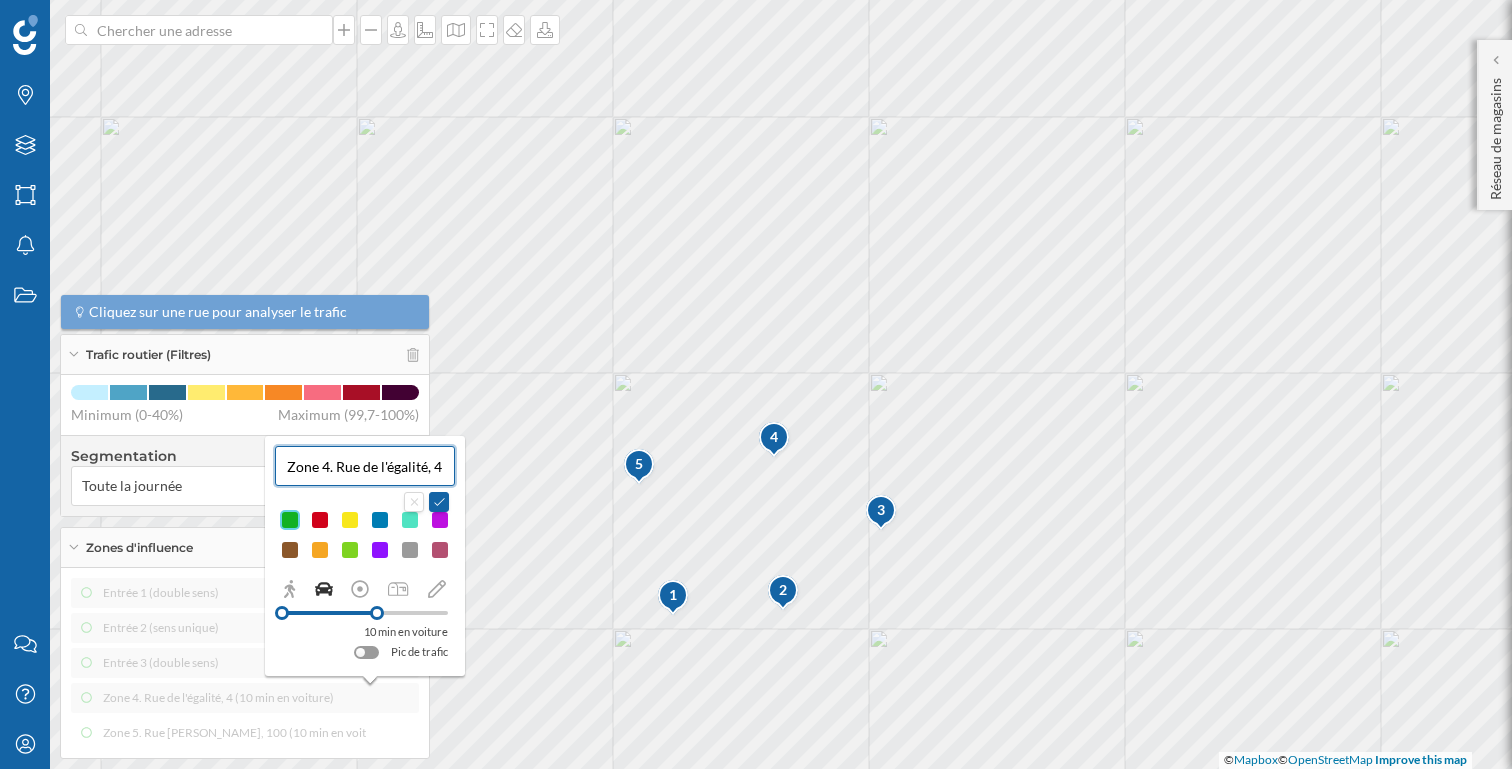 click on "Zone 4. Rue de l'égalité, 4 (10 min en voiture)" at bounding box center [365, 466] 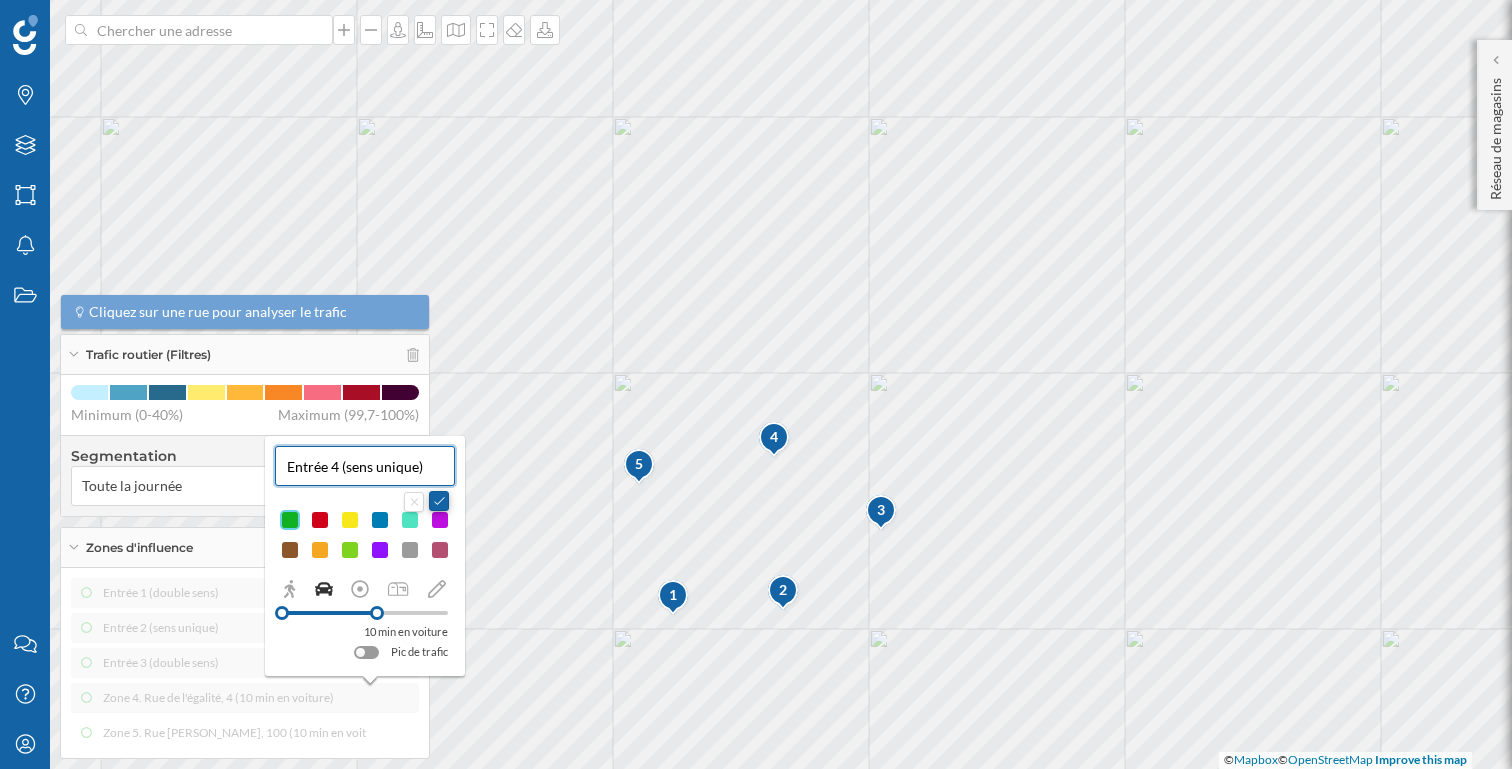 type on "Entrée 4 (sens unique)" 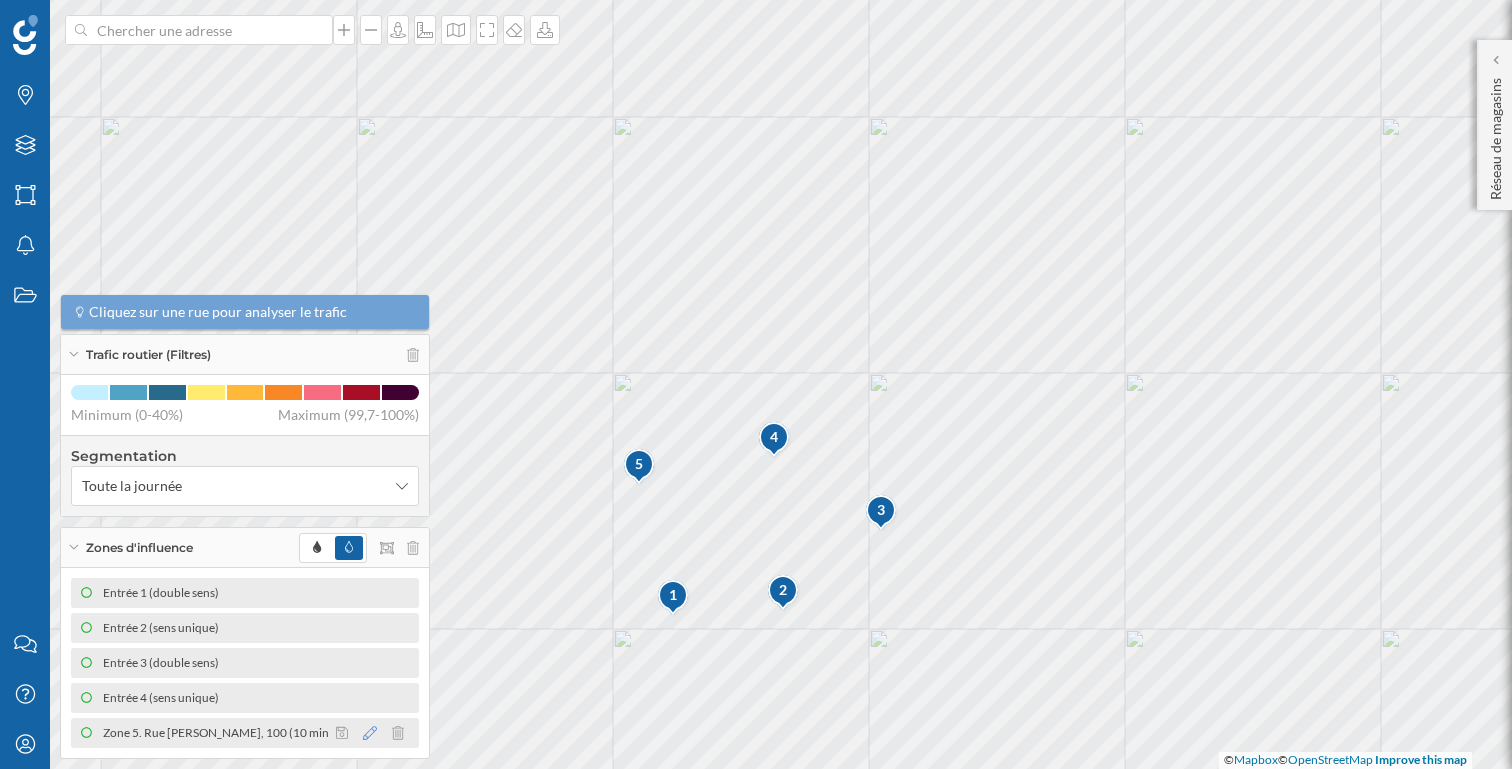 click 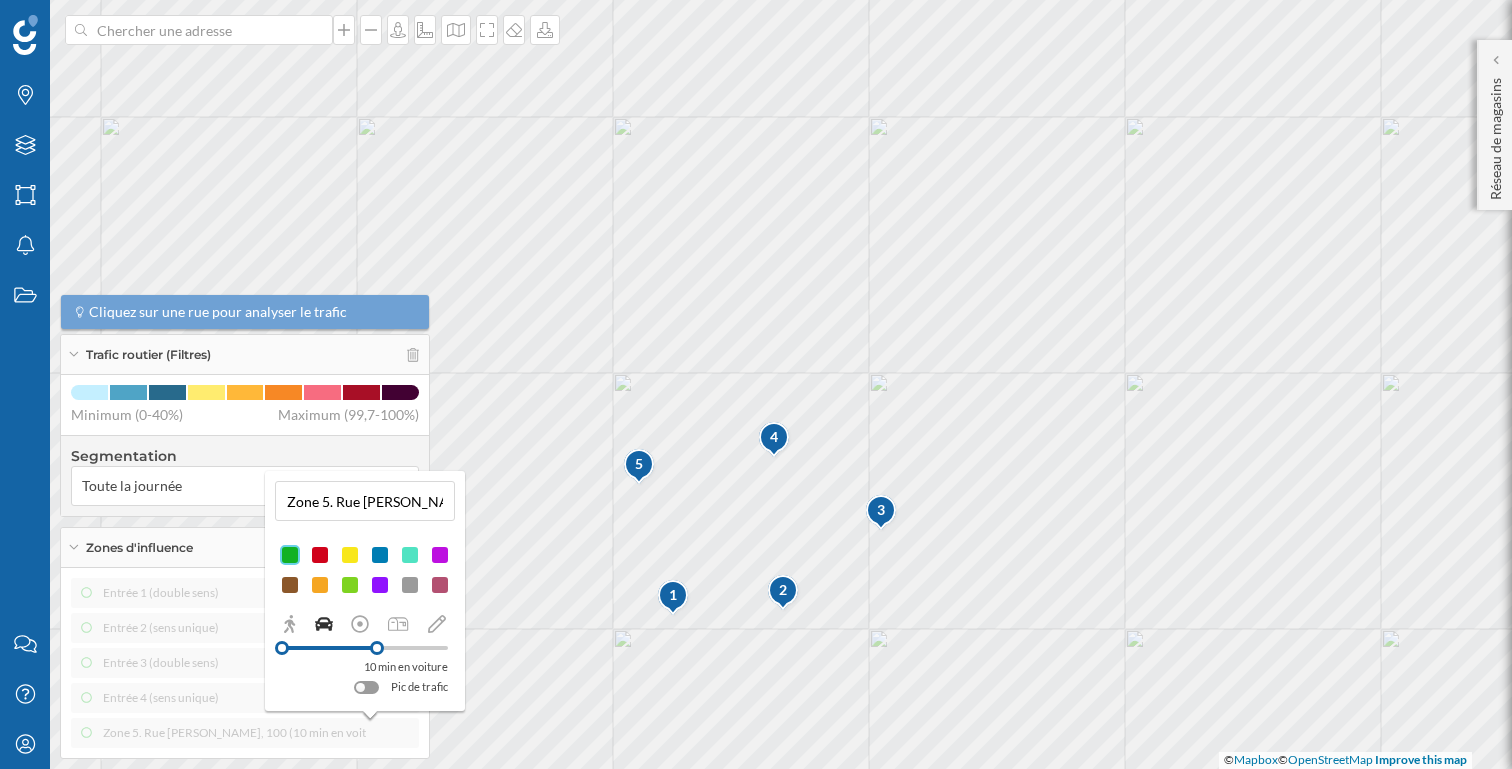 click on "Zone 5. Rue [PERSON_NAME], 100 (10 min en voiture)" at bounding box center [365, 501] 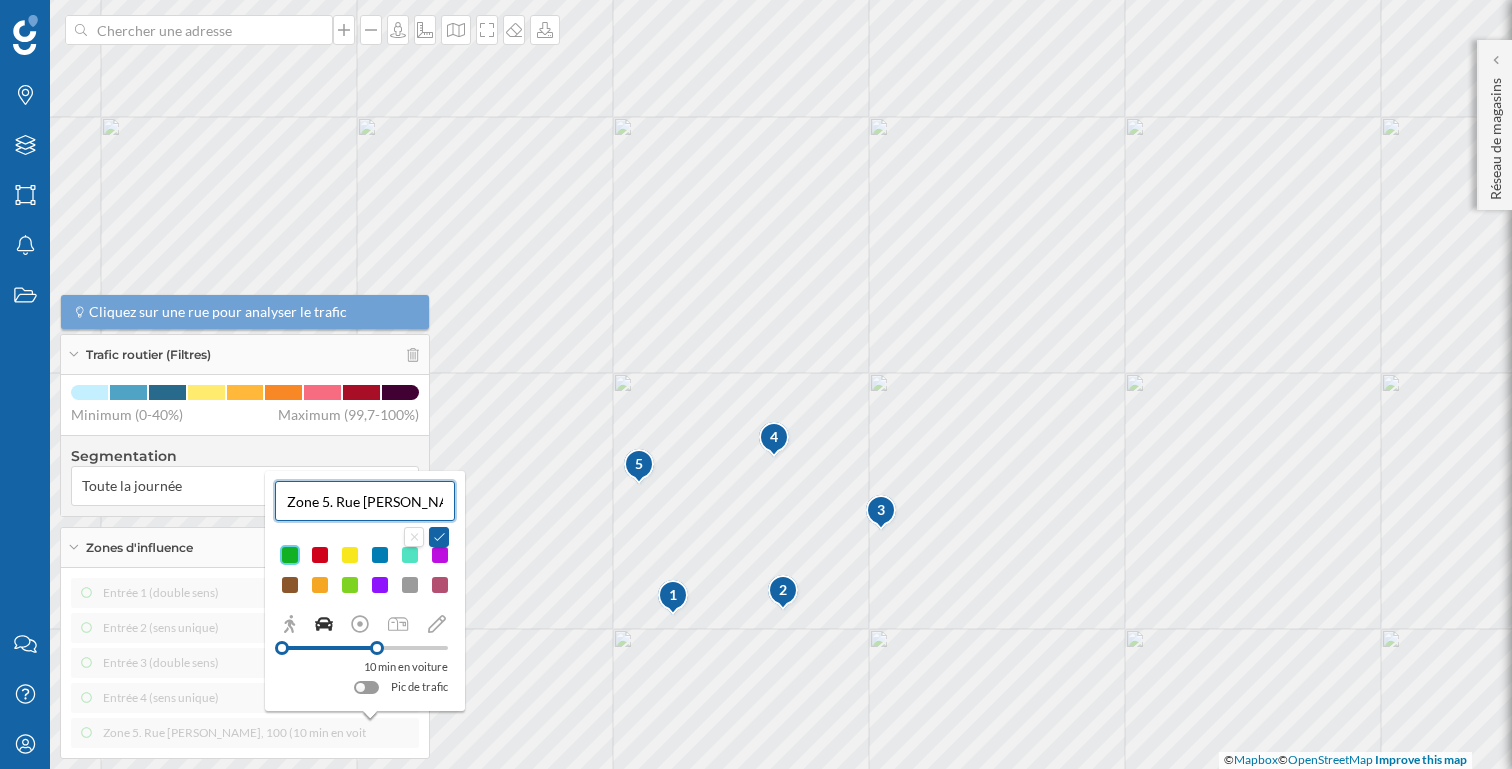 click on "Zone 5. Rue [PERSON_NAME], 100 (10 min en voiture)" at bounding box center [365, 501] 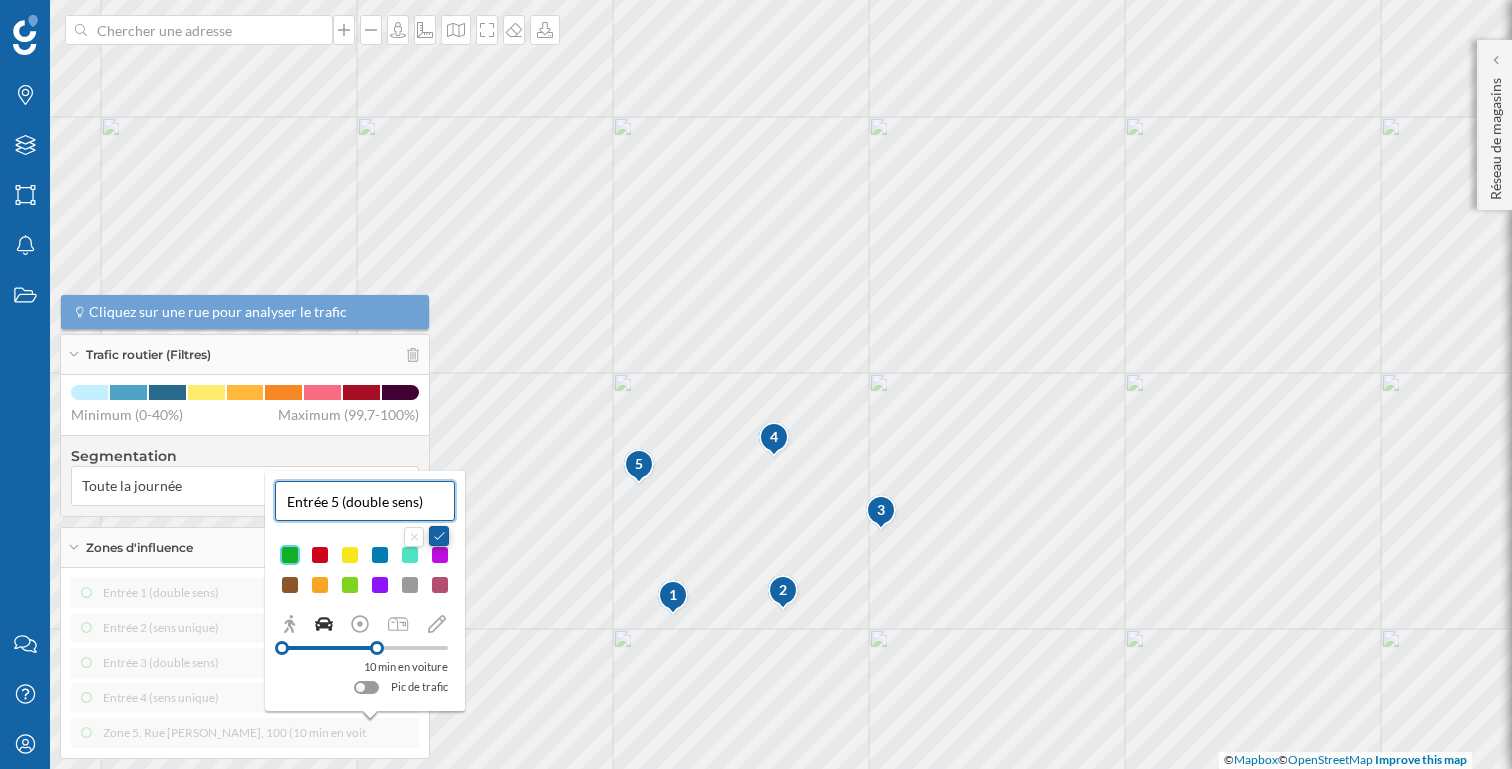 type on "Entrée 5 (double sens)" 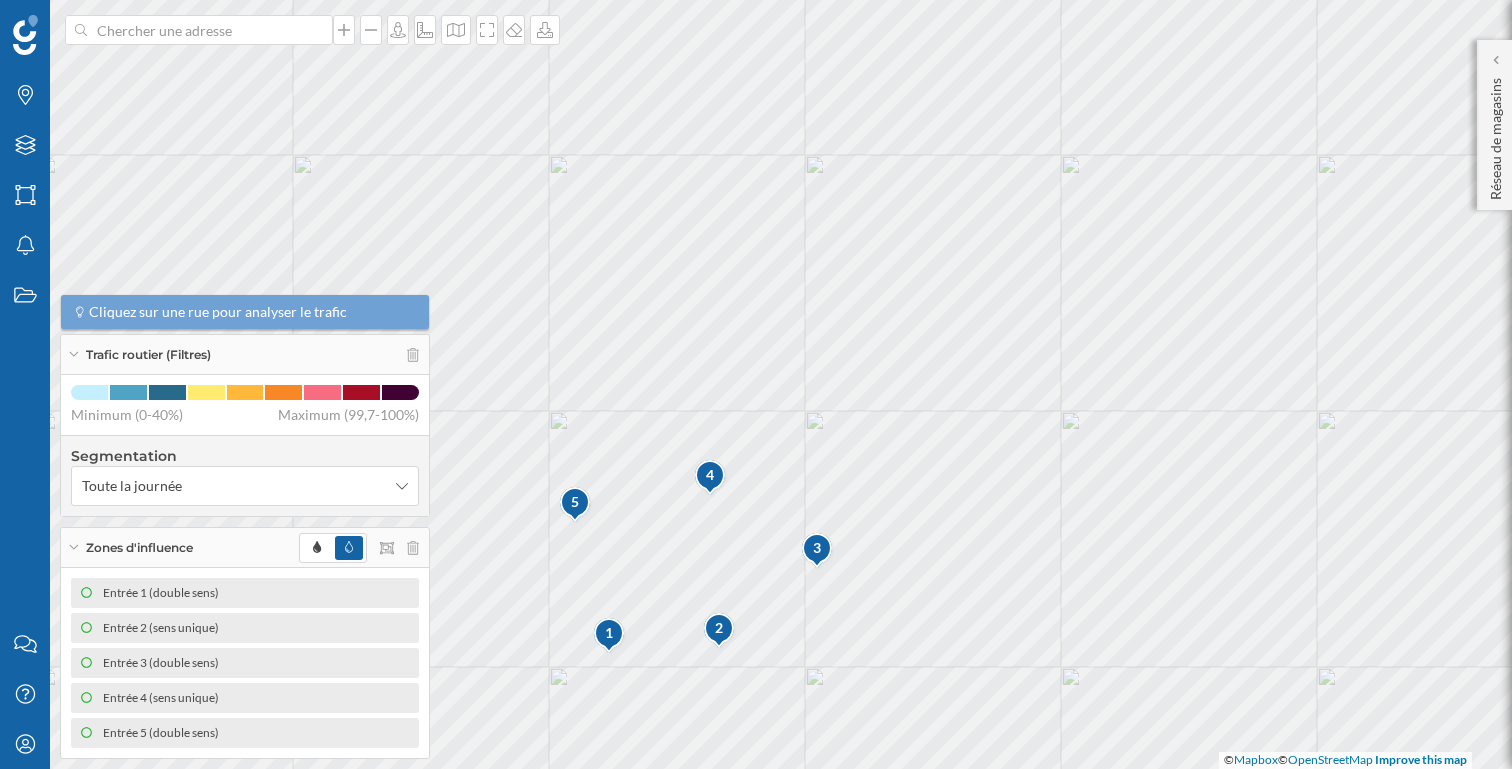 drag, startPoint x: 547, startPoint y: 569, endPoint x: 483, endPoint y: 607, distance: 74.431175 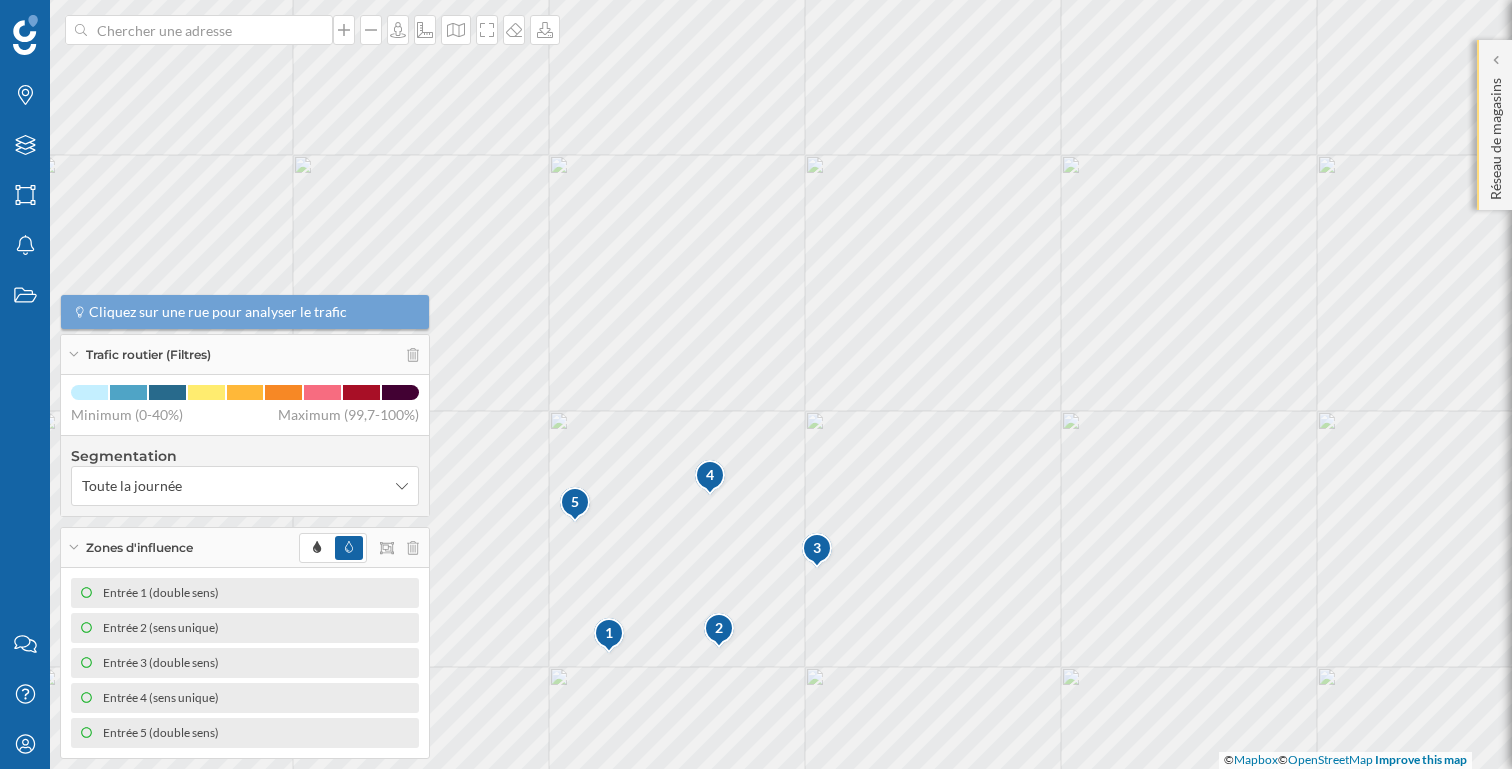 click on "Réseau de magasins" 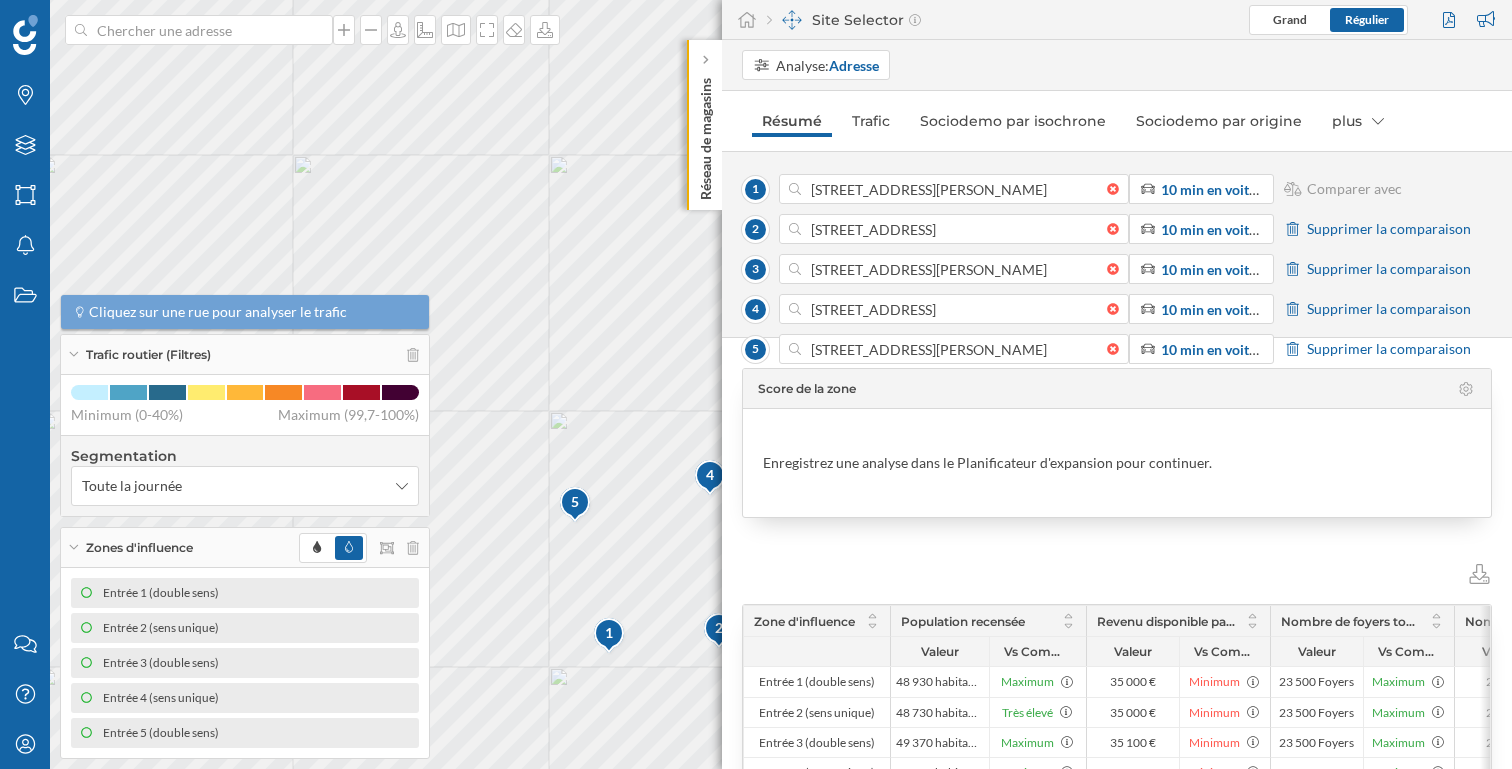 scroll, scrollTop: 14, scrollLeft: 0, axis: vertical 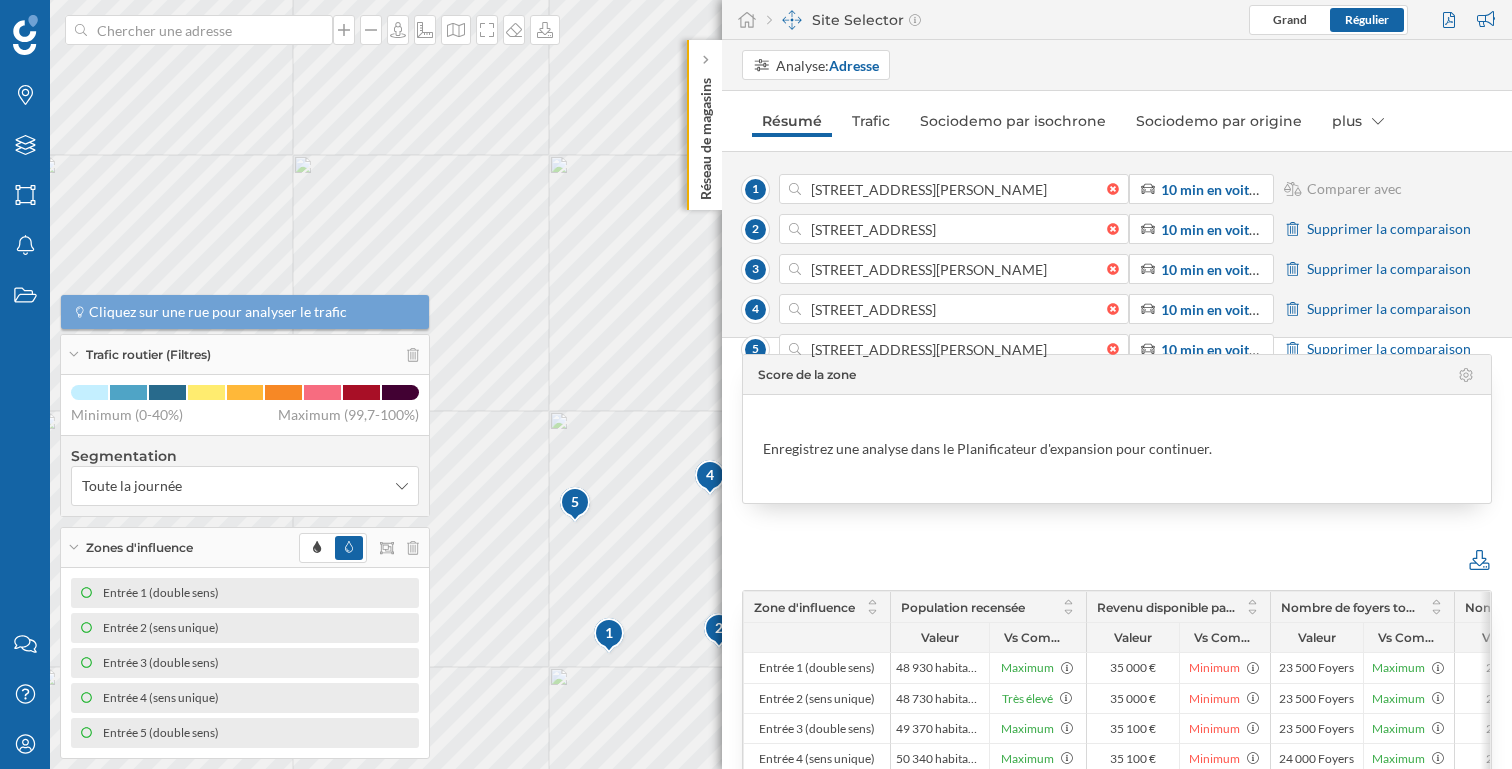 click 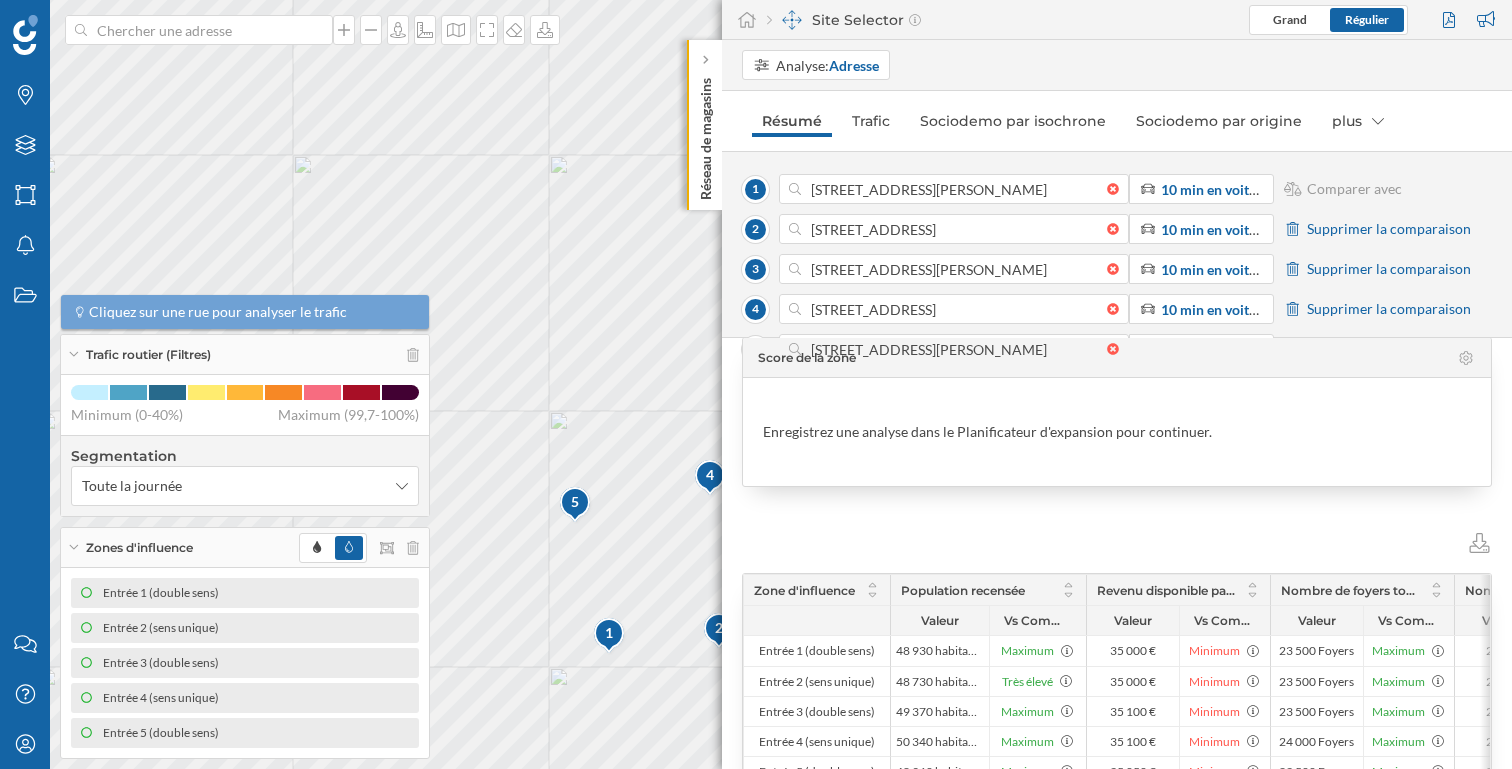scroll, scrollTop: 0, scrollLeft: 0, axis: both 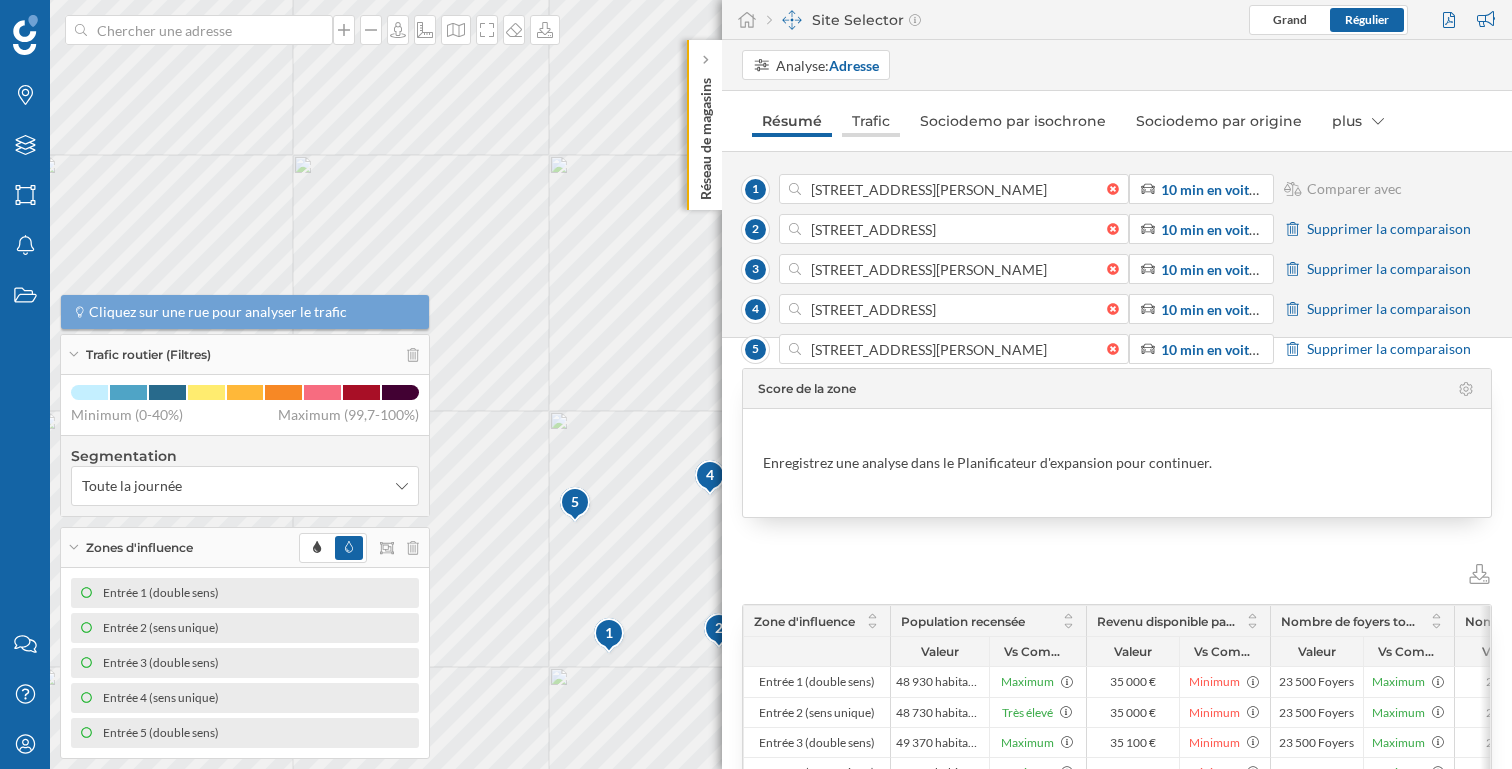 click on "Trafic" at bounding box center [871, 121] 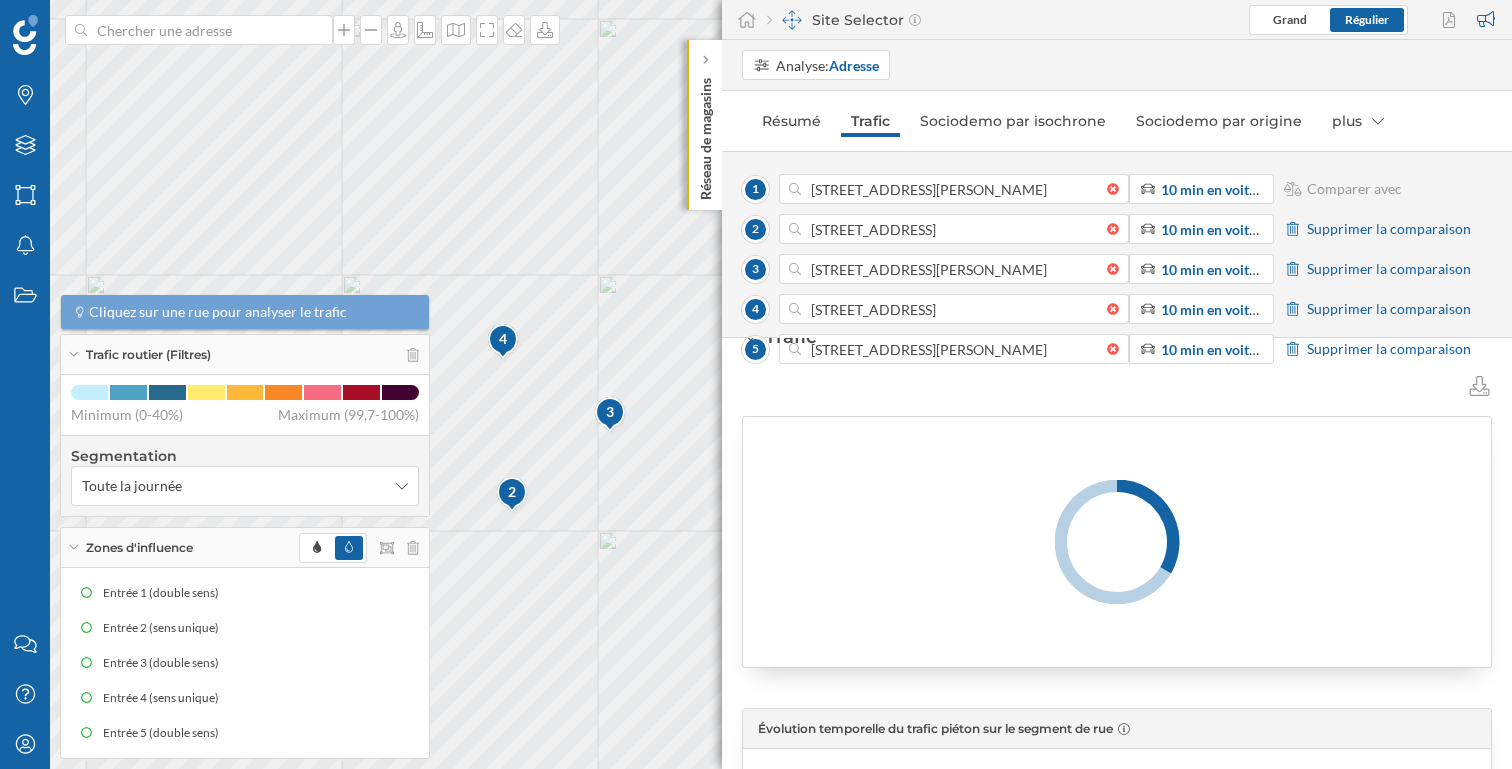 scroll, scrollTop: 0, scrollLeft: 0, axis: both 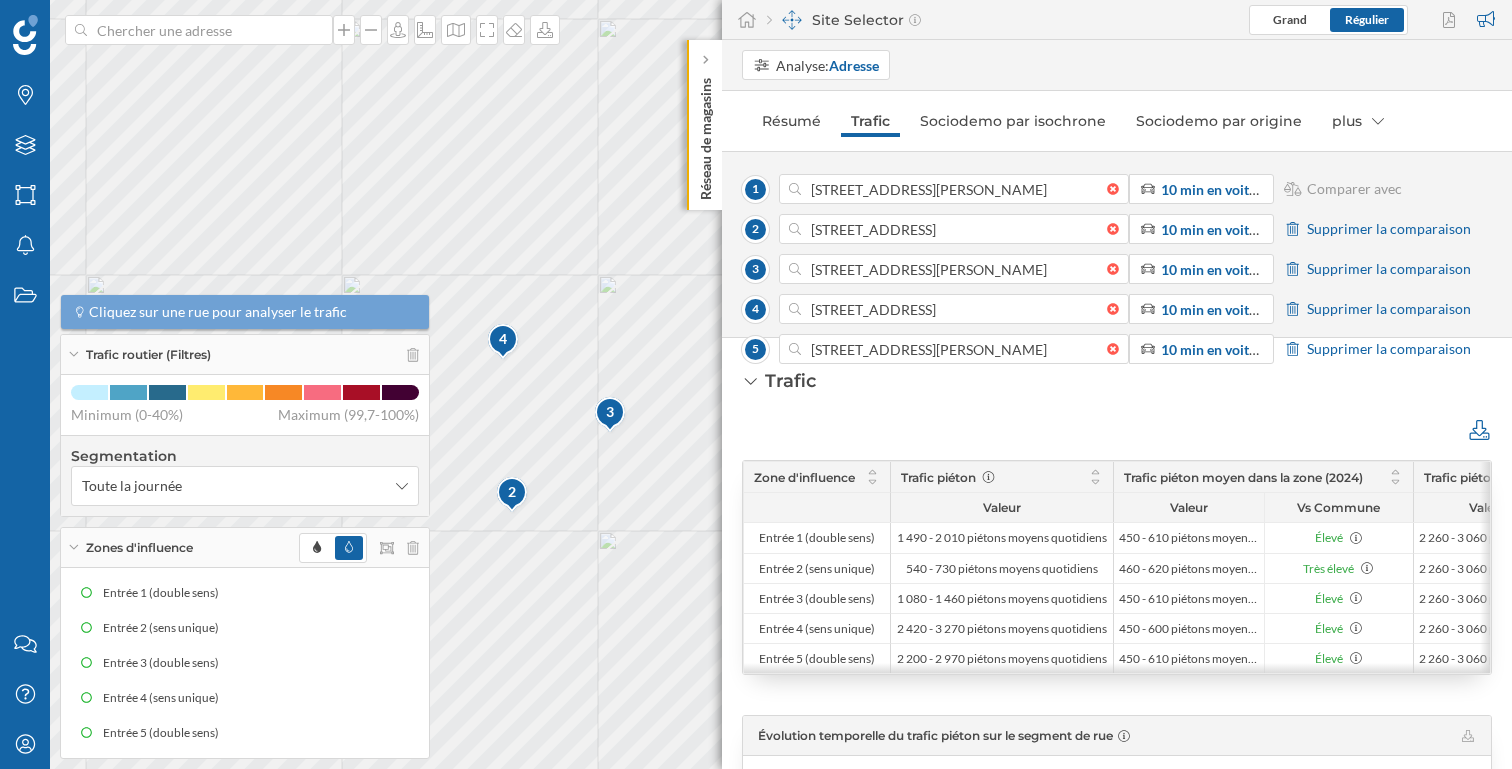 click 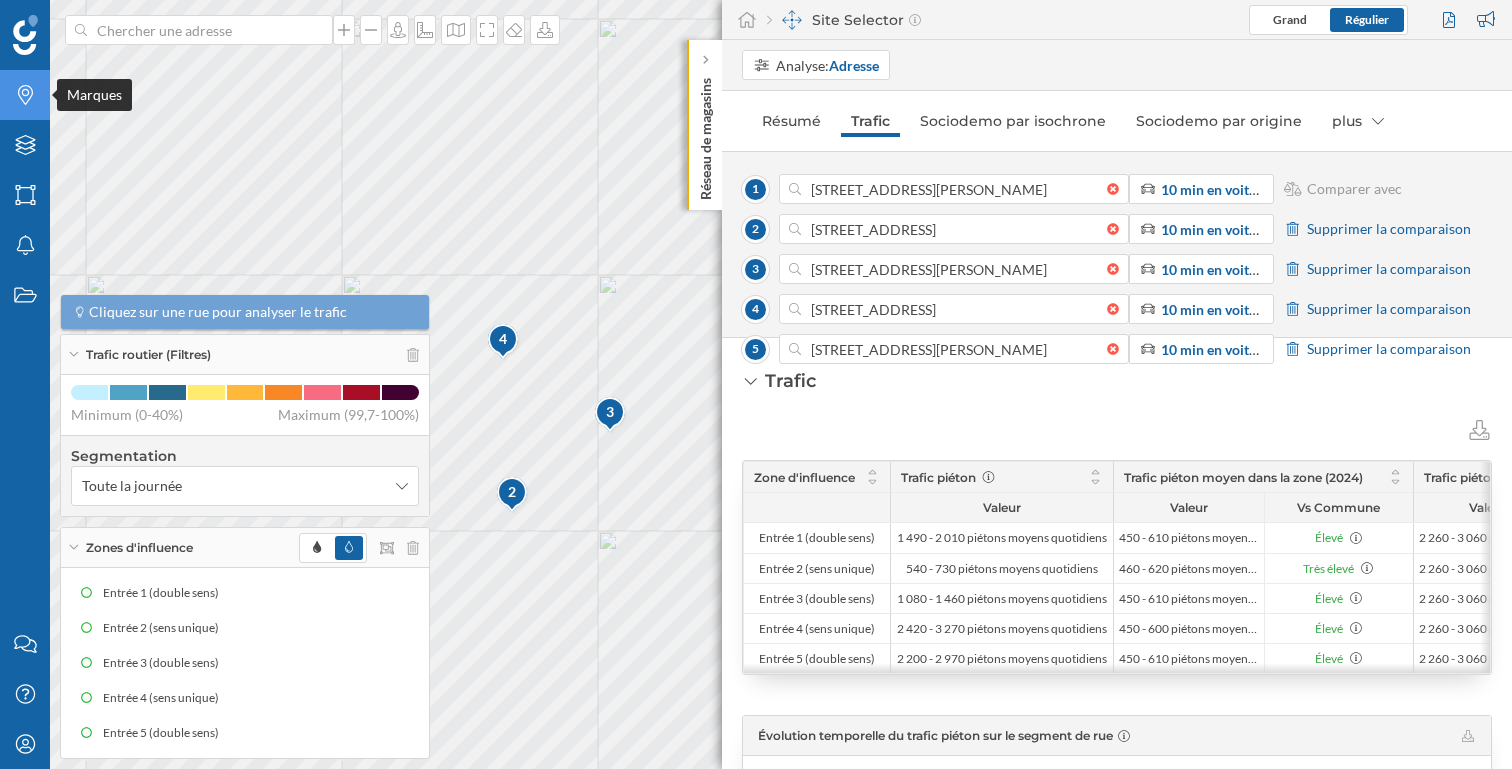 click on "Marques" 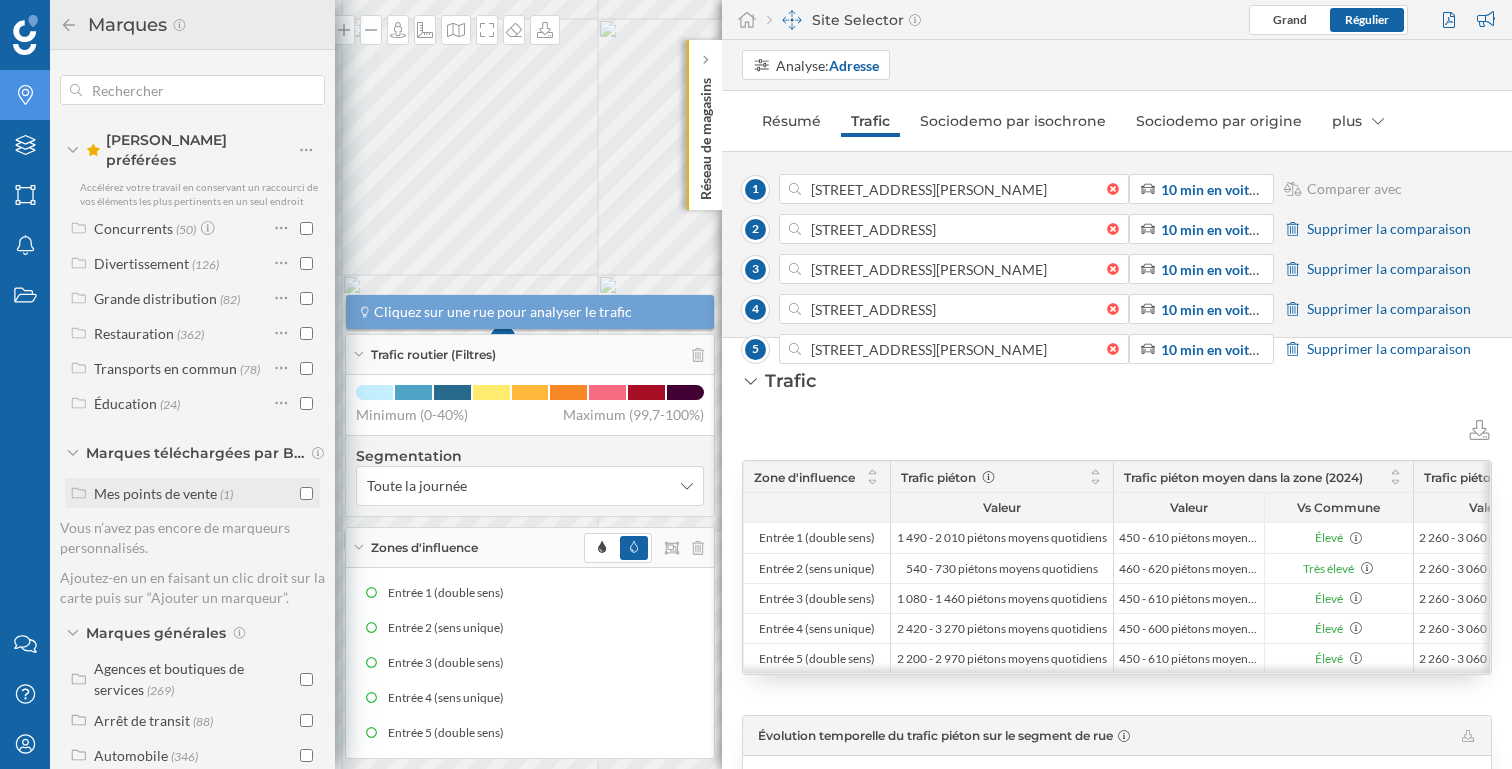 click at bounding box center (306, 493) 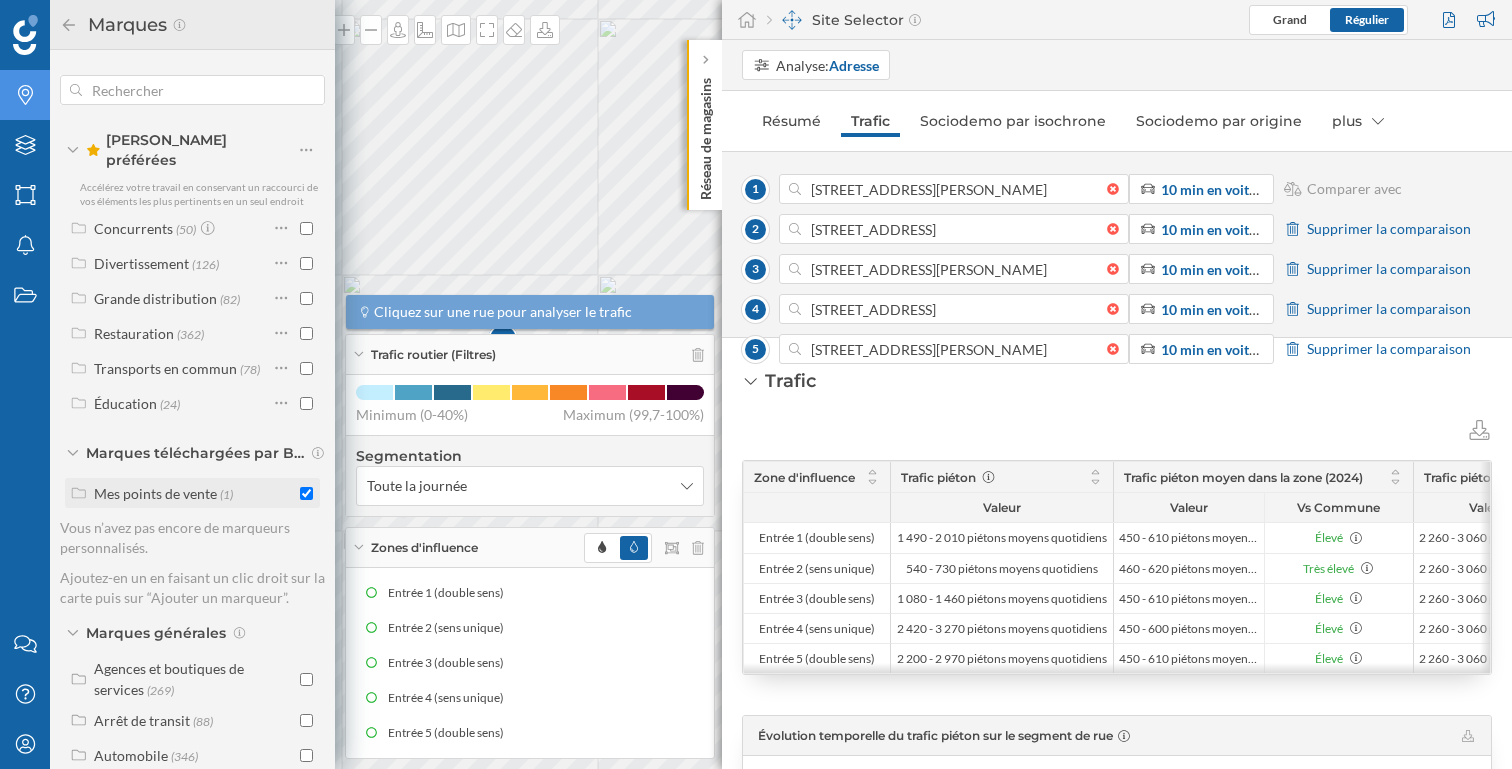 checkbox on "true" 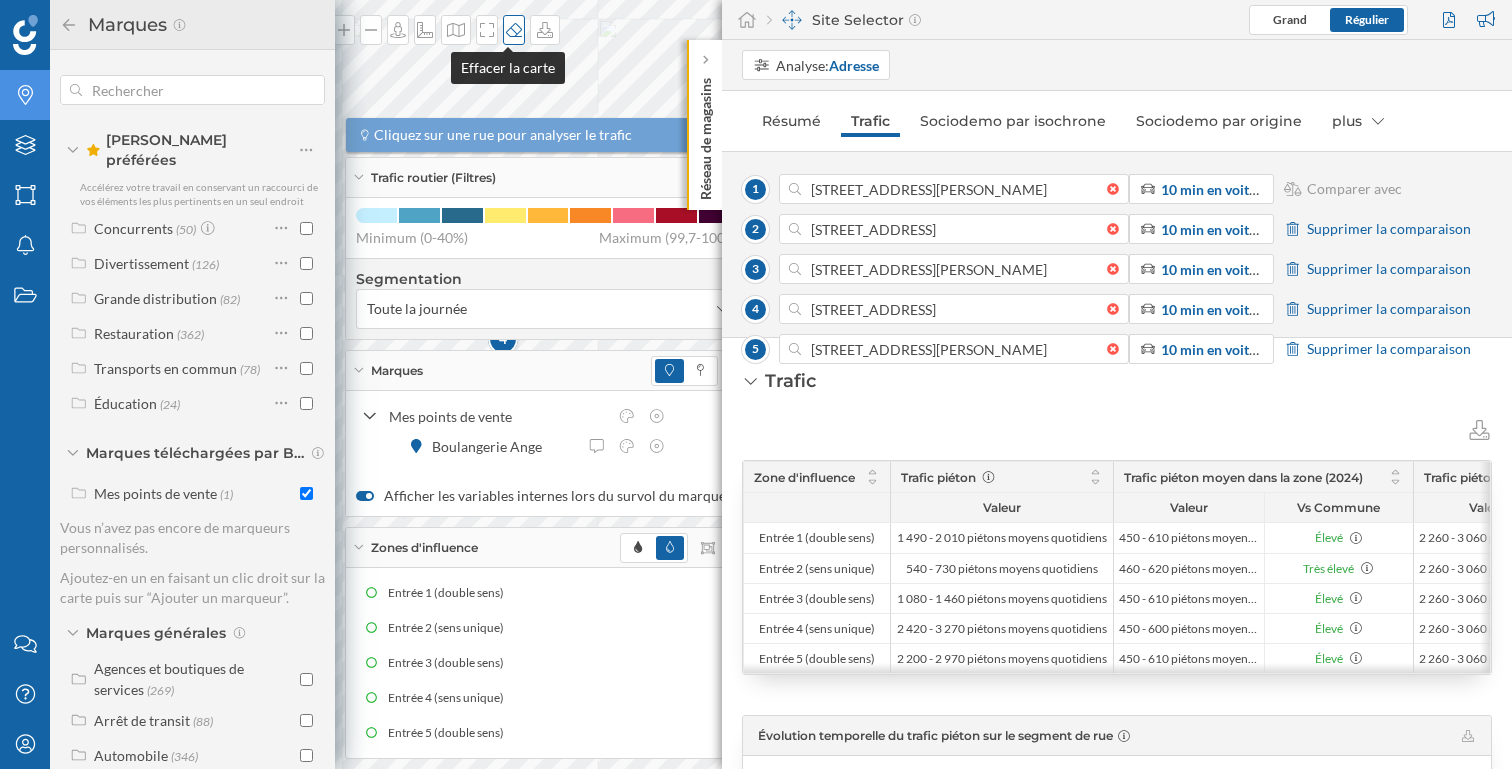 click 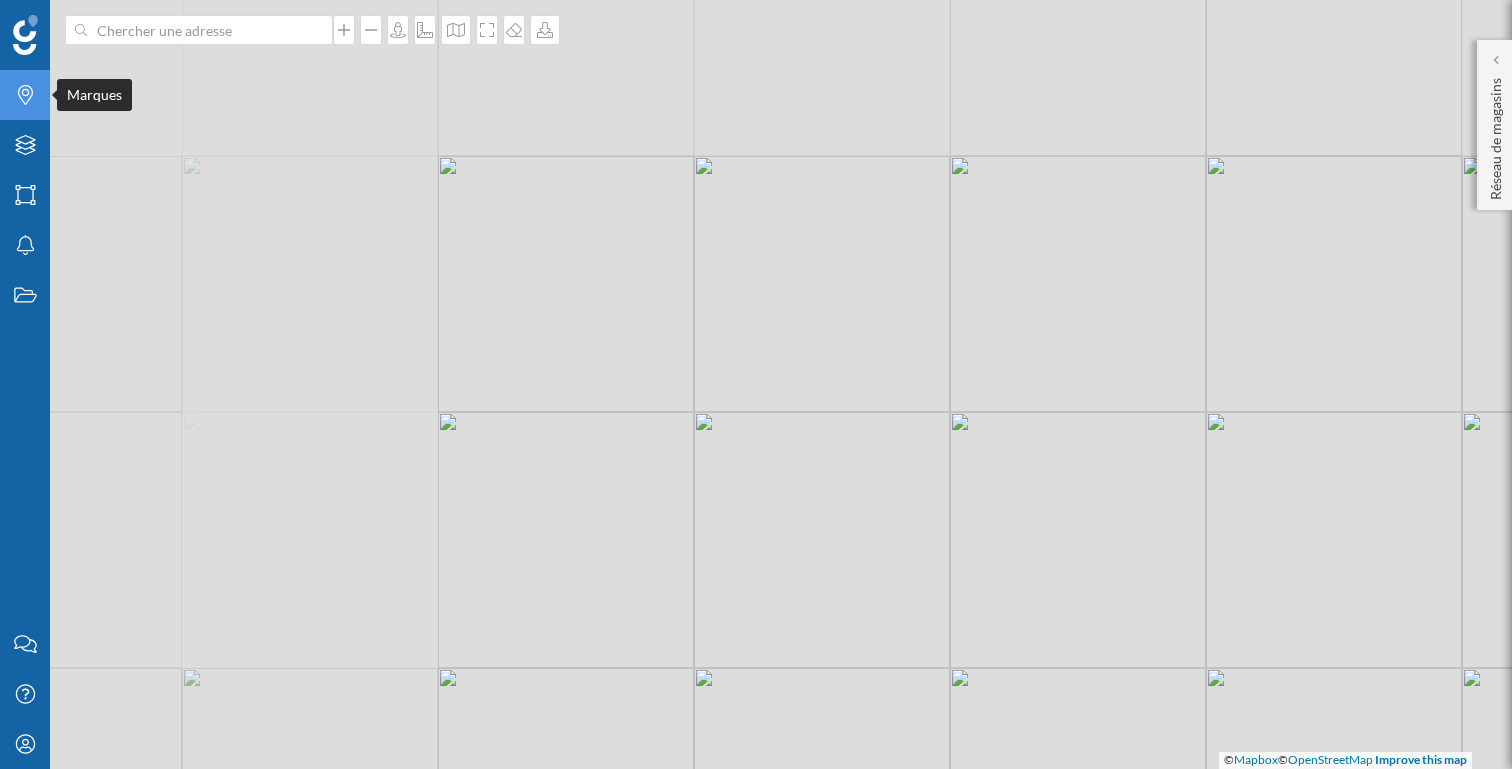 click on "Marques" at bounding box center (25, 95) 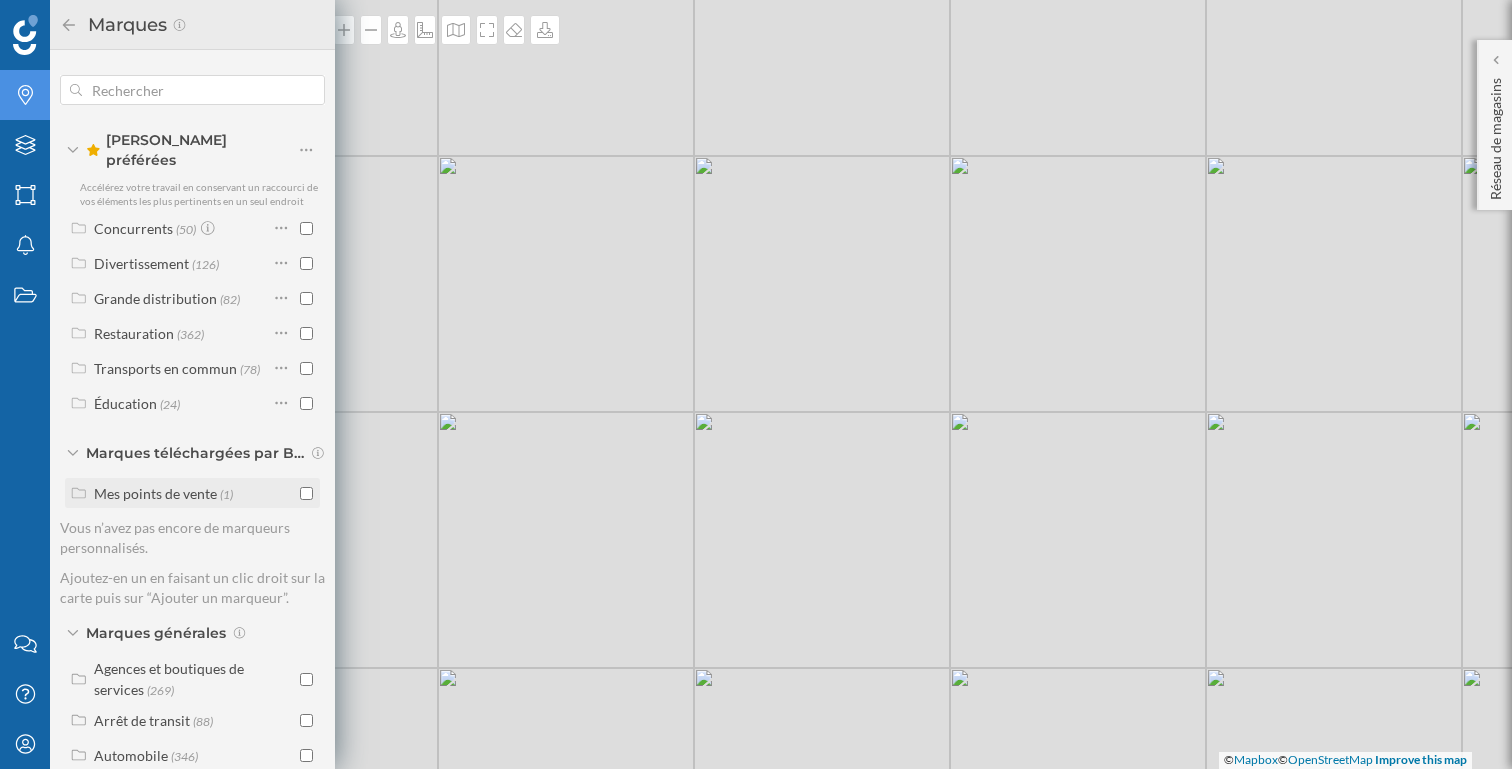 click at bounding box center (306, 493) 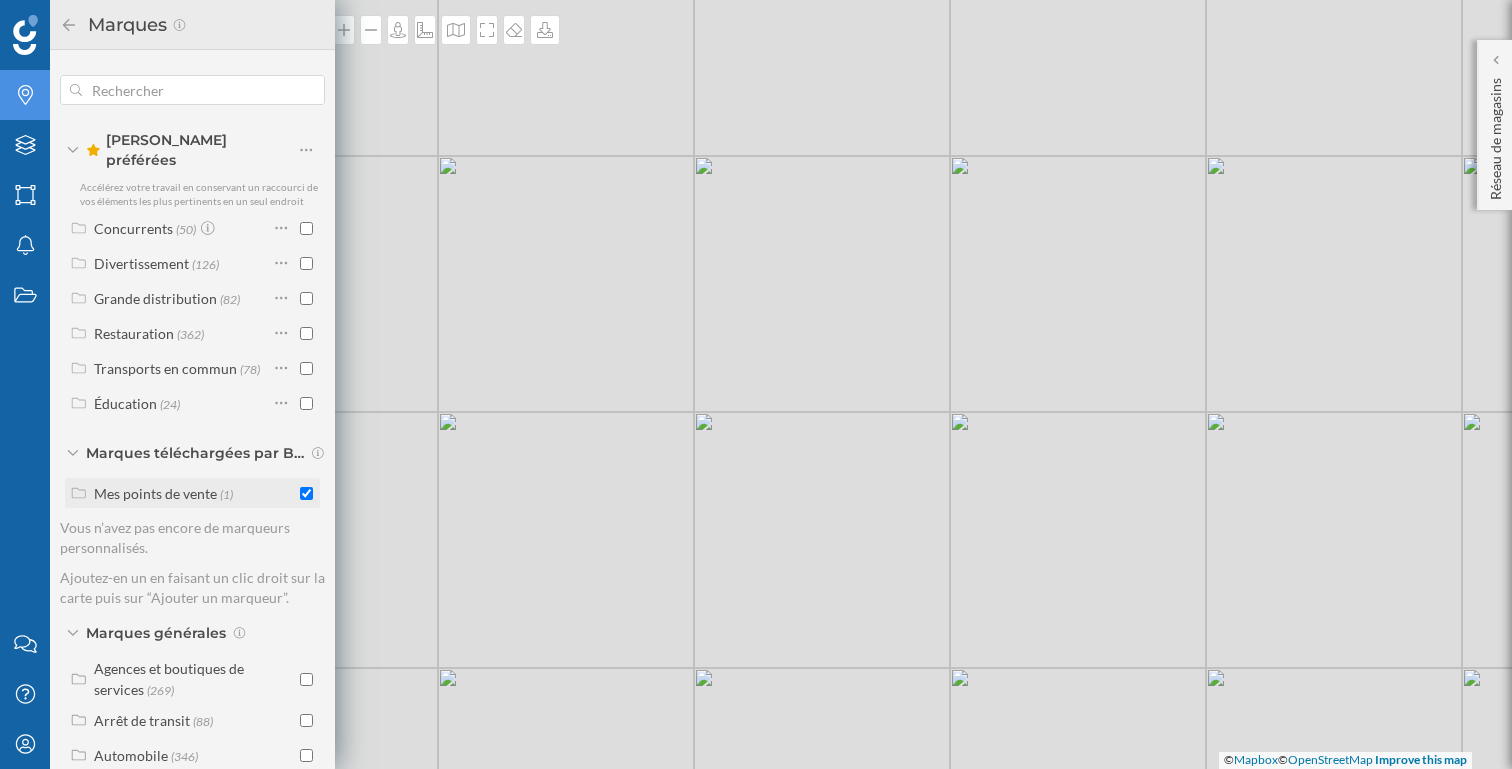 checkbox on "true" 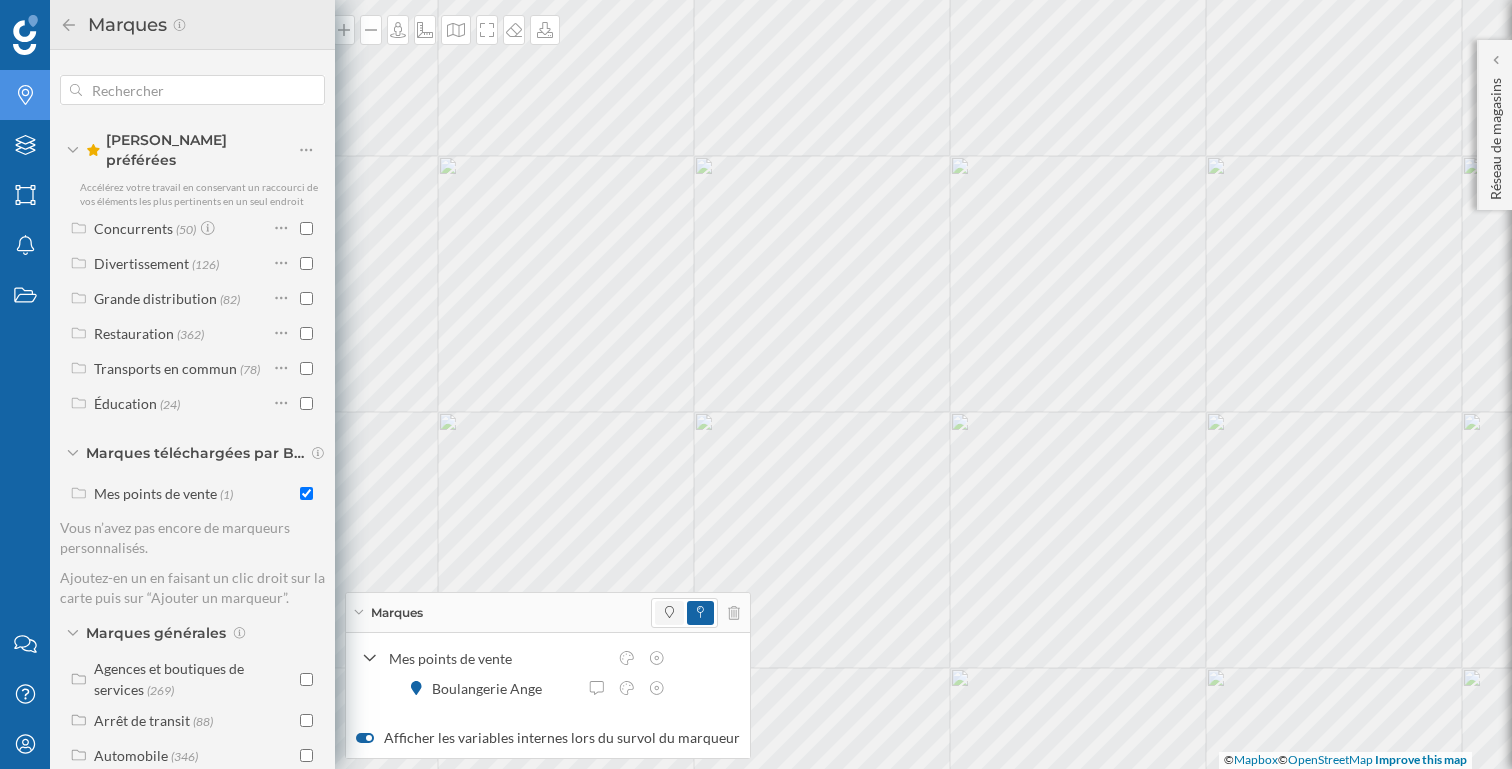 click at bounding box center [669, 613] 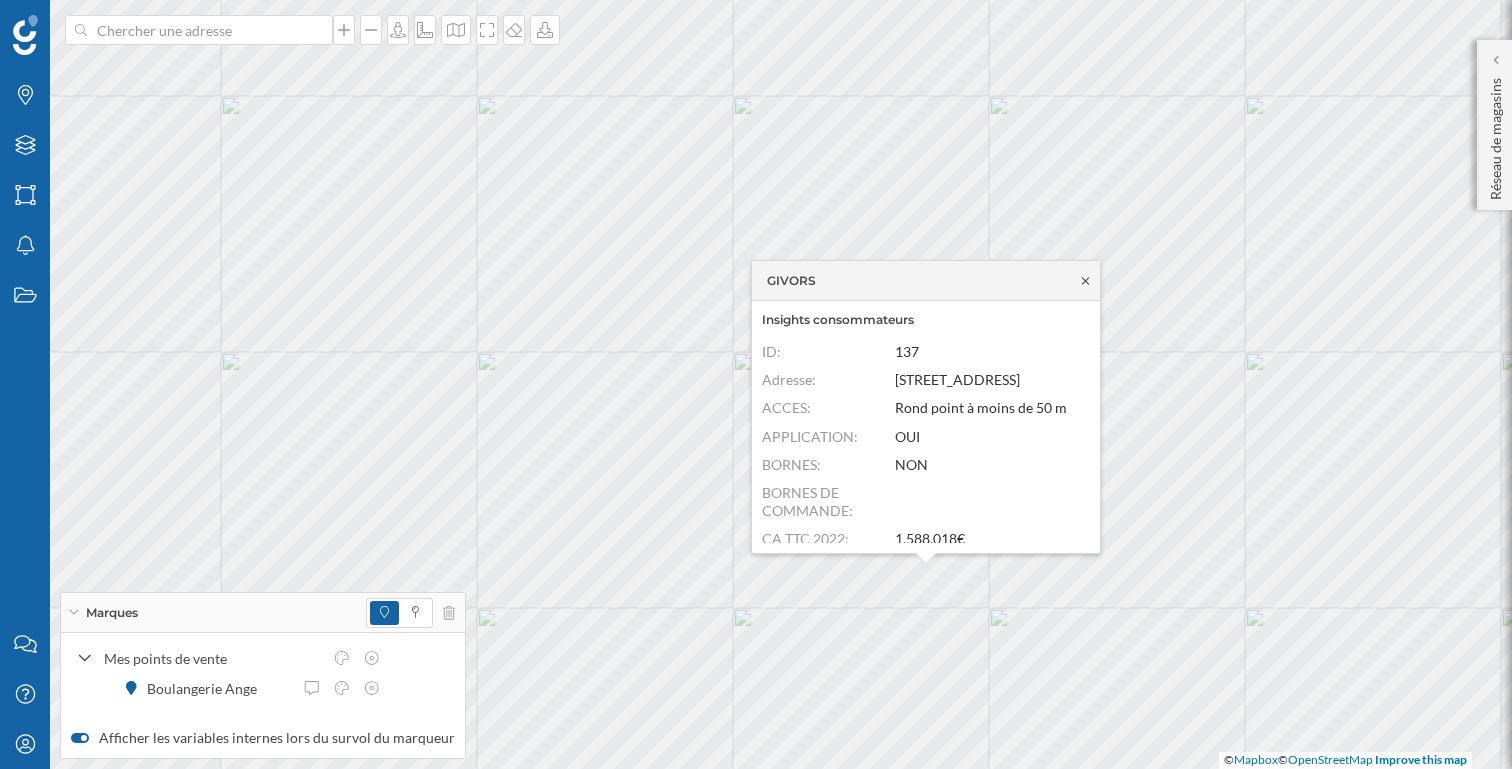 click 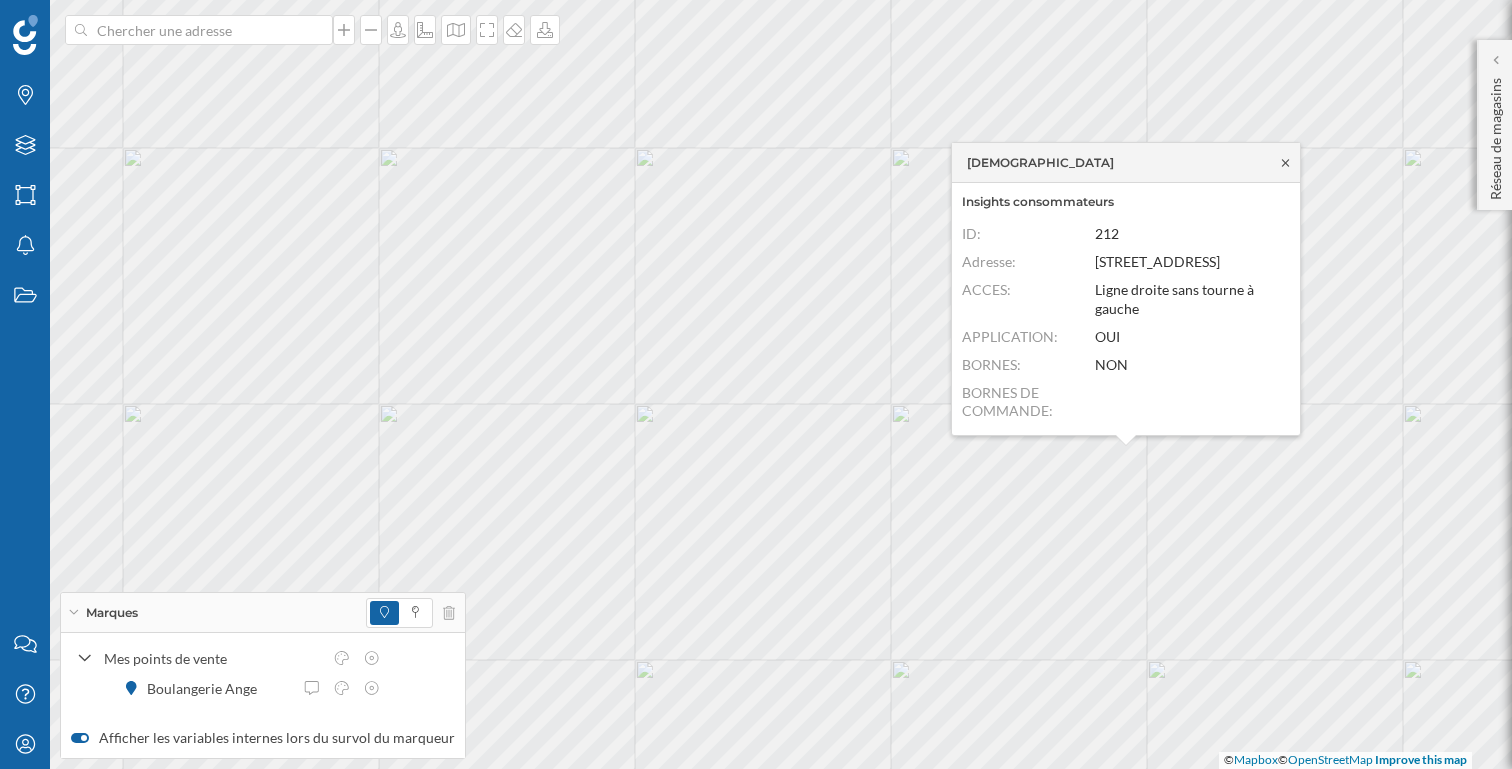click 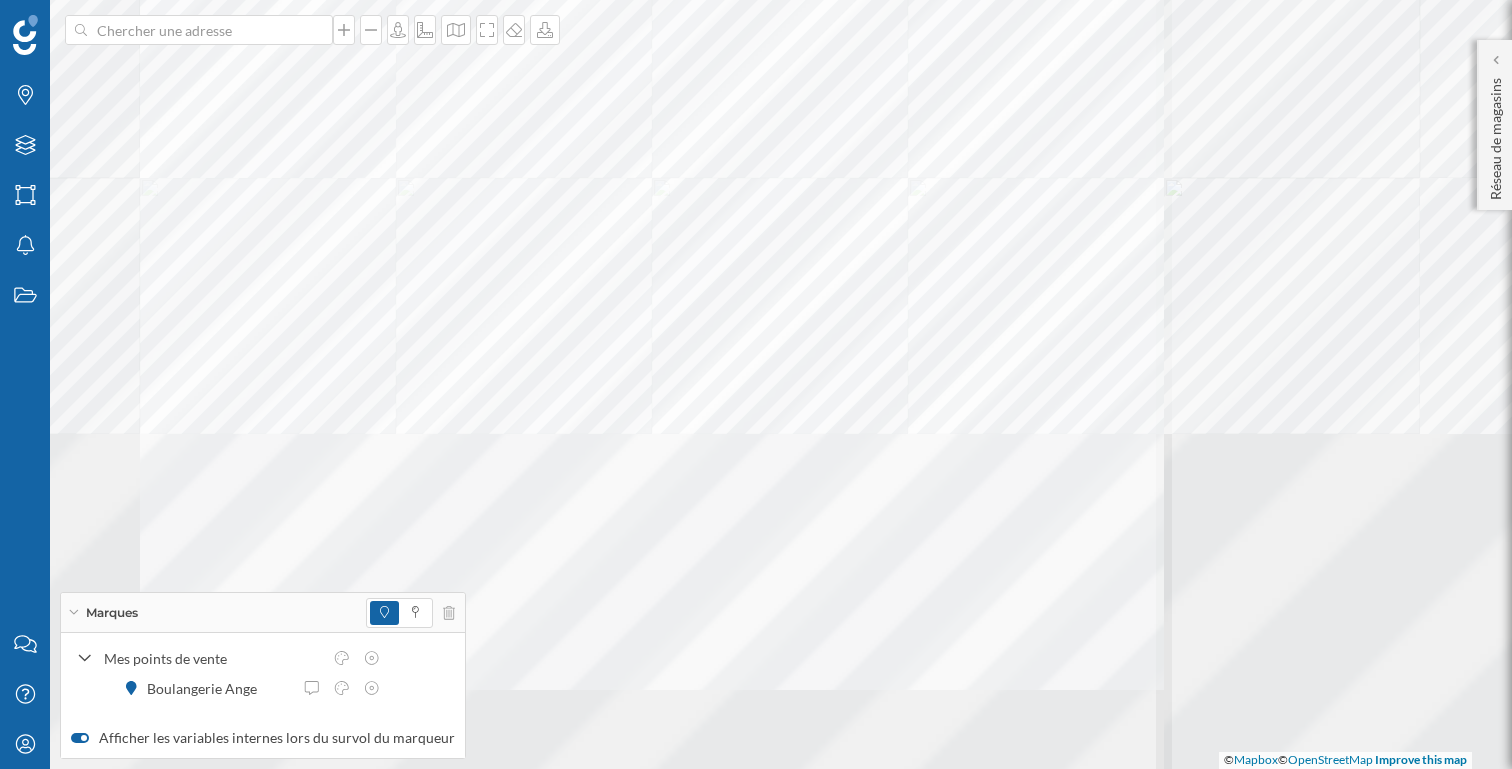 click at bounding box center (-3313, -1272) 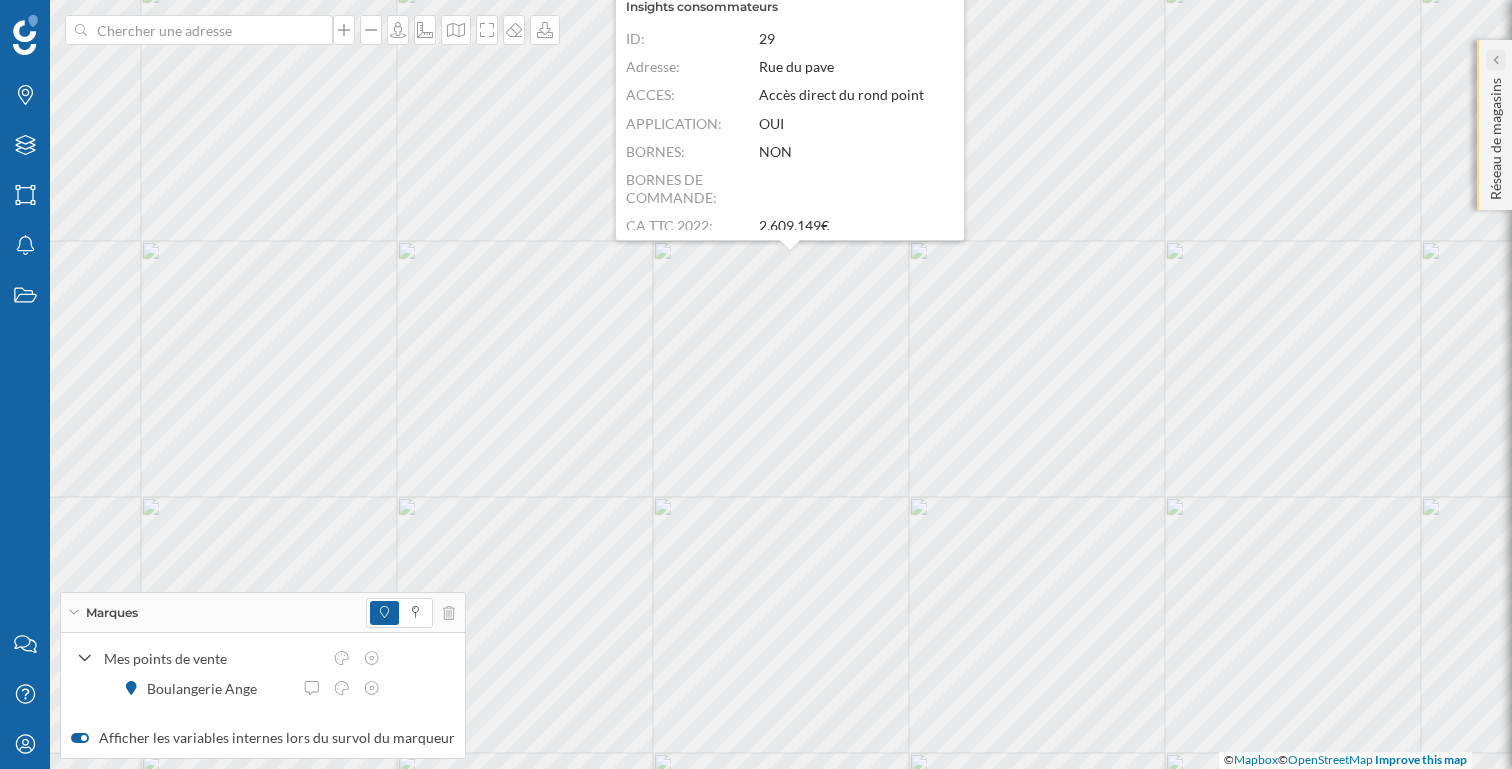 click 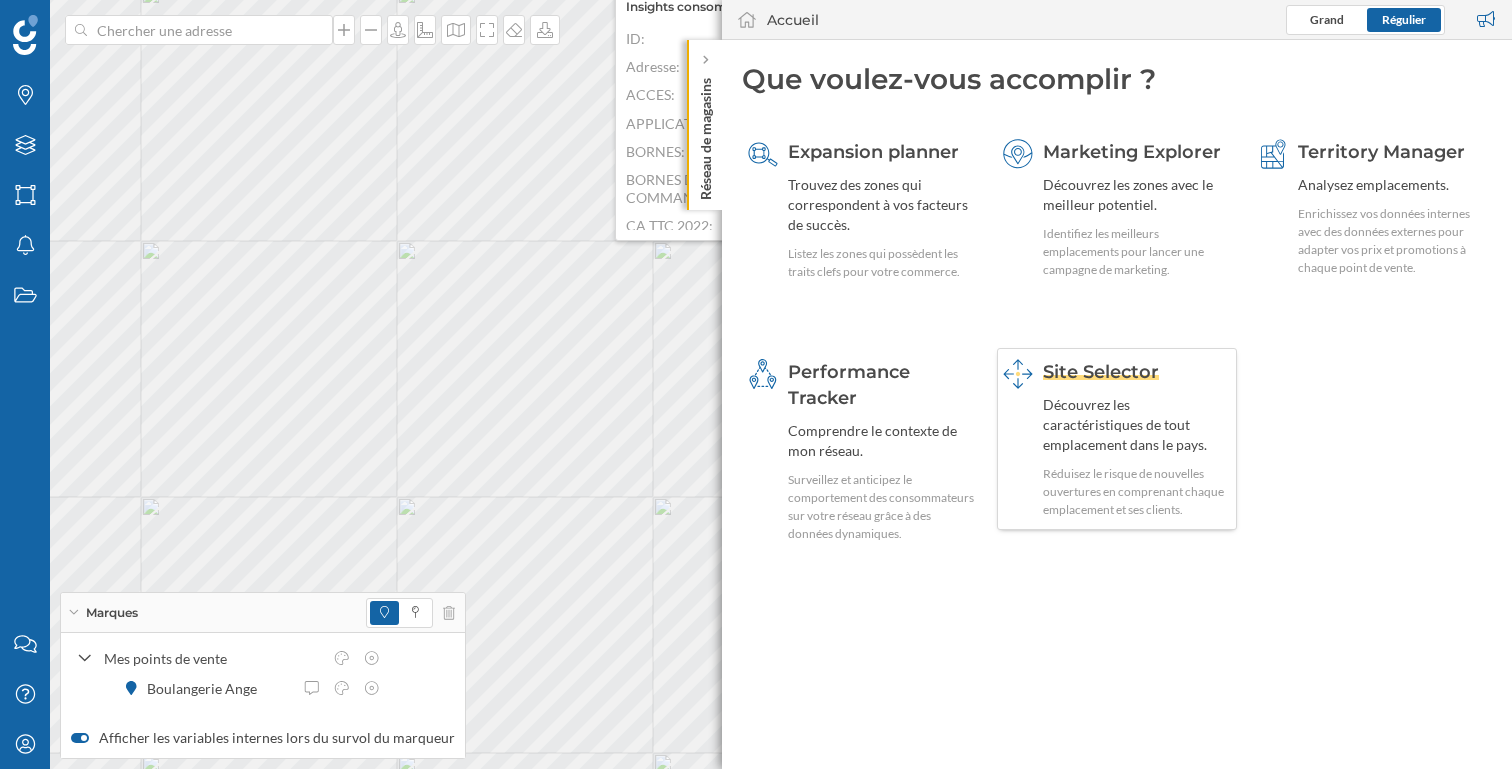 click on "Site Selector" at bounding box center (1101, 372) 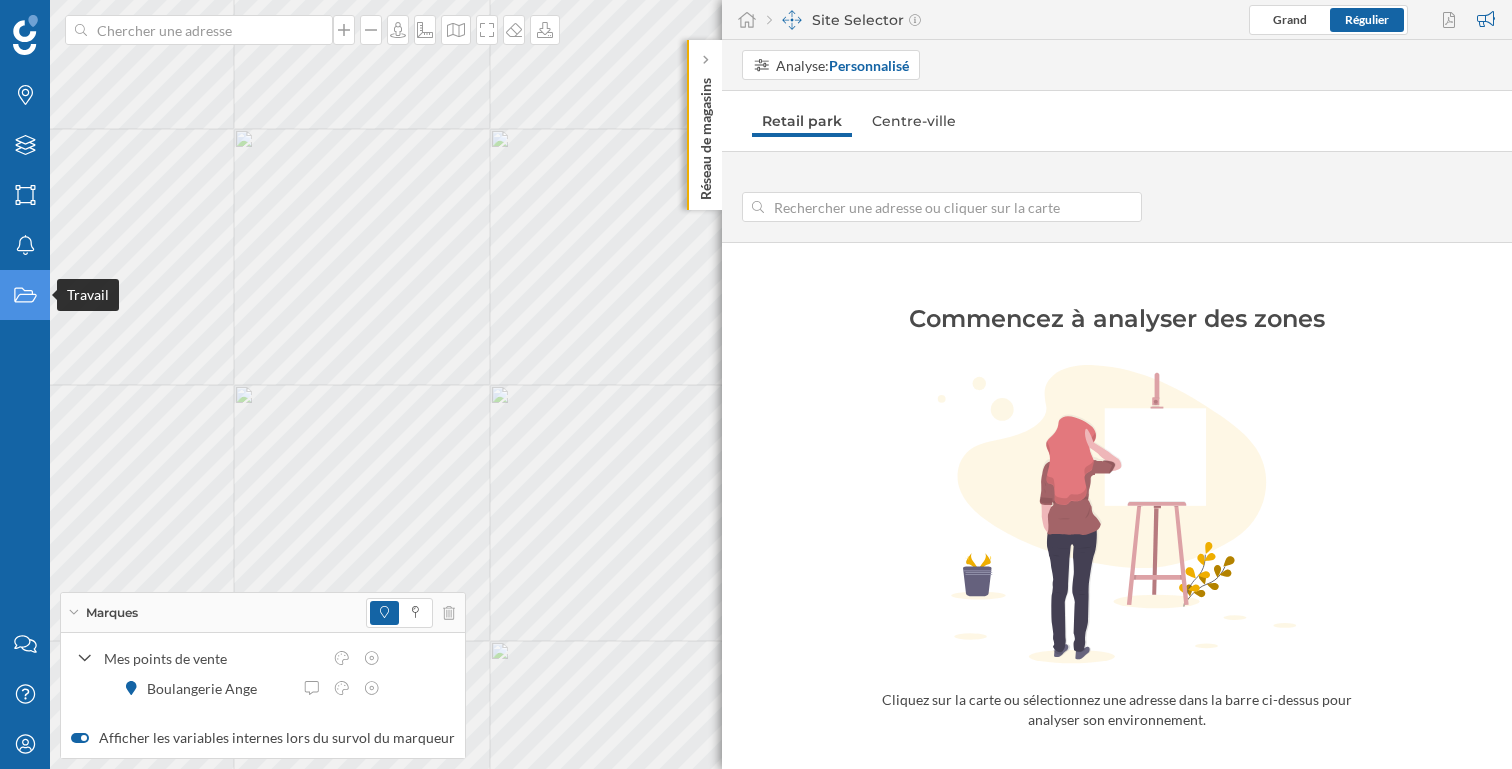 click on "Marques         Filtres         Zones         Notifications         Travail           Nous contacter       Centre d'aide       Mon profil
[PERSON_NAME]
Mes points de vente
Boulangerie Ange
Afficher les variables internes lors du survol du marqueur
Réseau de magasins
Site Selector
Grand   Régulier
Analyse:  Personnalisé
Retail park
Centre-ville
Commencez à analyser des zones" at bounding box center (756, 384) 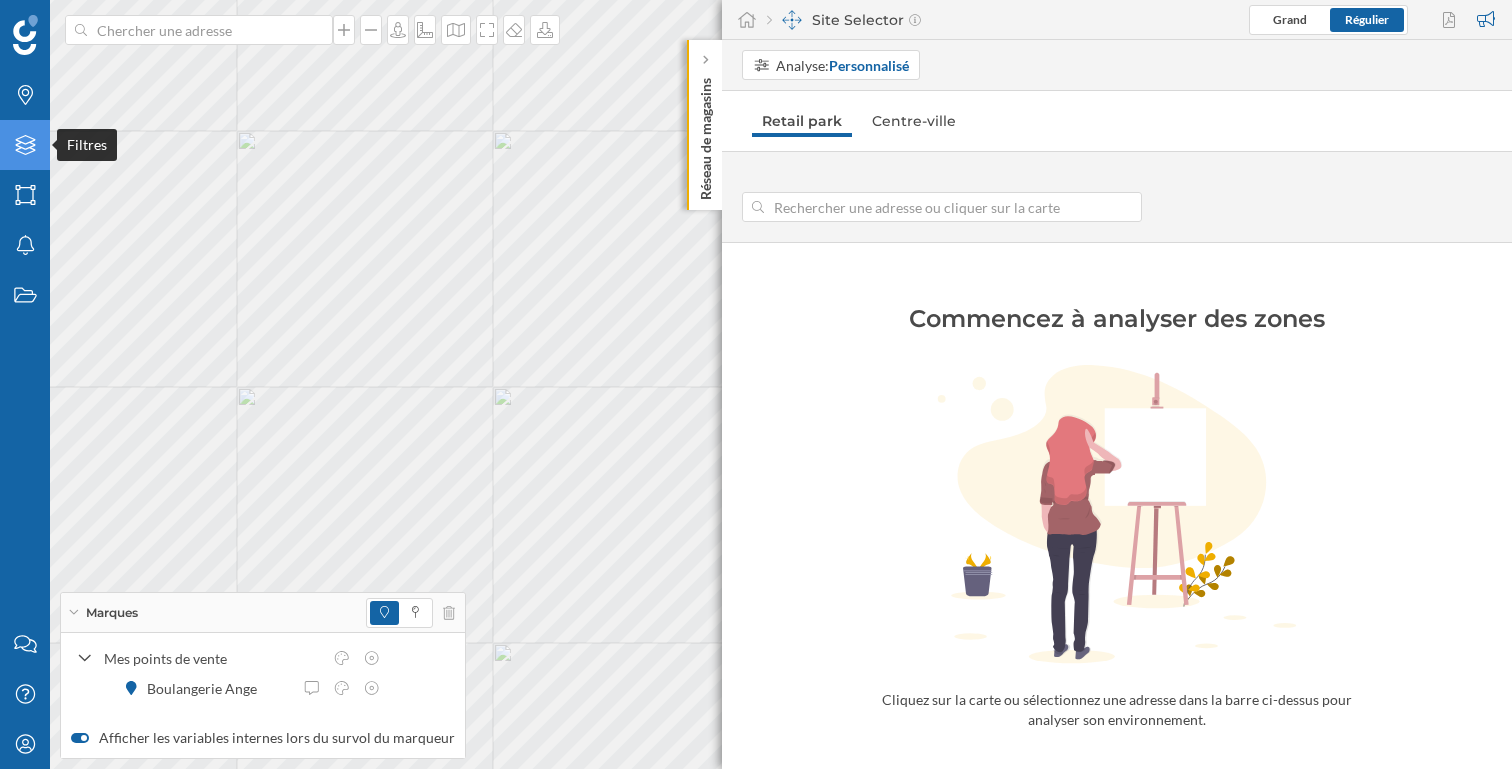 click on "Filtres" at bounding box center (25, 145) 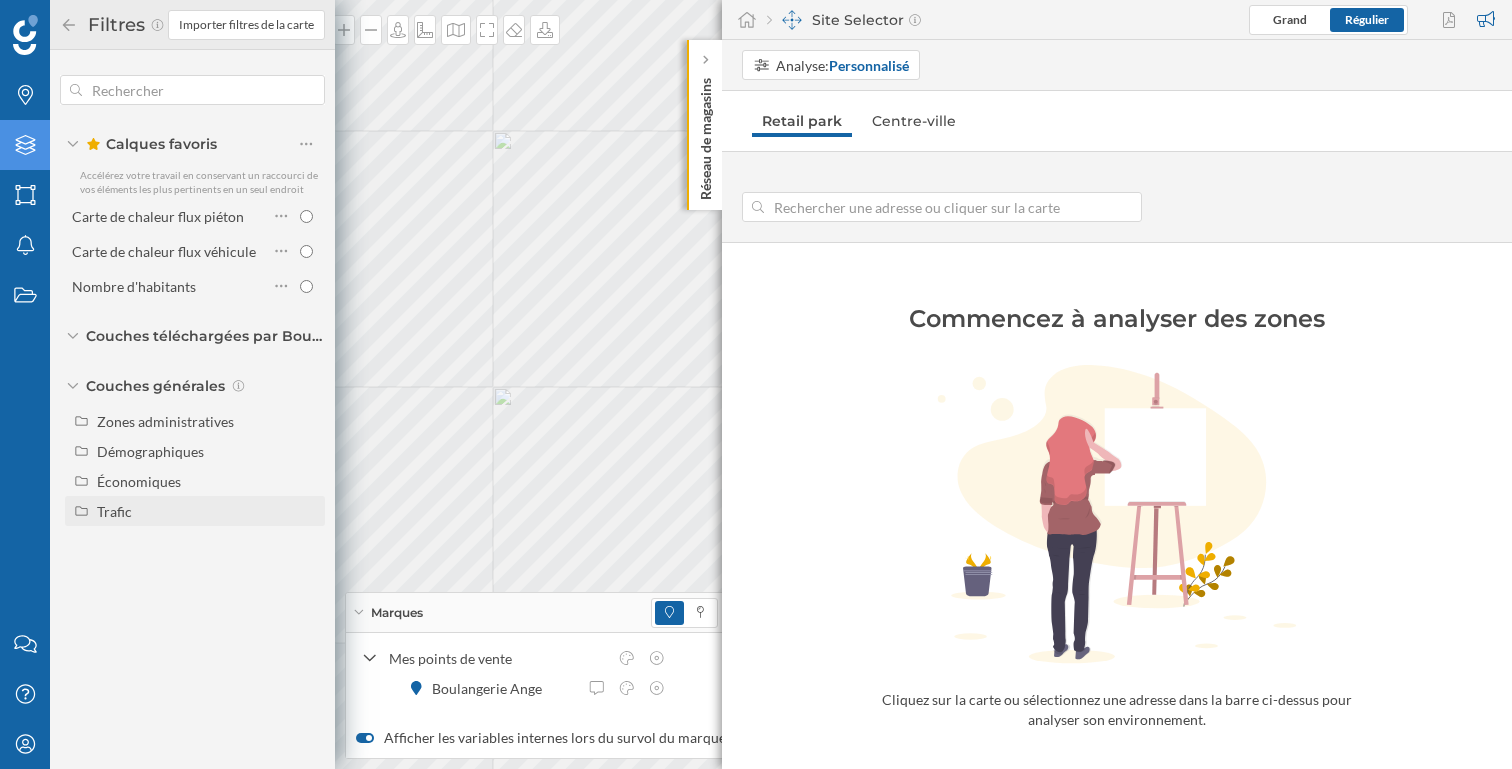 click on "Trafic" at bounding box center [114, 511] 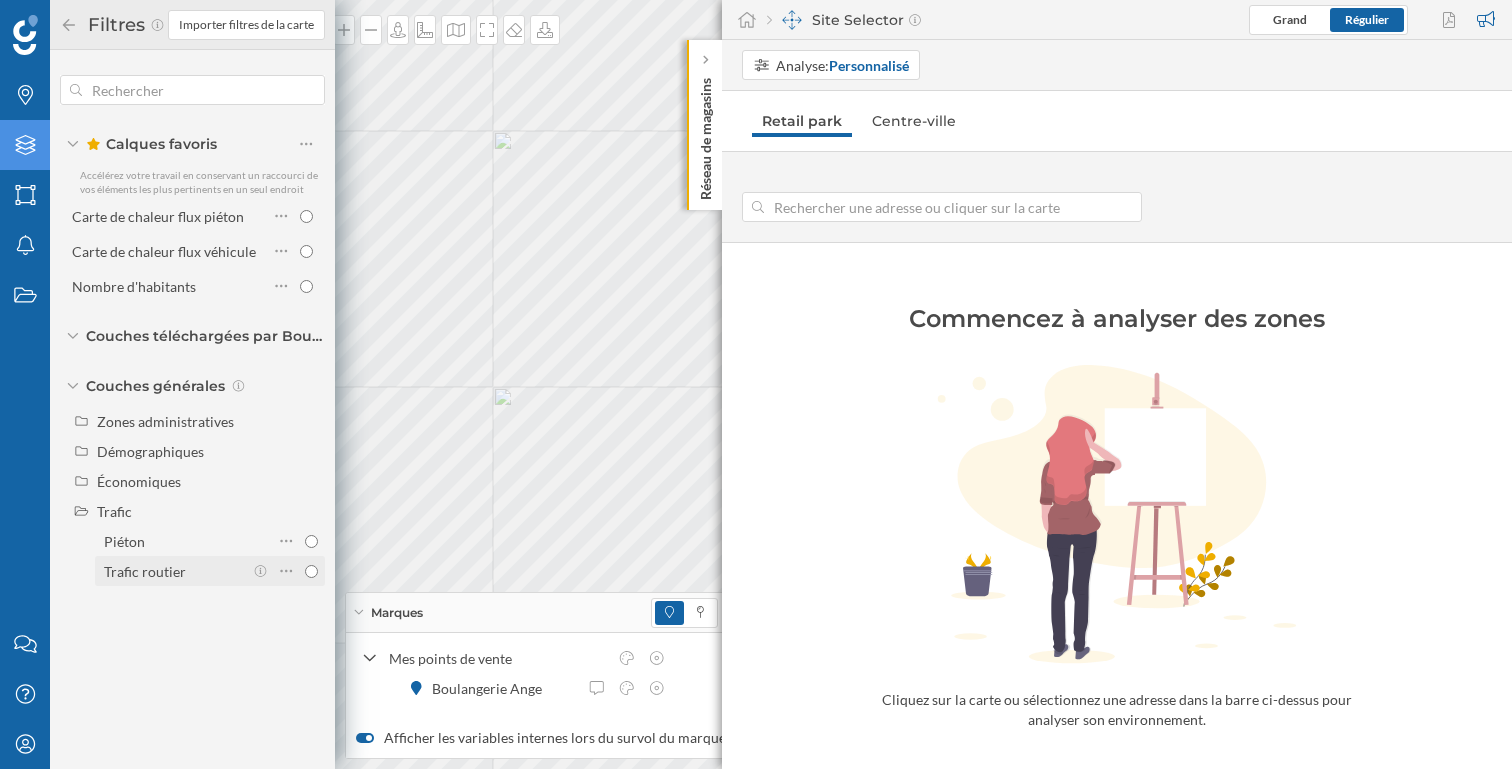 click on "Trafic routier" at bounding box center [311, 571] 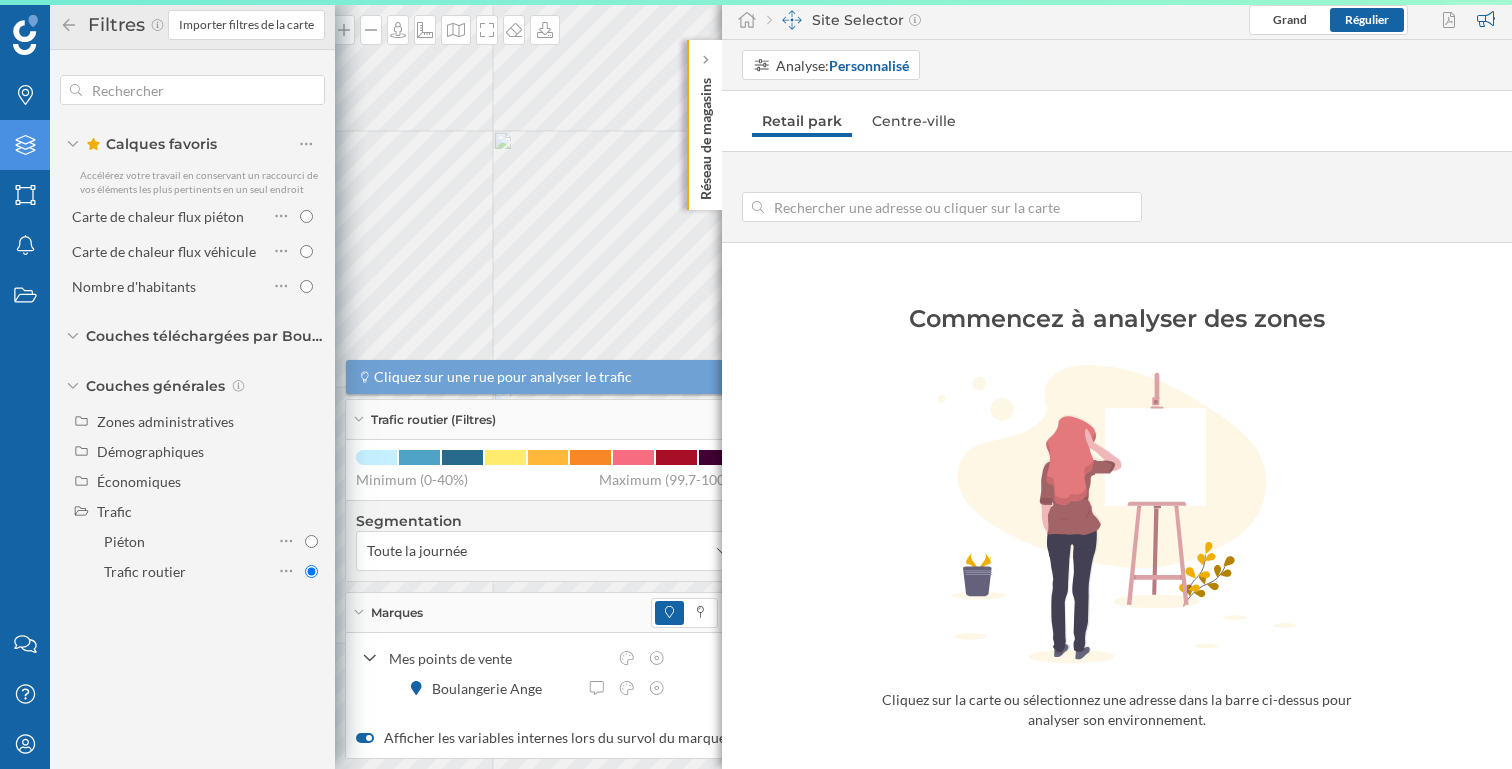 click 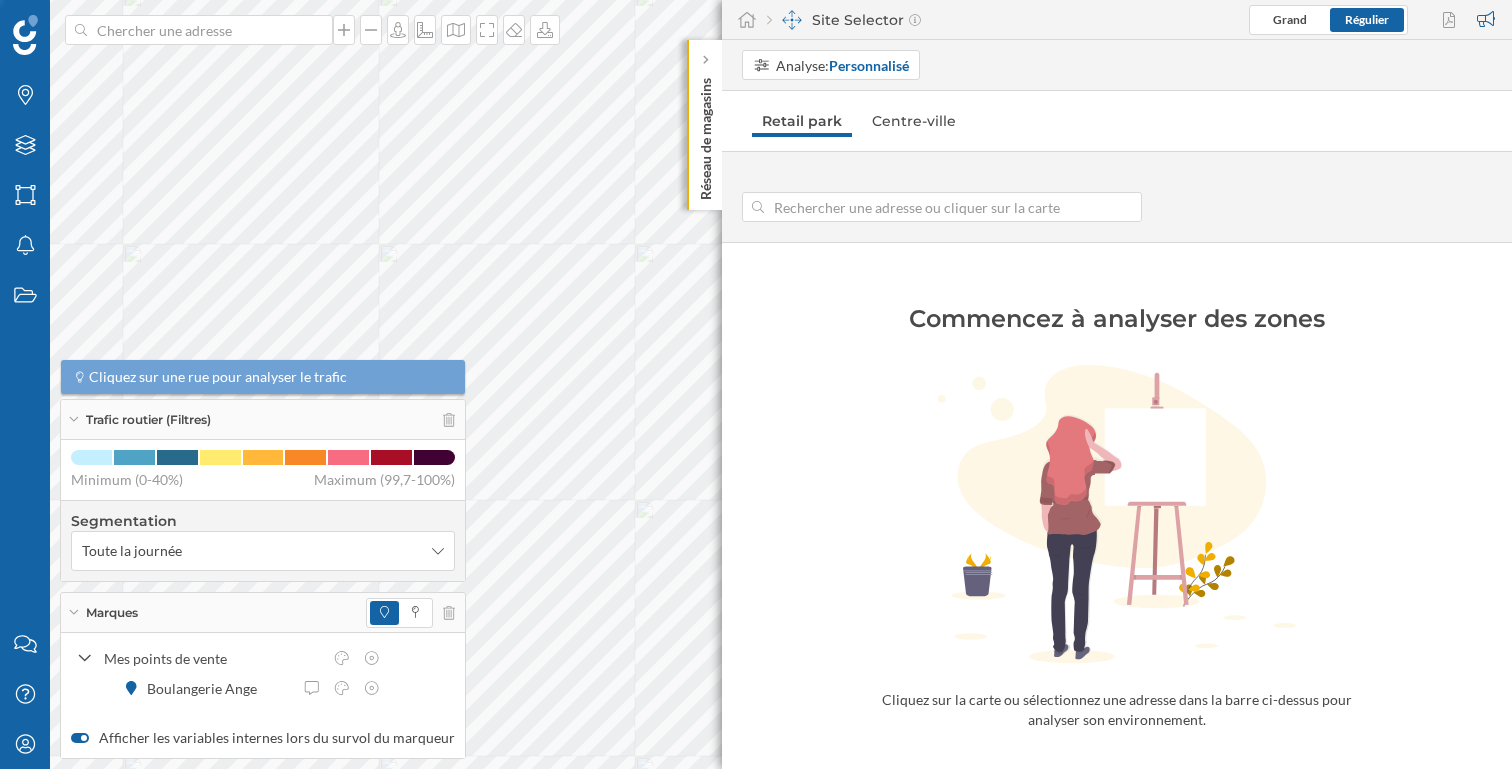 type on "1 [GEOGRAPHIC_DATA], 69410 Champagne-[GEOGRAPHIC_DATA], [GEOGRAPHIC_DATA]" 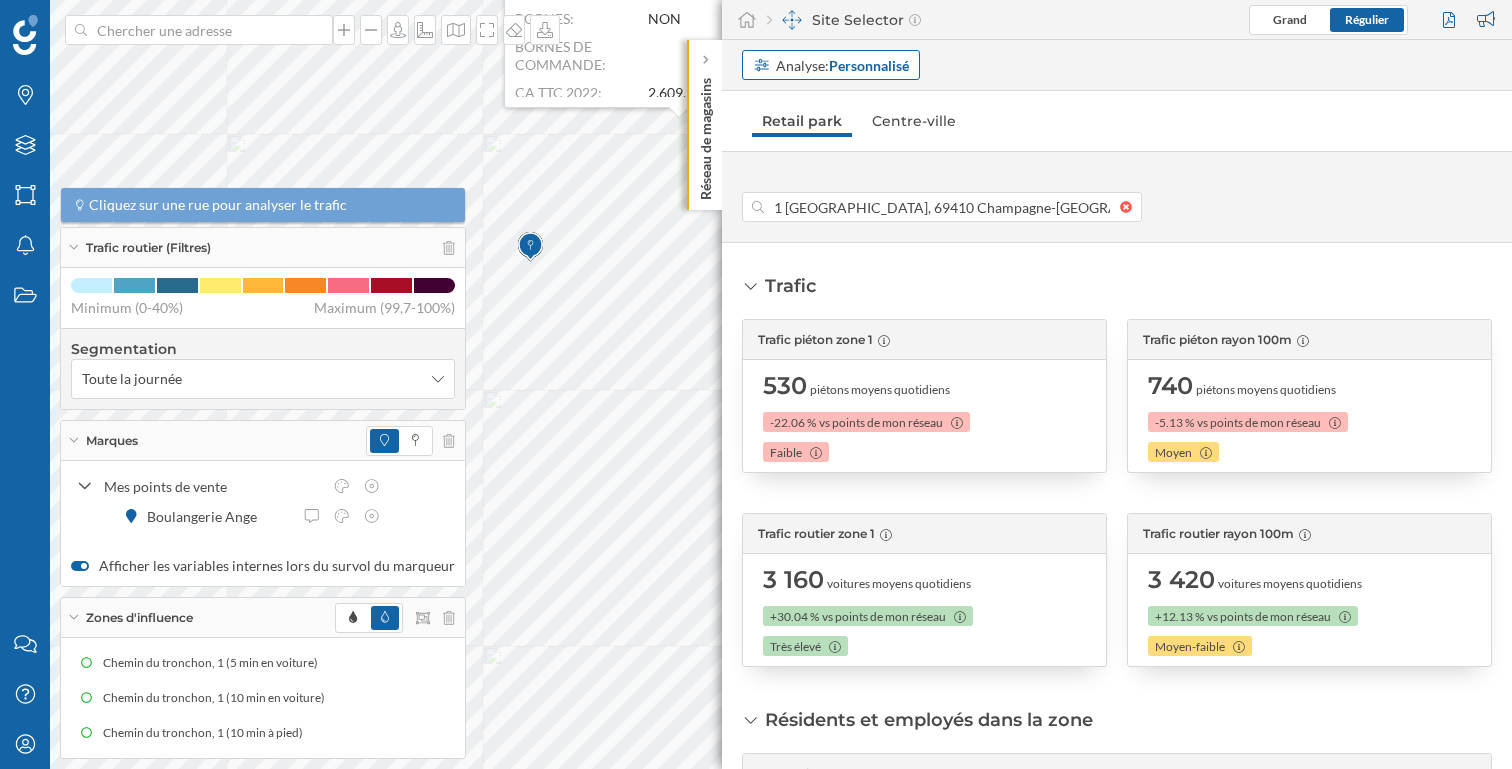 click on "Personnalisé" at bounding box center (869, 65) 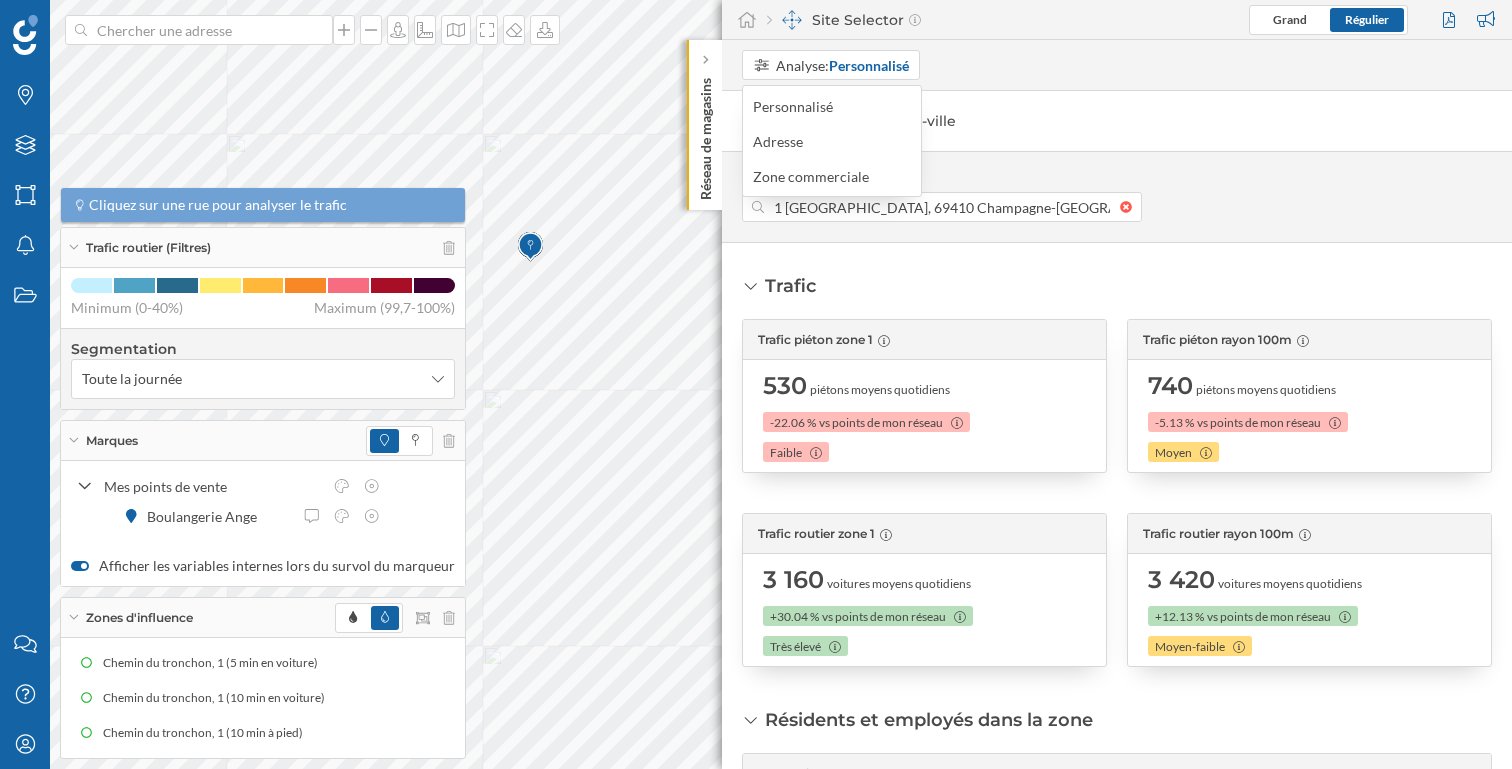 click on "Personnalisé         Adresse         Zone commerciale" at bounding box center (832, 141) 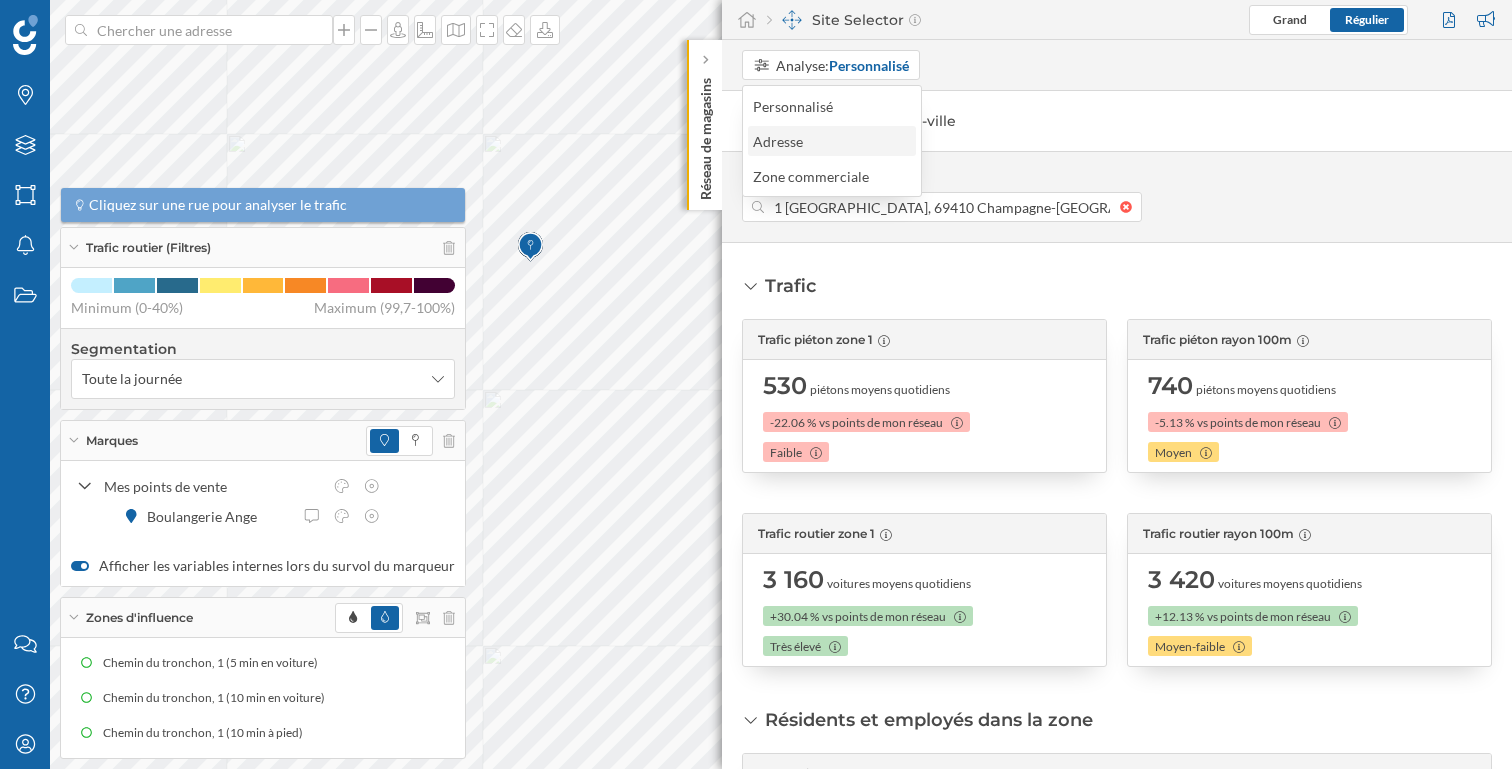 click on "Adresse" at bounding box center [831, 141] 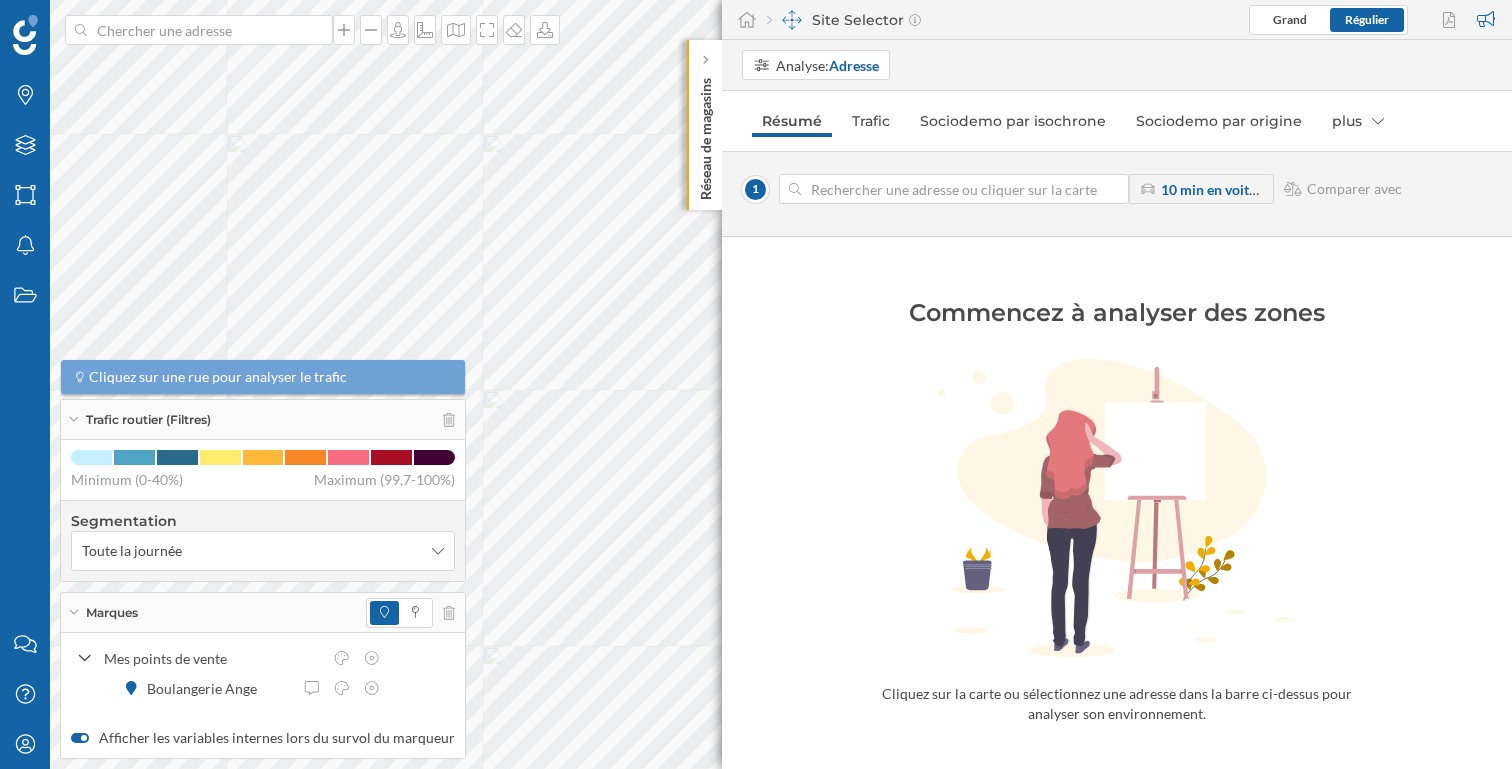 click at bounding box center (954, 189) 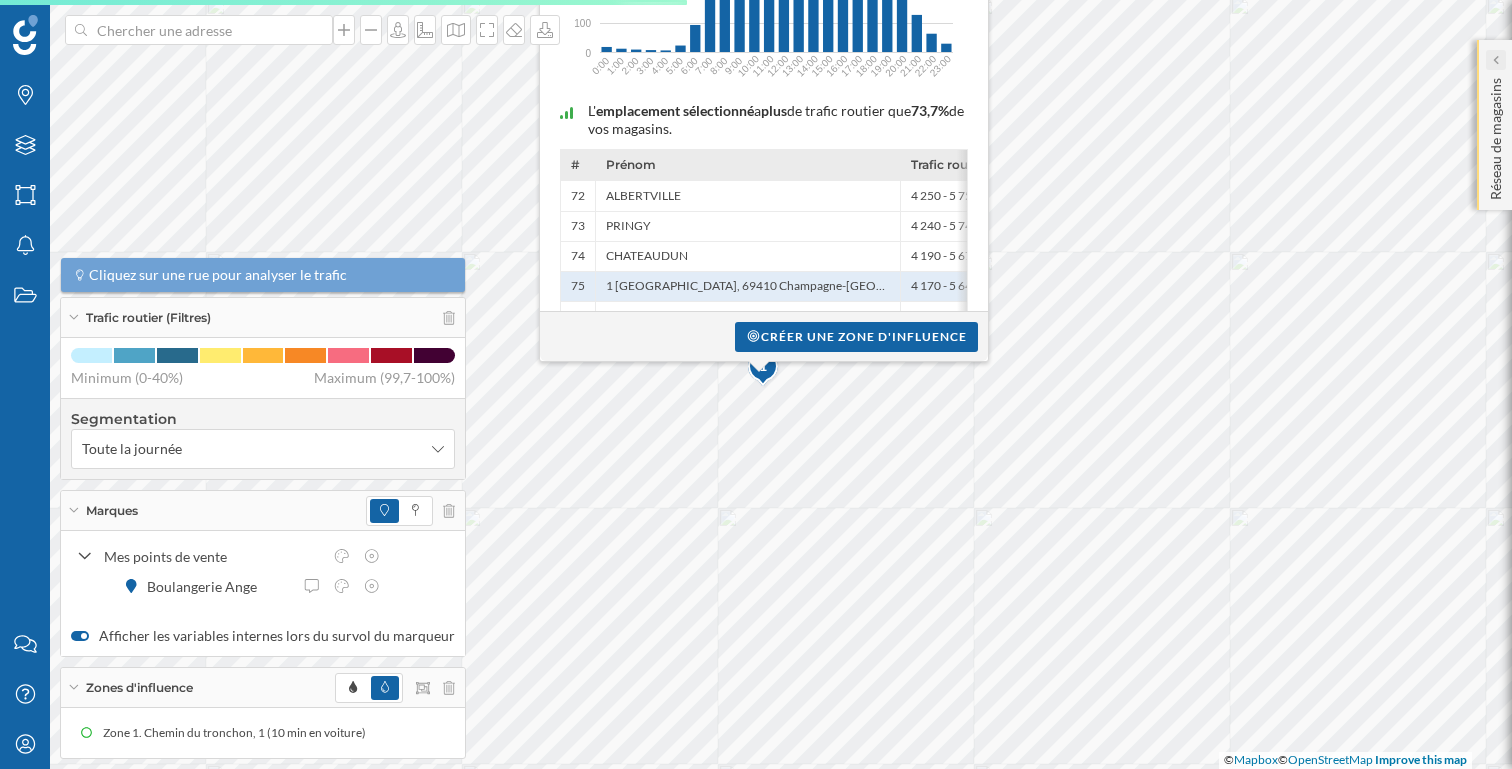 click 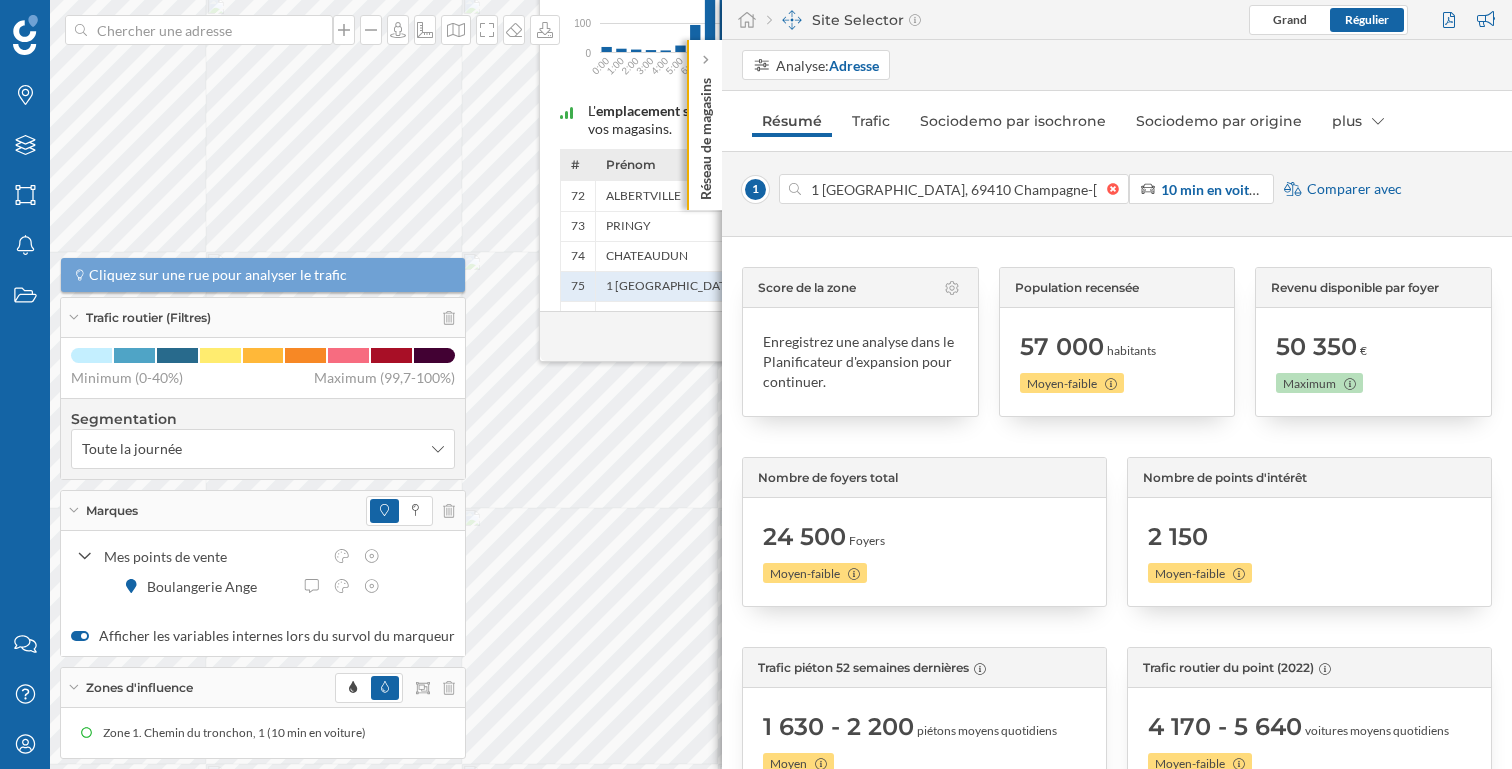 click on "Comparer avec" at bounding box center (1354, 189) 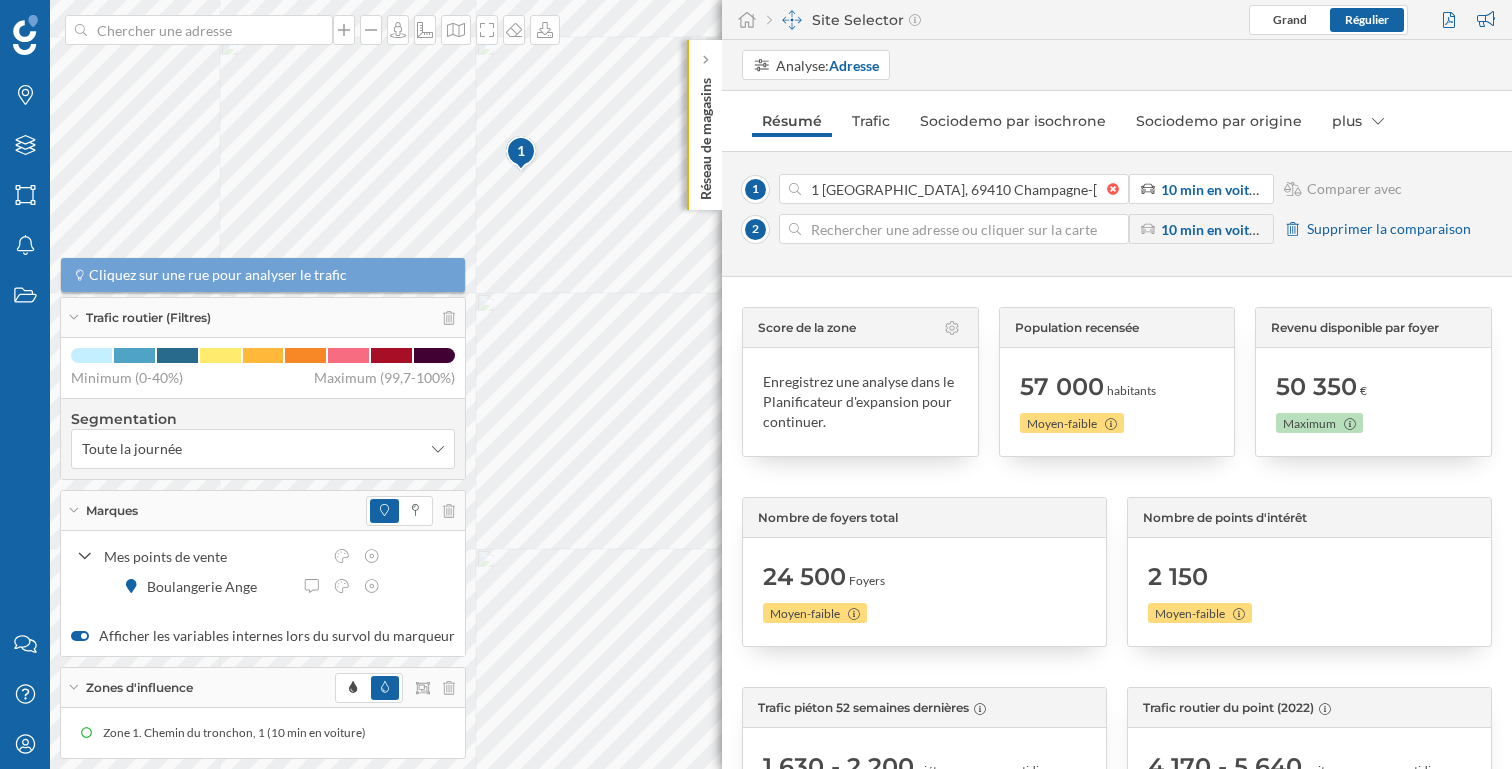 click on "Marques         Filtres         Zones         Notifications         Travail           Nous contacter       Centre d'aide       Mon profil
Trafic routier (Filtres)
Cliquez sur une rue pour analyser le trafic
Minimum (0-40%)
Maximum (99,7-100%)
Segmentation
Toute la journée
Marques
Mes points de vente
Boulangerie Ange
Afficher les variables internes lors du survol du marqueur
Zones d'influence
Zone 1. Chemin du tronchon, 1 (10 min en voiture)   Zone 1. Chemin du tronchon, 1 (10 min en voiture)
Réseau de magasins" at bounding box center [756, 384] 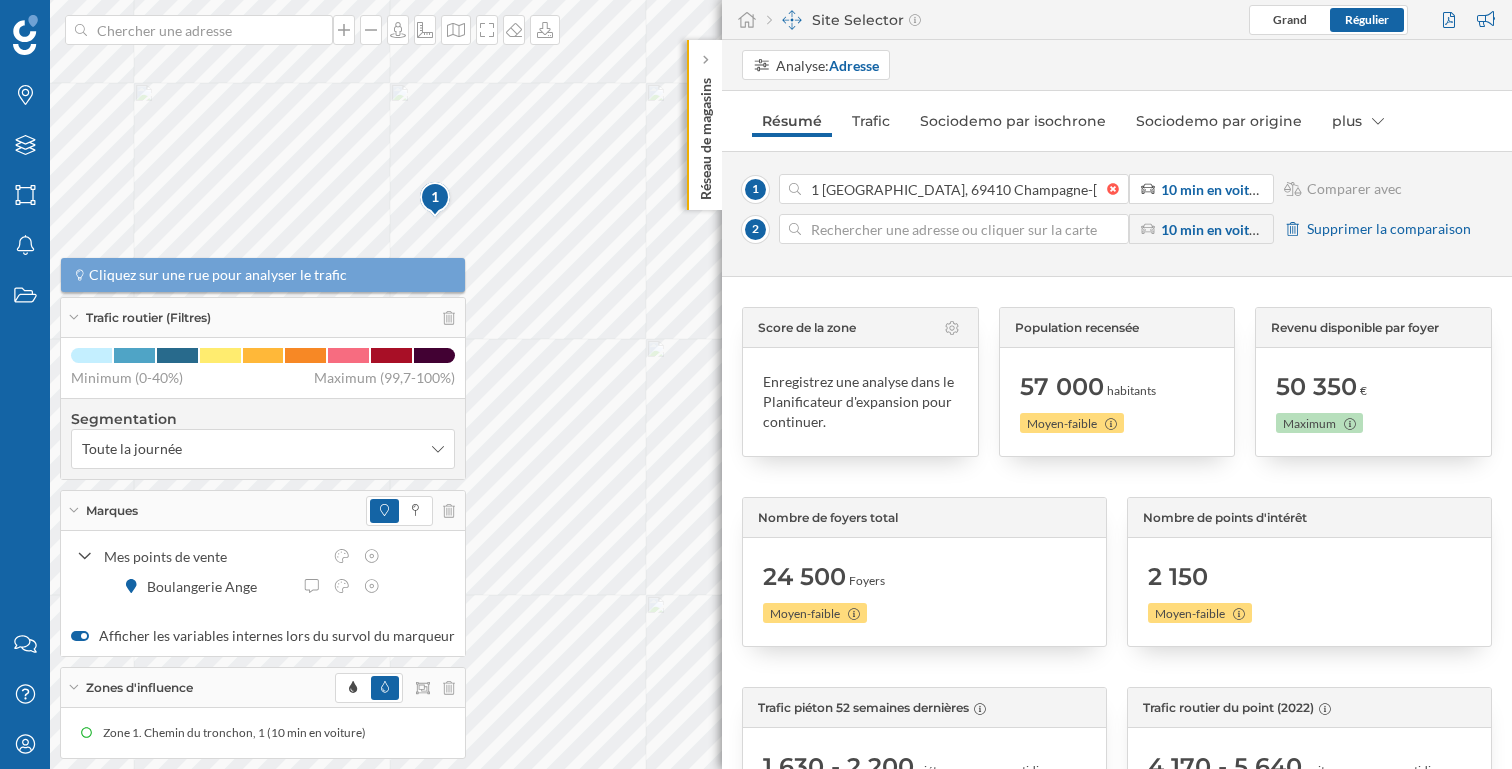 click at bounding box center [-7580, -2303] 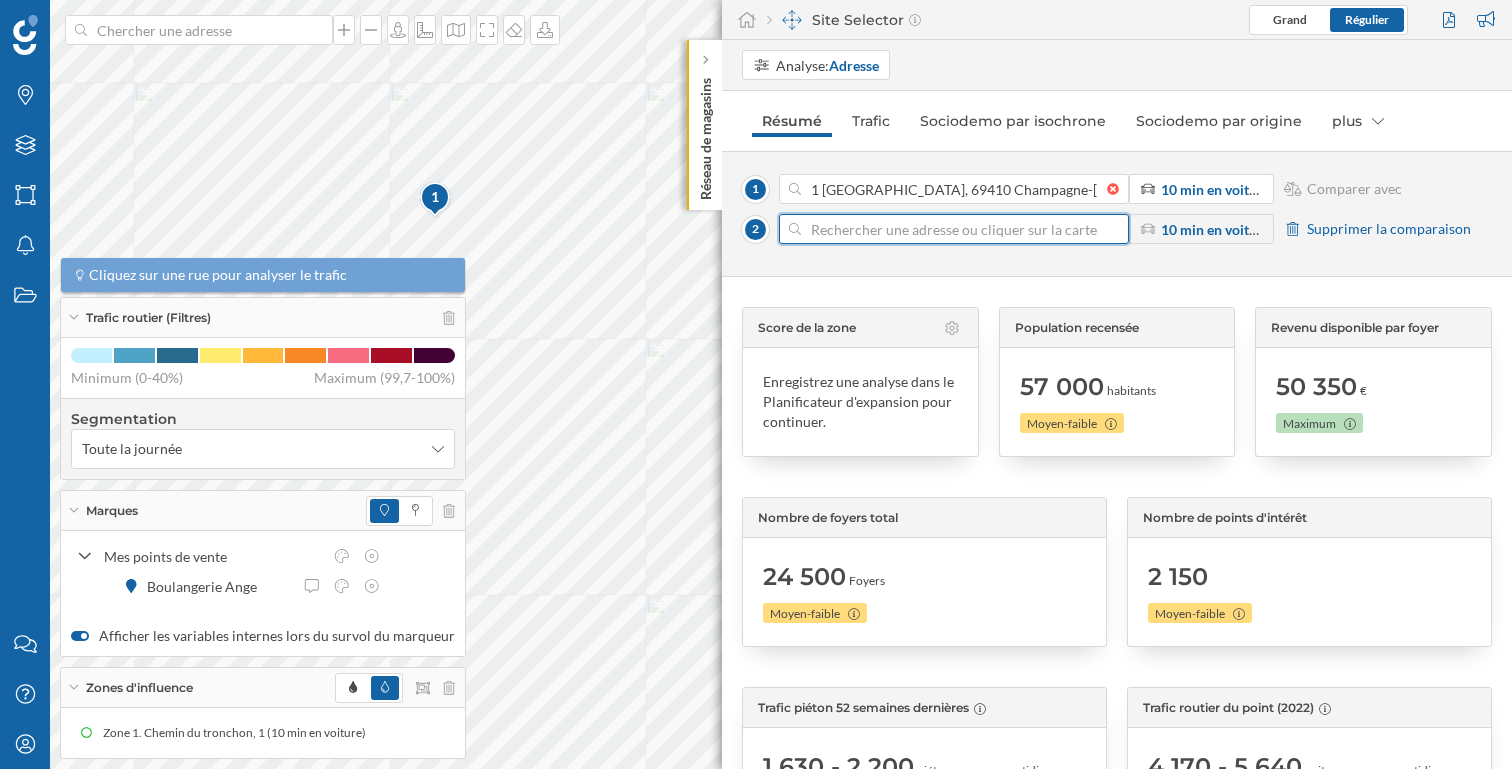 click at bounding box center (954, 229) 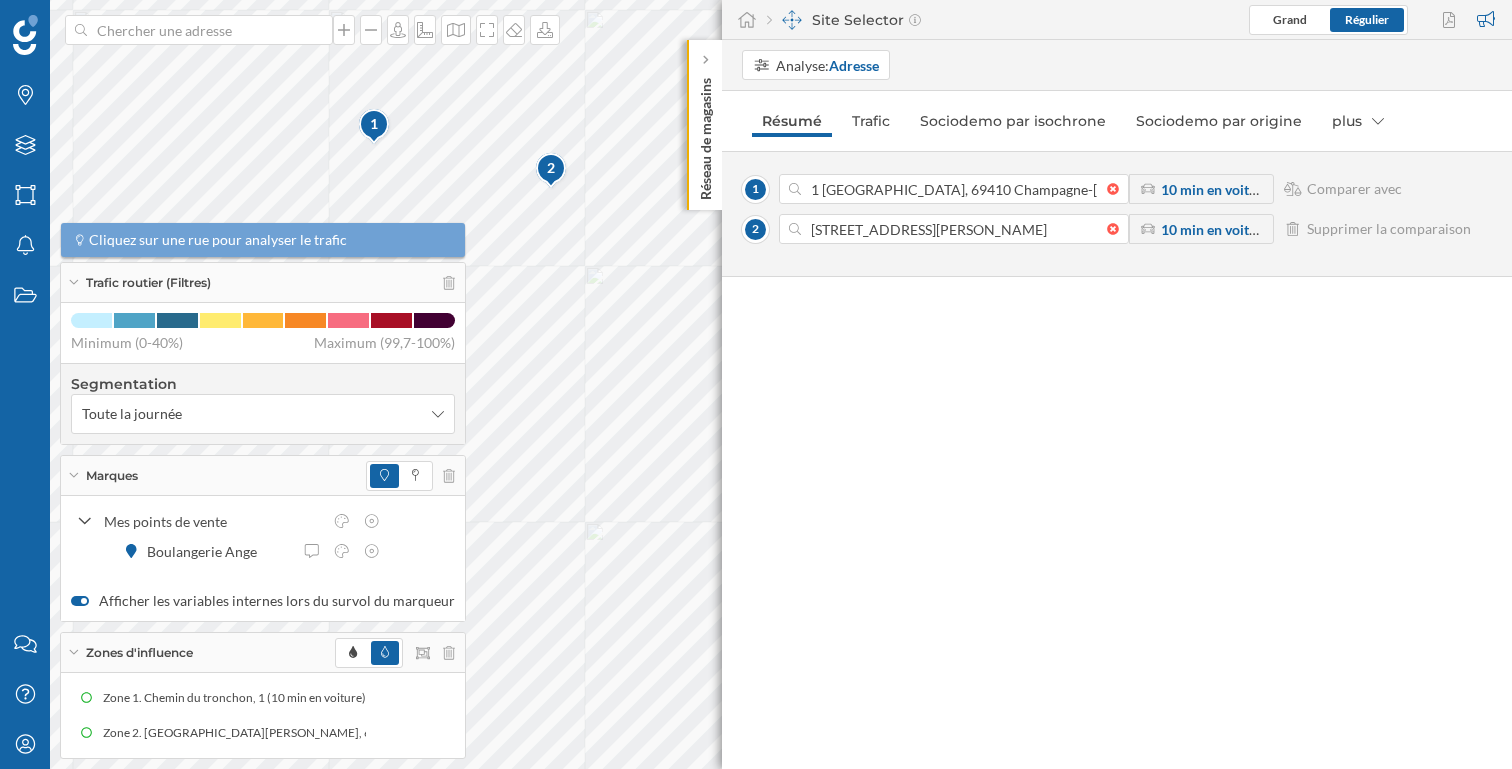 click on "Marques         Filtres         Zones         Notifications         Travail           Nous contacter       Centre d'aide       Mon profil
Trafic routier (Filtres)
Cliquez sur une rue pour analyser le trafic
Minimum (0-40%)
Maximum (99,7-100%)
Segmentation
Toute la journée
Marques
Mes points de vente
Boulangerie Ange
Afficher les variables internes lors du survol du marqueur
Zones d'influence
Zone 1. Chemin du tronchon, 1 (10 min en voiture)   Zone 1. Chemin du tronchon, 1 (10 min en voiture)       Zone 2. [GEOGRAPHIC_DATA][PERSON_NAME], 6 (10 min en voiture)   Zone 2. [GEOGRAPHIC_DATA][PERSON_NAME], 6 (10 min en voiture)" at bounding box center [756, 384] 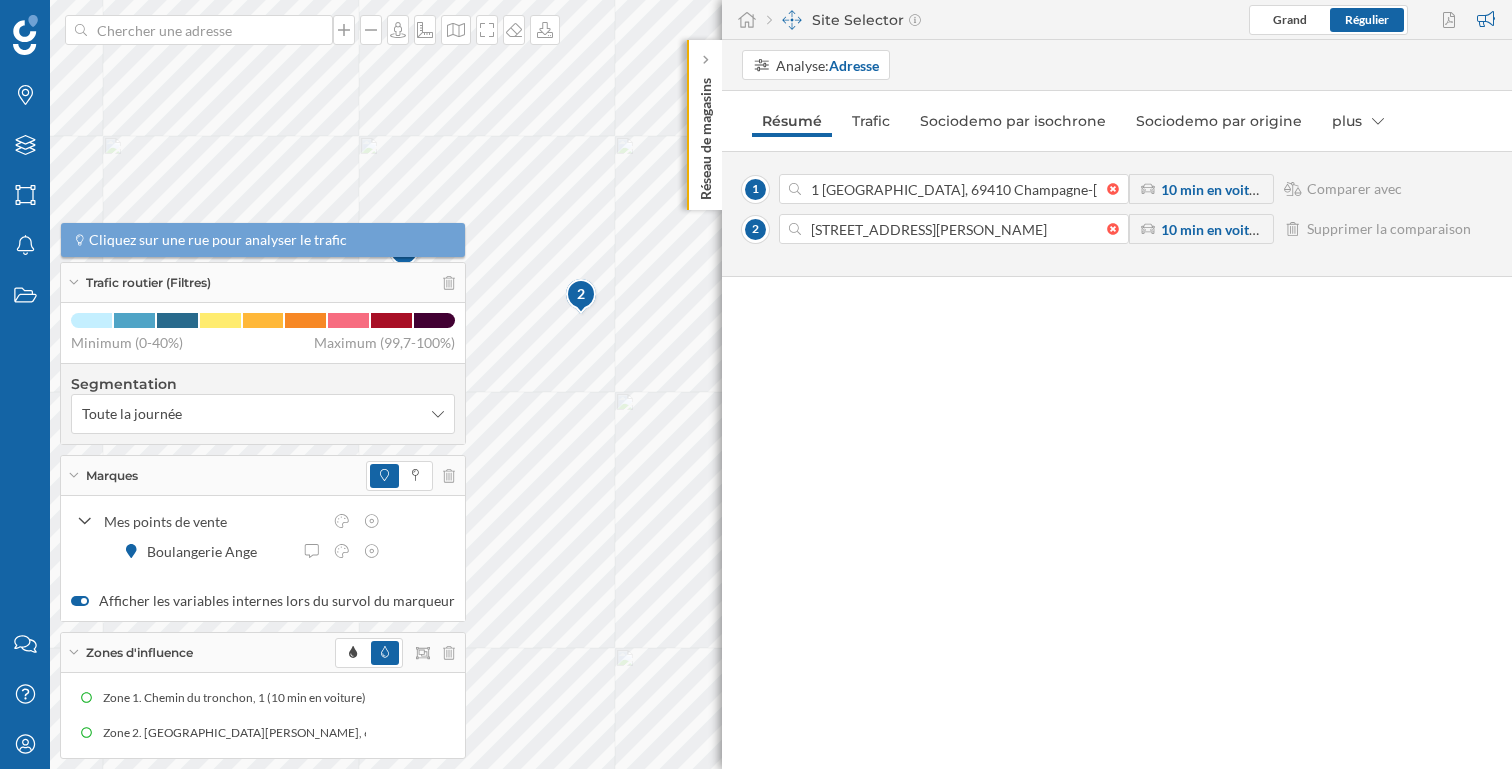 click at bounding box center [410, 476] 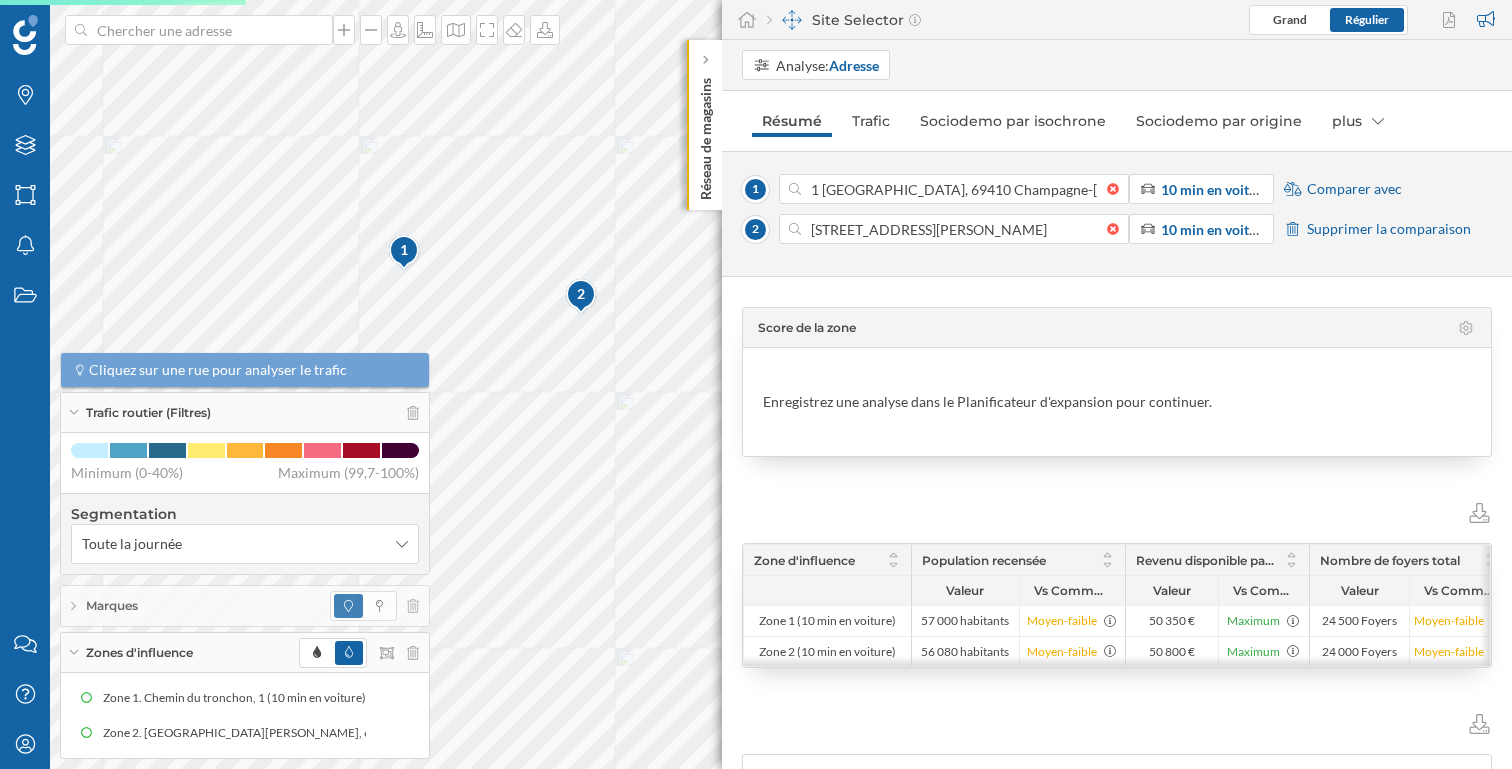 click on "Comparer avec" at bounding box center [1354, 189] 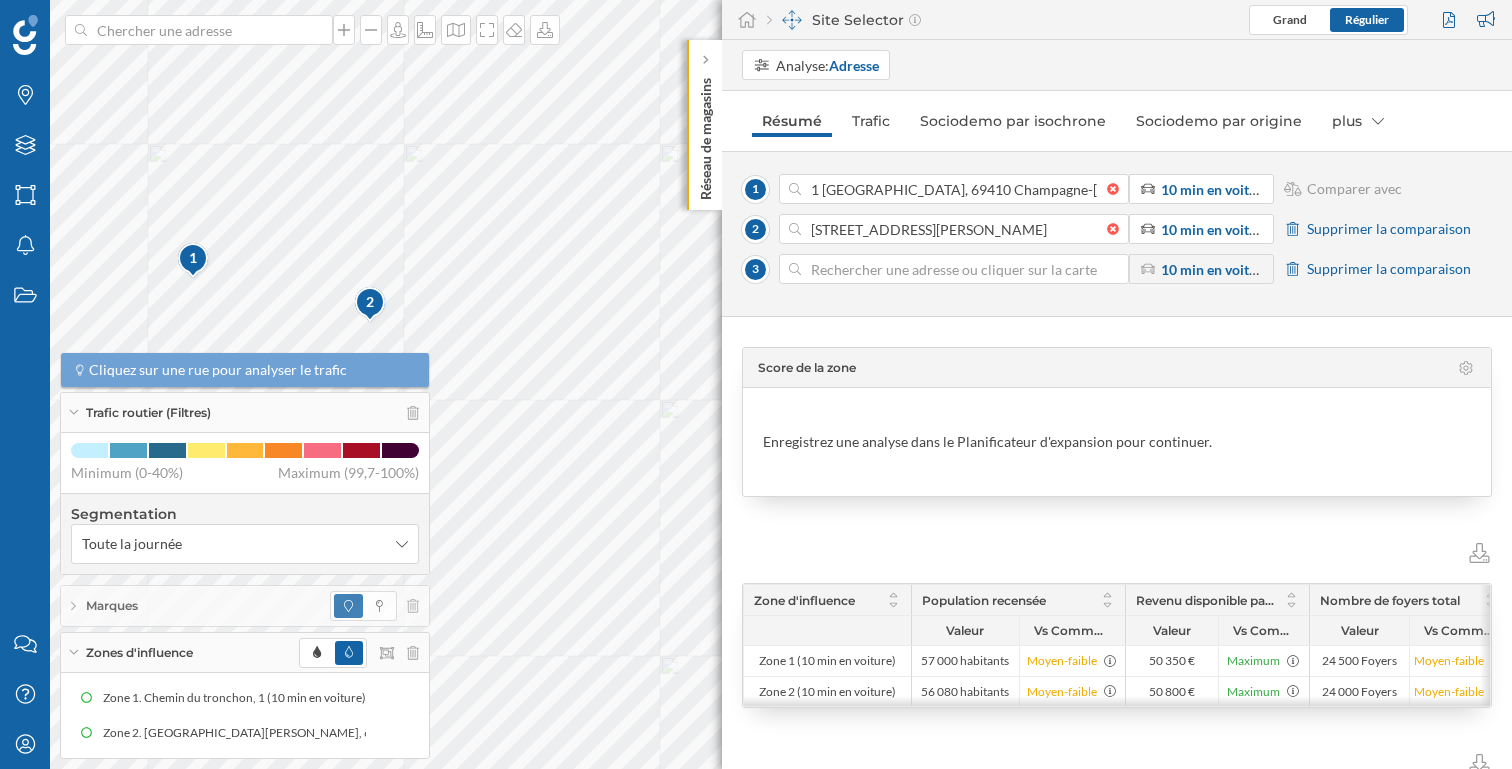 click on "Marques         Filtres         Zones         Notifications         Travail           Nous contacter       Centre d'aide       Mon profil
Trafic routier (Filtres)
Cliquez sur une rue pour analyser le trafic
Minimum (0-40%)
Maximum (99,7-100%)
Segmentation
Toute la journée
Marques
Zones d'influence
Zone 1. Chemin du tronchon, 1 (10 min en voiture)   Zone 1. Chemin du tronchon, 1 (10 min en voiture)       Zone 2. [GEOGRAPHIC_DATA][PERSON_NAME], 6 (10 min en voiture)   Zone 2. [GEOGRAPHIC_DATA][PERSON_NAME], 6 (10 min en voiture)
Réseau de magasins
Site Selector
Grand   Régulier" at bounding box center (756, 384) 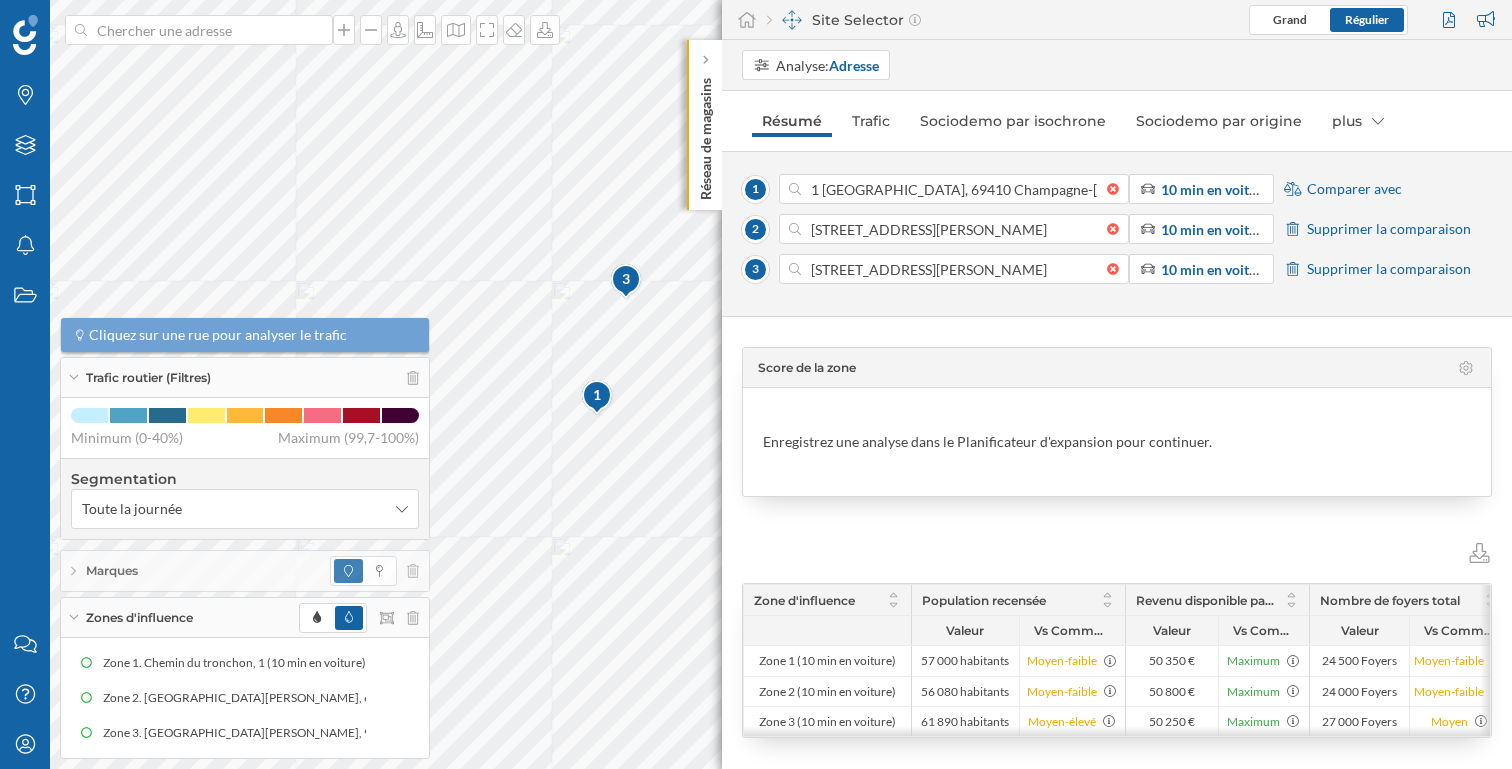 click on "Marques         Filtres         Zones         Notifications         Travail           Nous contacter       Centre d'aide       Mon profil
Trafic routier (Filtres)
Cliquez sur une rue pour analyser le trafic
Minimum (0-40%)
Maximum (99,7-100%)
Segmentation
Toute la journée
Marques
Zones d'influence
Zone 1. Chemin du tronchon, 1 (10 min en voiture)   Zone 1. Chemin du tronchon, 1 (10 min en voiture)       Zone 2. [GEOGRAPHIC_DATA][PERSON_NAME], 6 (10 min en voiture)   Zone 2. [GEOGRAPHIC_DATA][PERSON_NAME], 6 (10 min en voiture)       Zone 3. [GEOGRAPHIC_DATA][PERSON_NAME], 9 (10 min en voiture)   Zone 3. [GEOGRAPHIC_DATA][PERSON_NAME], 9 (10 min en voiture)
Réseau de magasins" at bounding box center [756, 384] 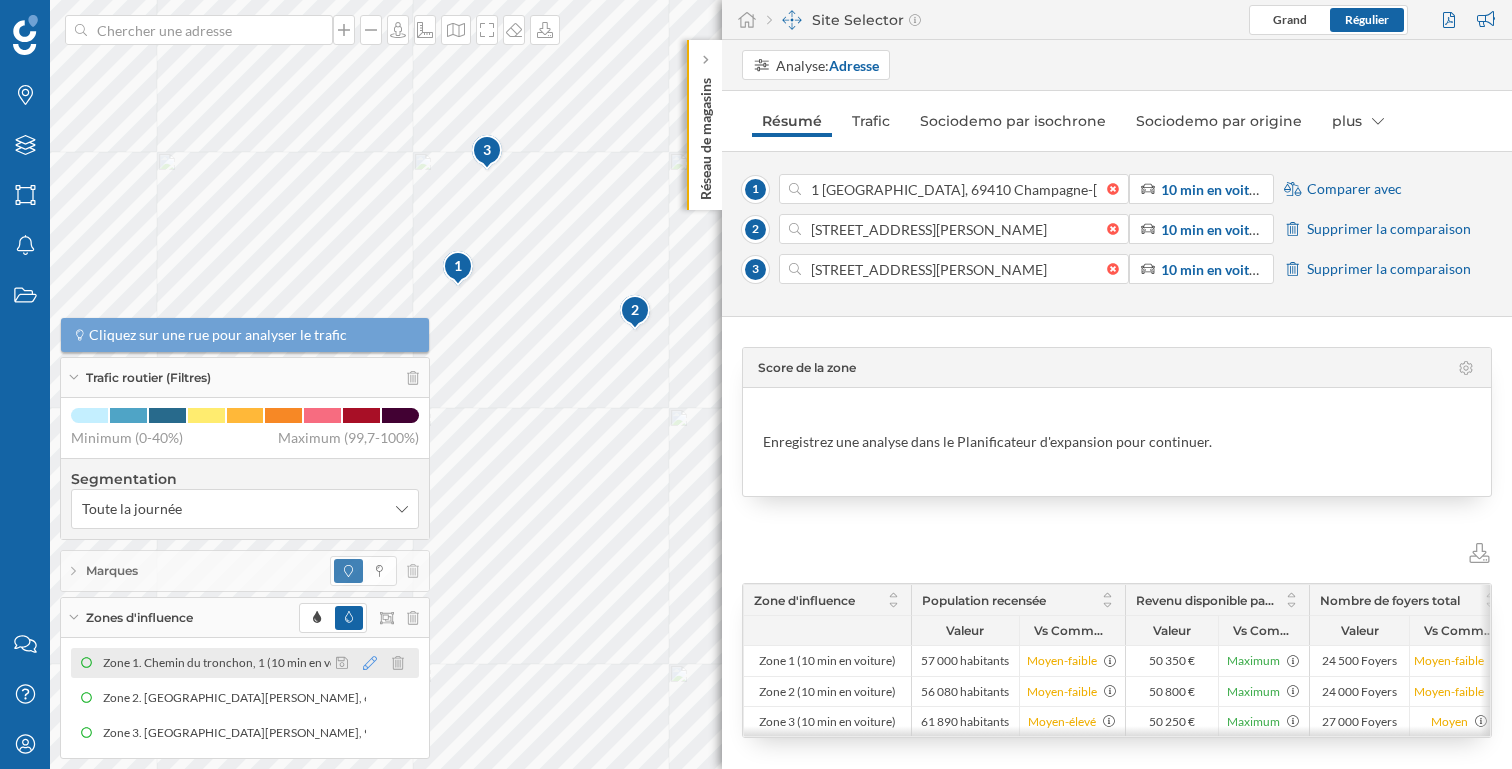click 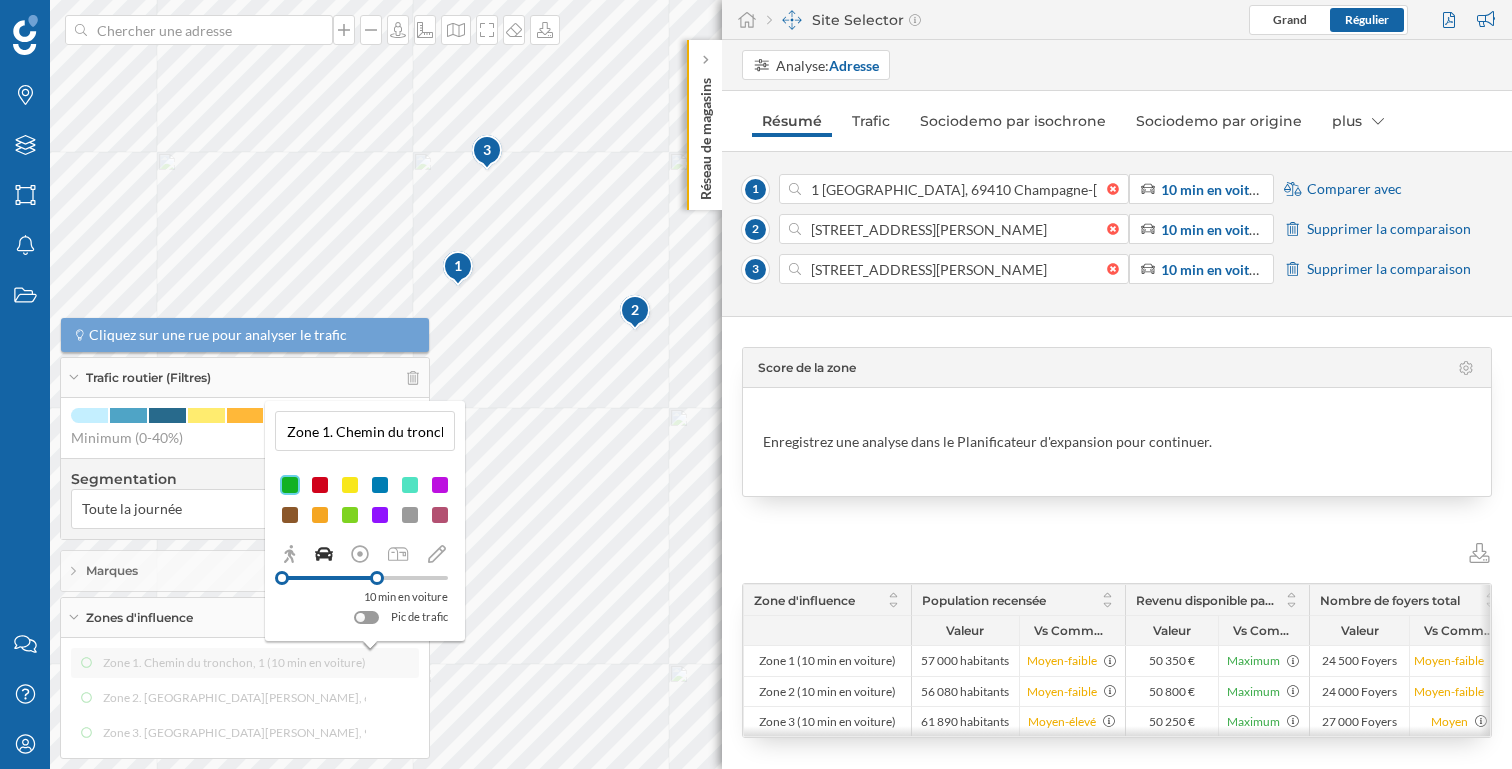 click on "Zone 1. Chemin du tronchon, 1 (10 min en voiture)" at bounding box center [365, 431] 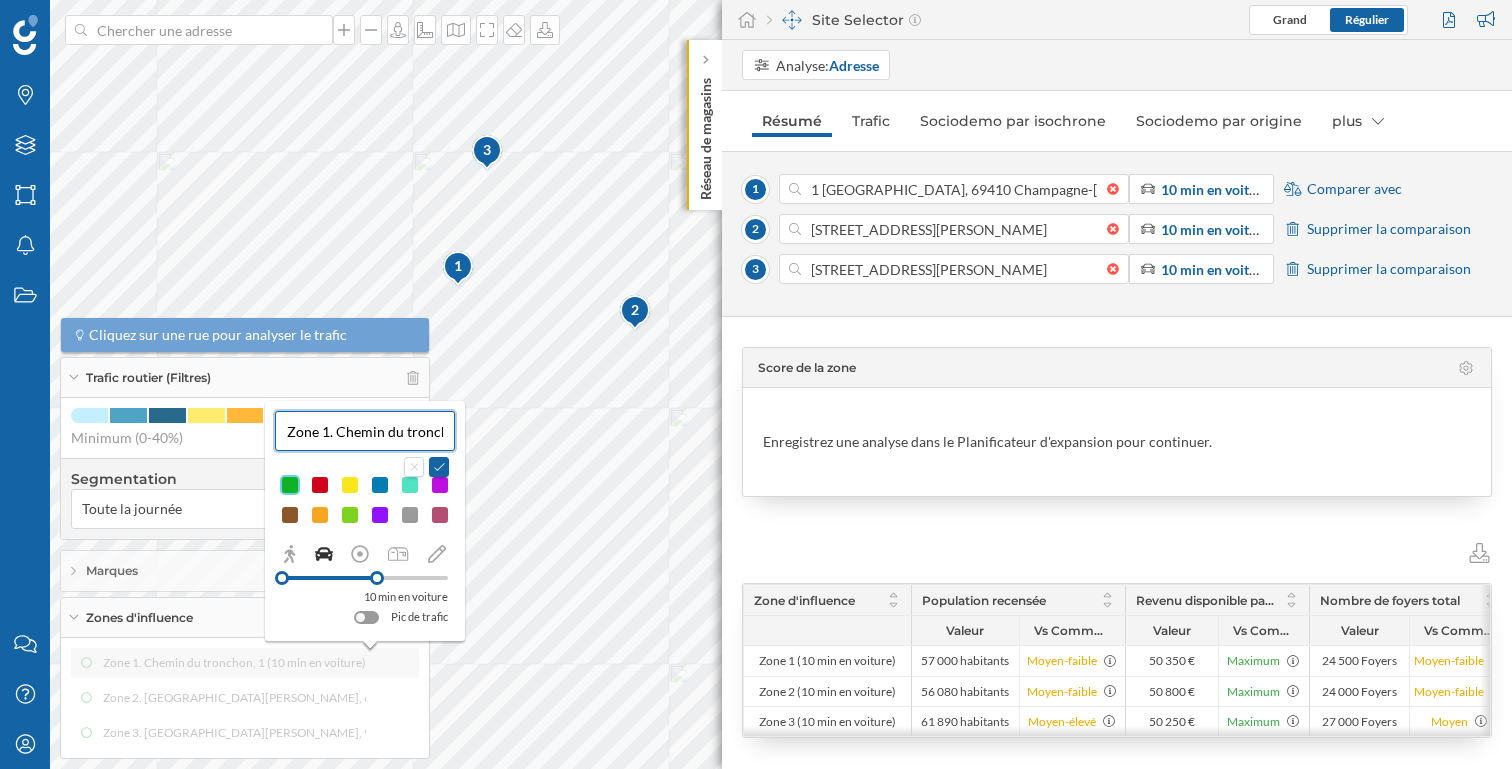 click on "Zone 1. Chemin du tronchon, 1 (10 min en voiture)" at bounding box center [365, 431] 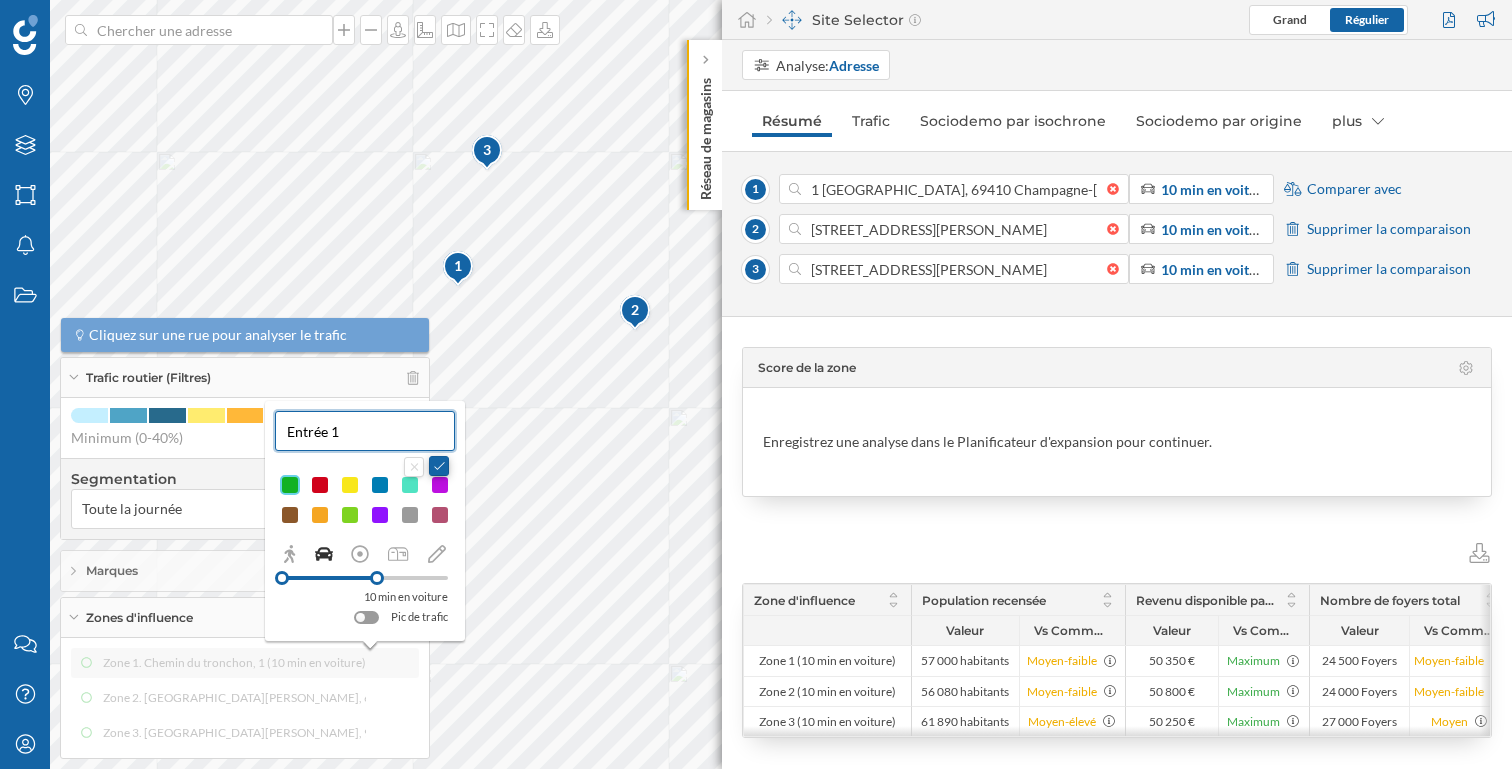 type on "Entrée 1" 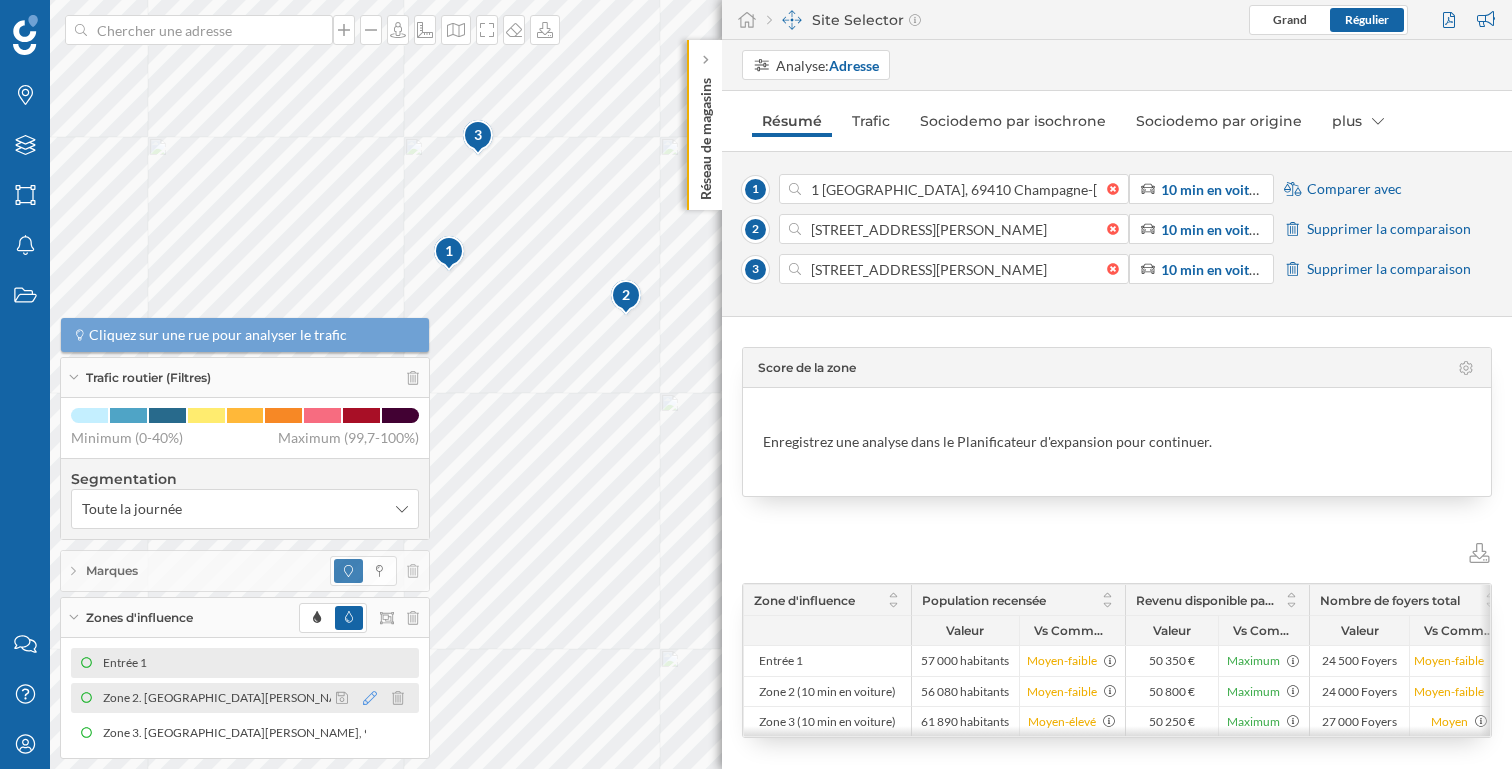 click 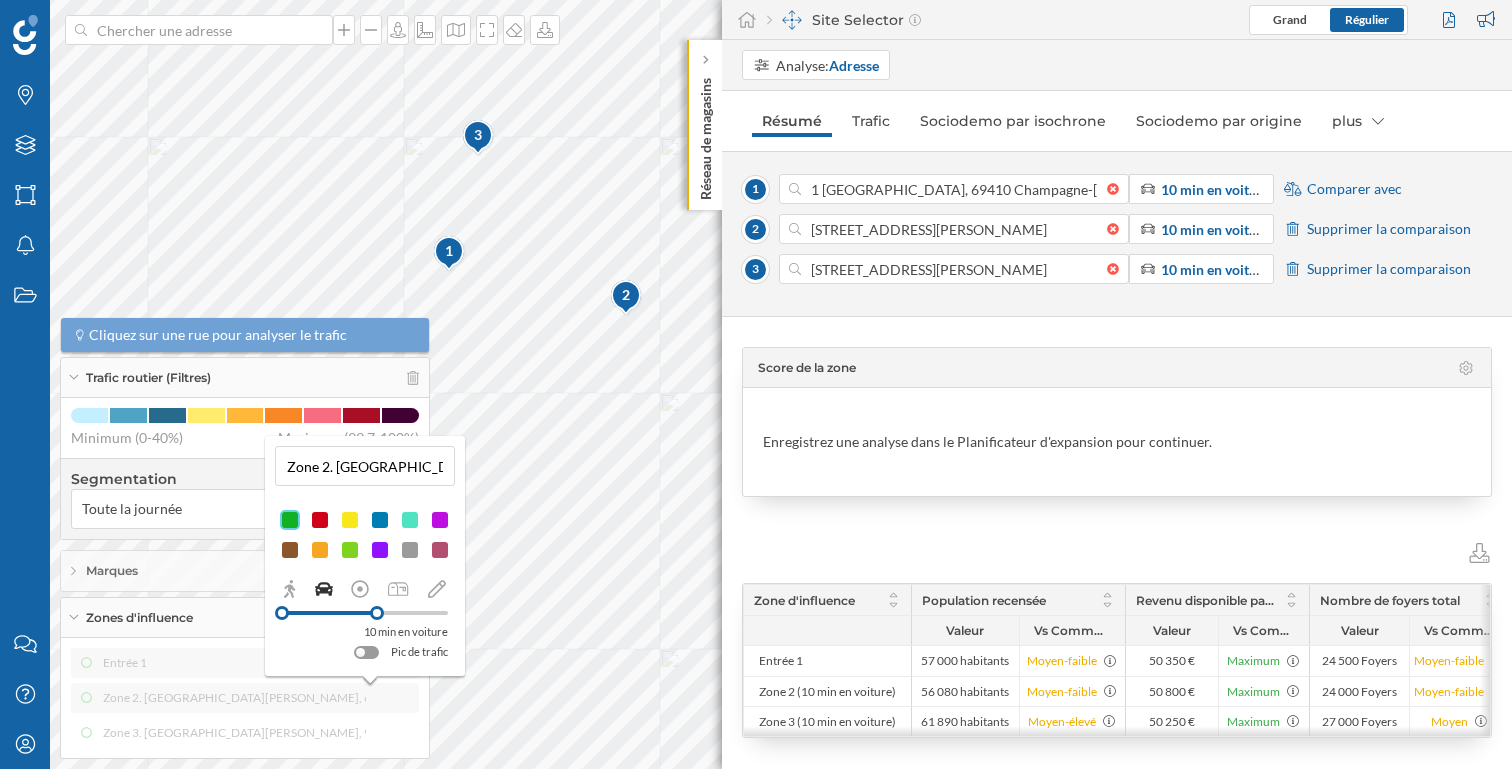 click on "Zone 2. [GEOGRAPHIC_DATA][PERSON_NAME], 6 (10 min en voiture)" at bounding box center [365, 466] 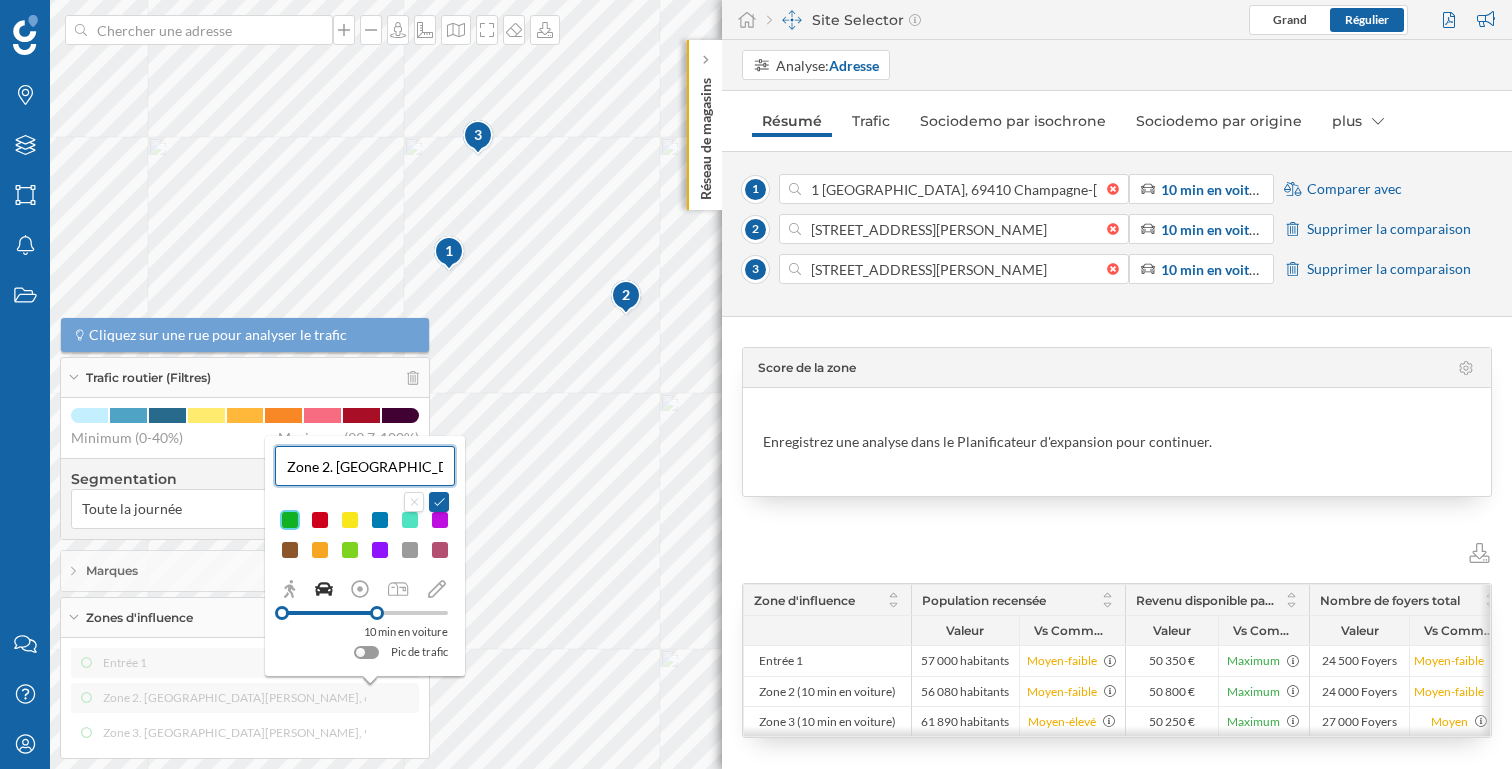 click on "Zone 2. [GEOGRAPHIC_DATA][PERSON_NAME], 6 (10 min en voiture)" at bounding box center (365, 466) 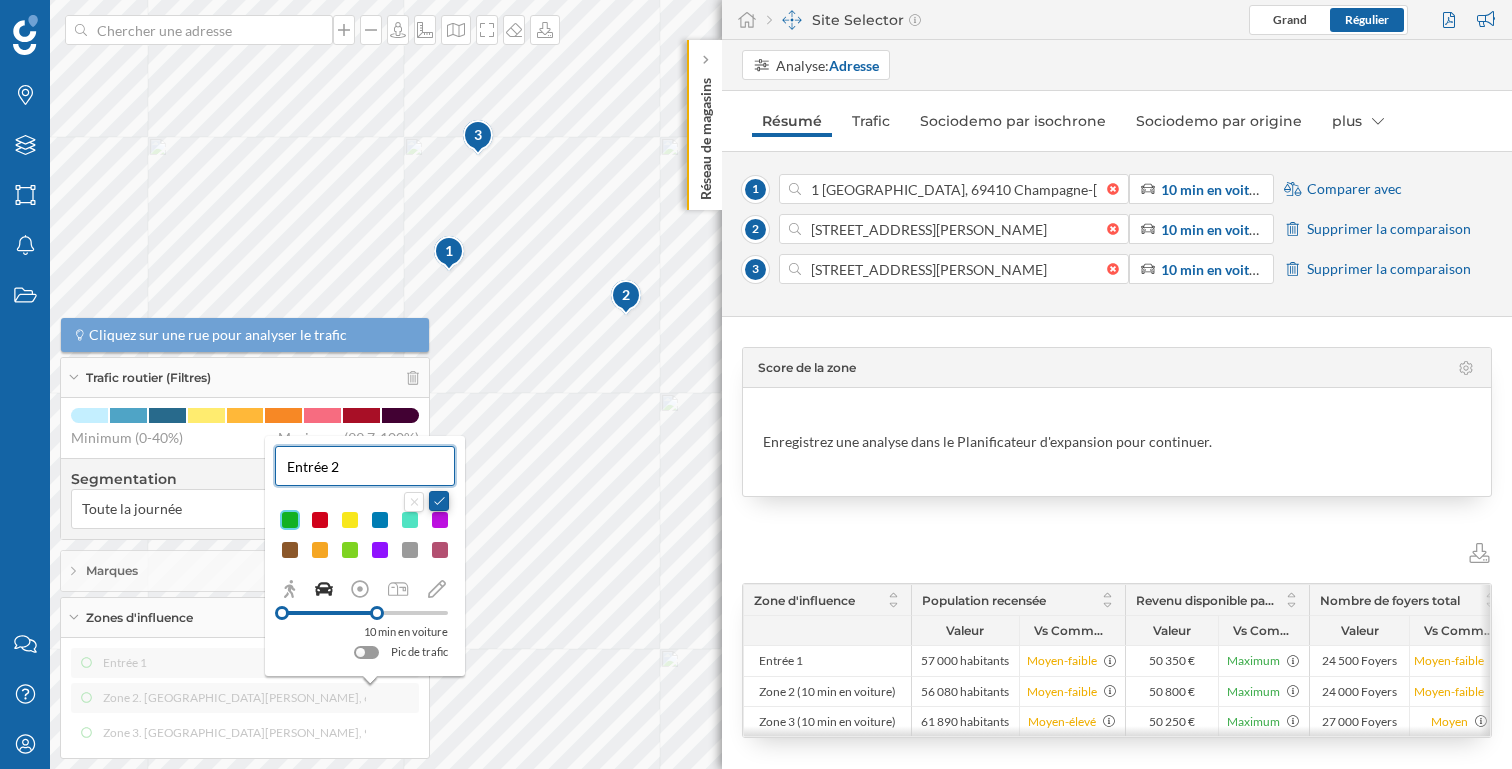 type on "Entrée 2" 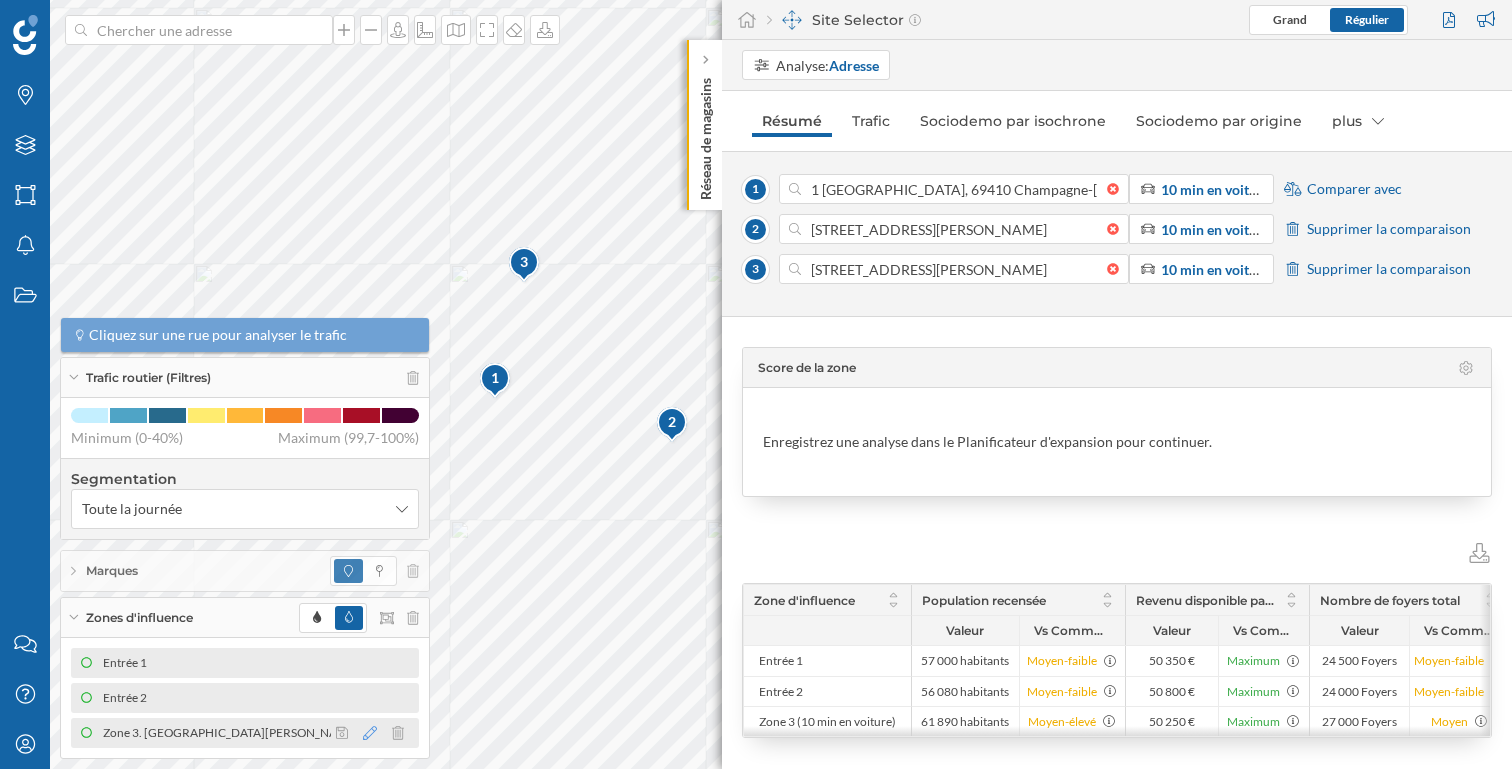 click 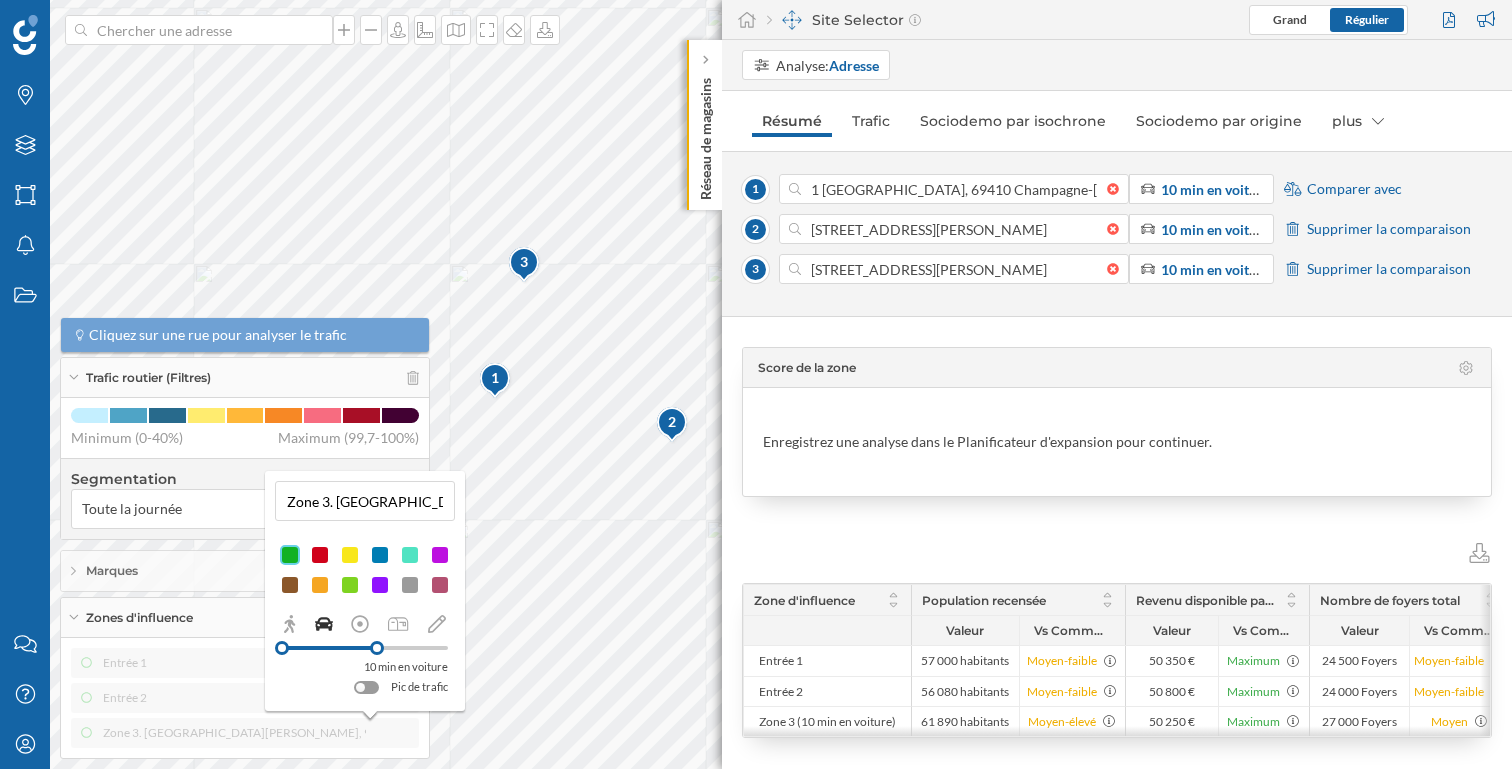 click on "Zone 3. [GEOGRAPHIC_DATA][PERSON_NAME], 9 (10 min en voiture)" at bounding box center (365, 501) 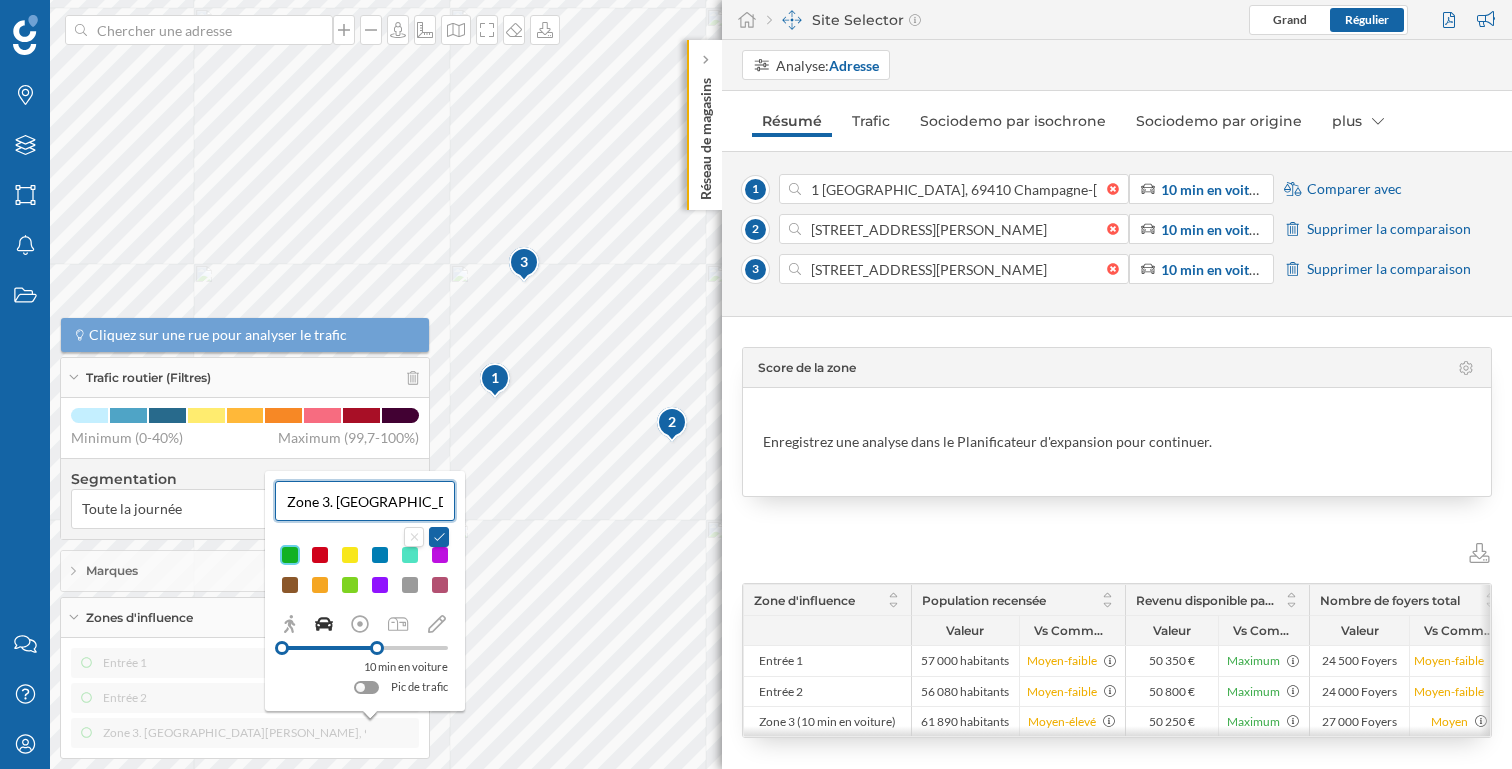click on "Zone 3. [GEOGRAPHIC_DATA][PERSON_NAME], 9 (10 min en voiture)" at bounding box center [365, 501] 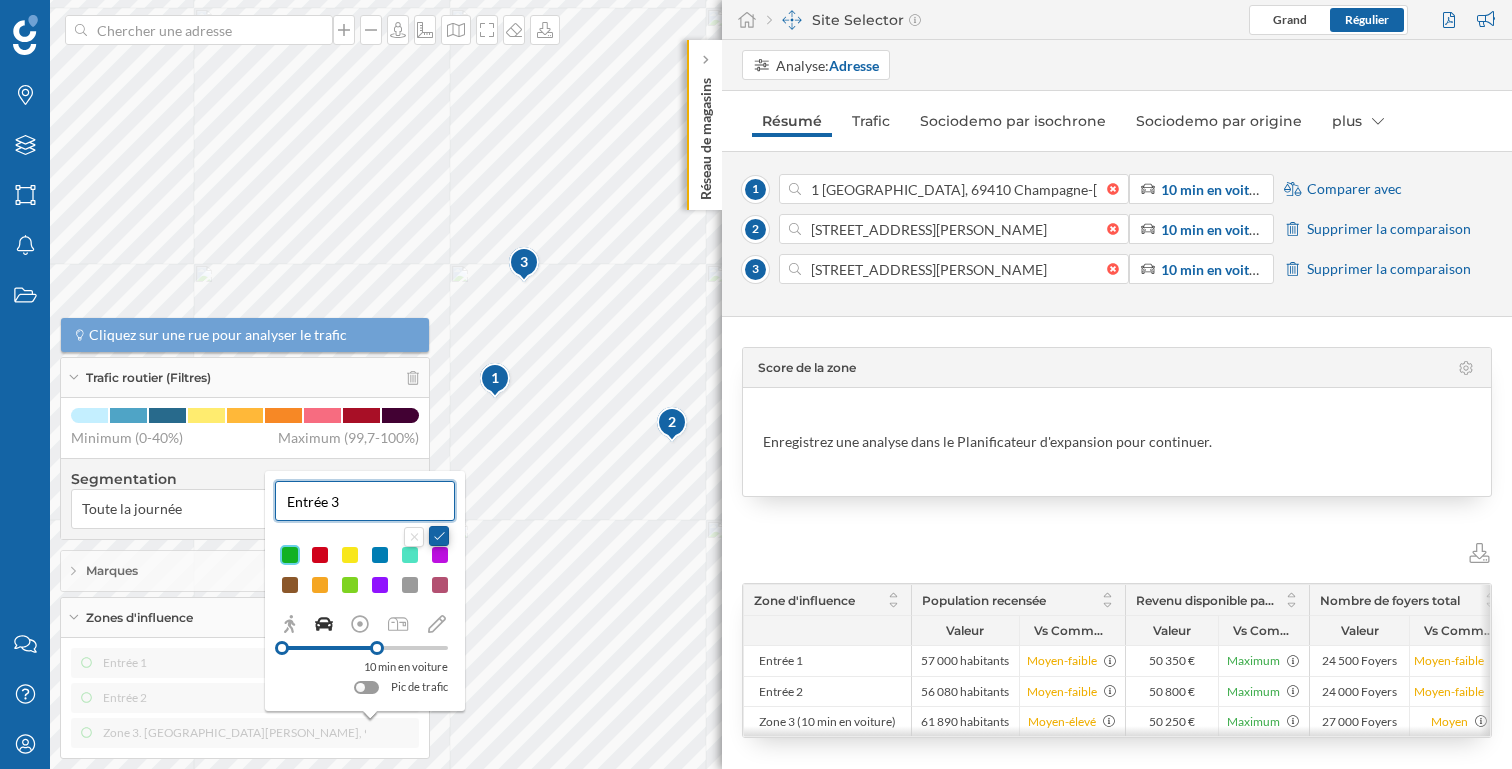 type on "Entrée 3" 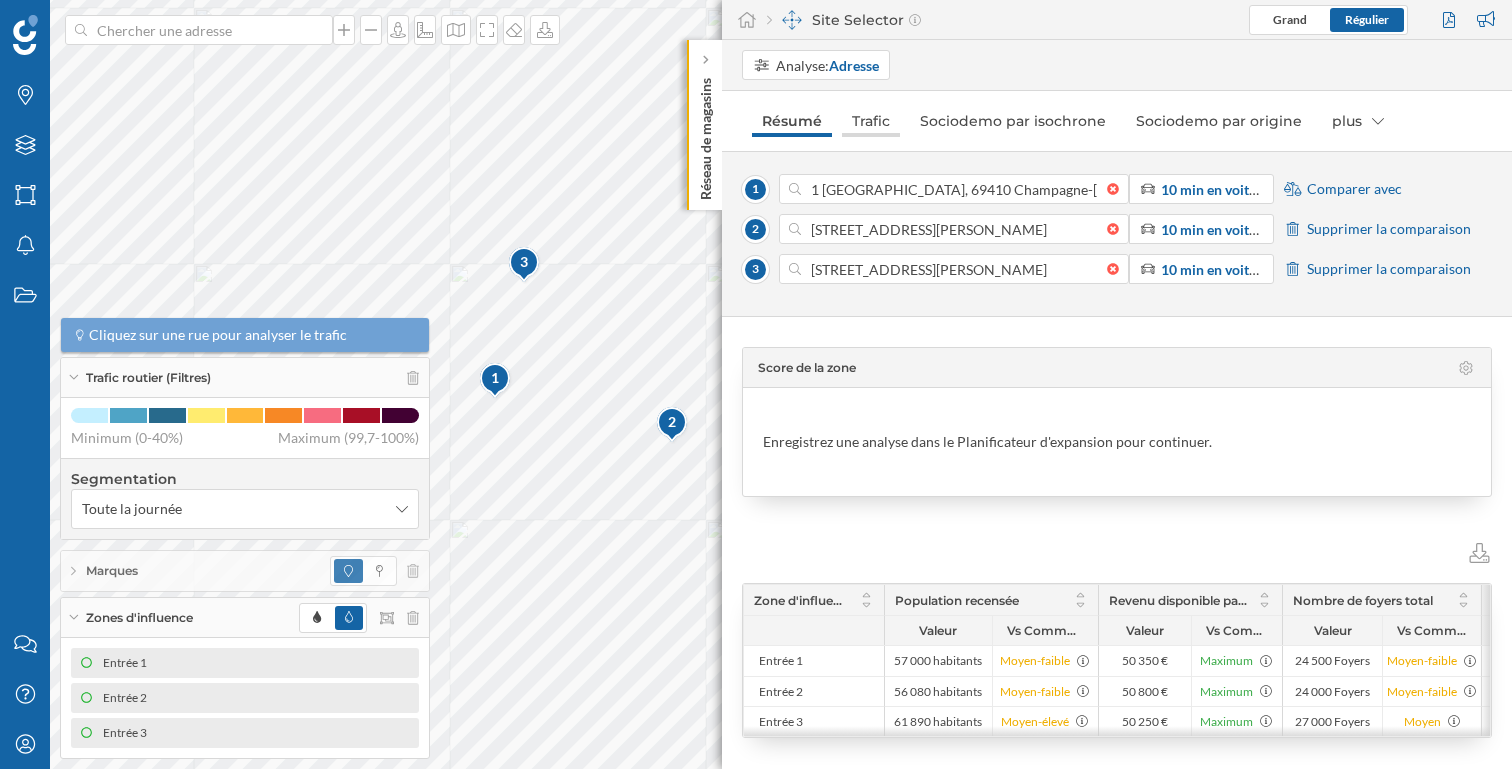 click on "Trafic" at bounding box center (871, 121) 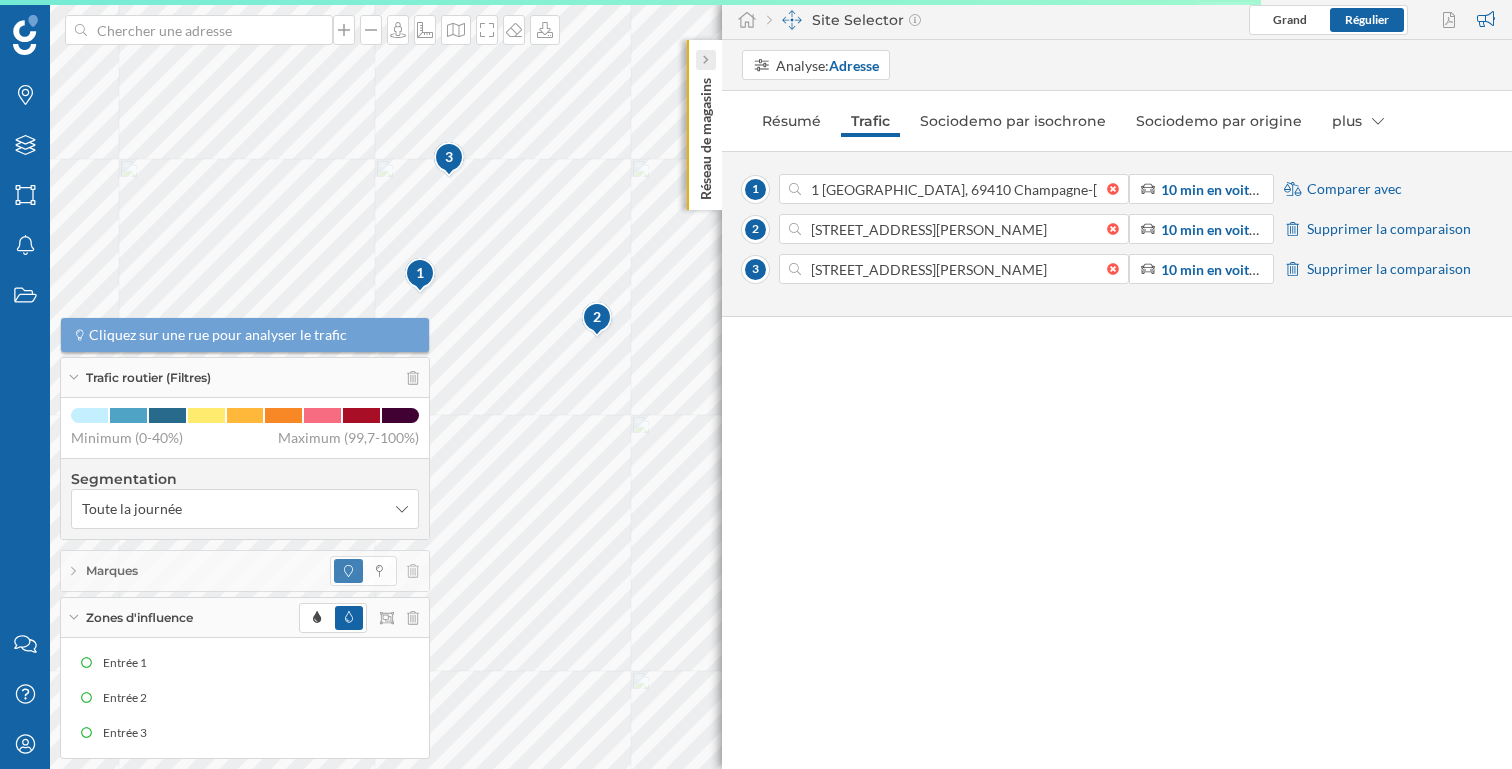 click 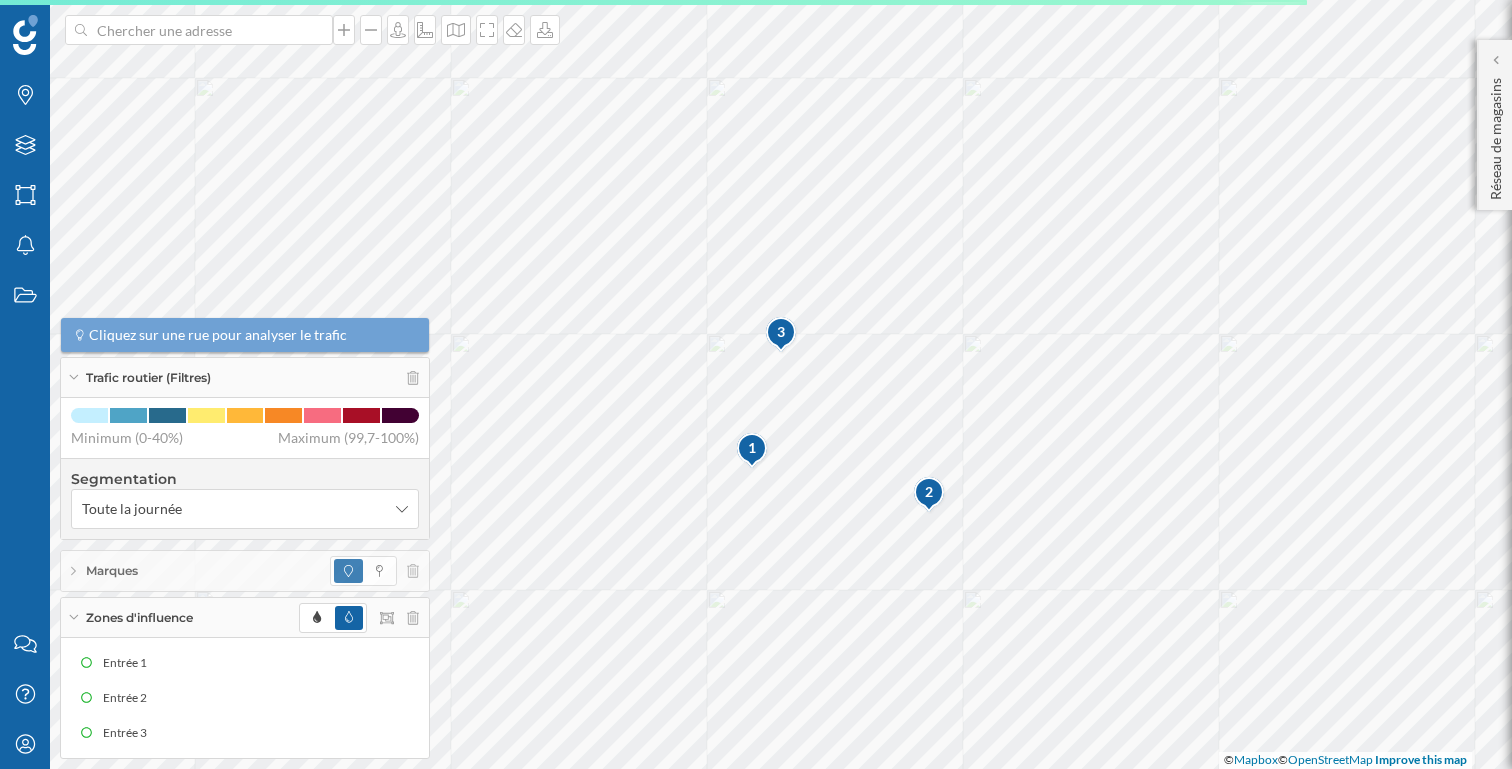 scroll, scrollTop: 0, scrollLeft: 0, axis: both 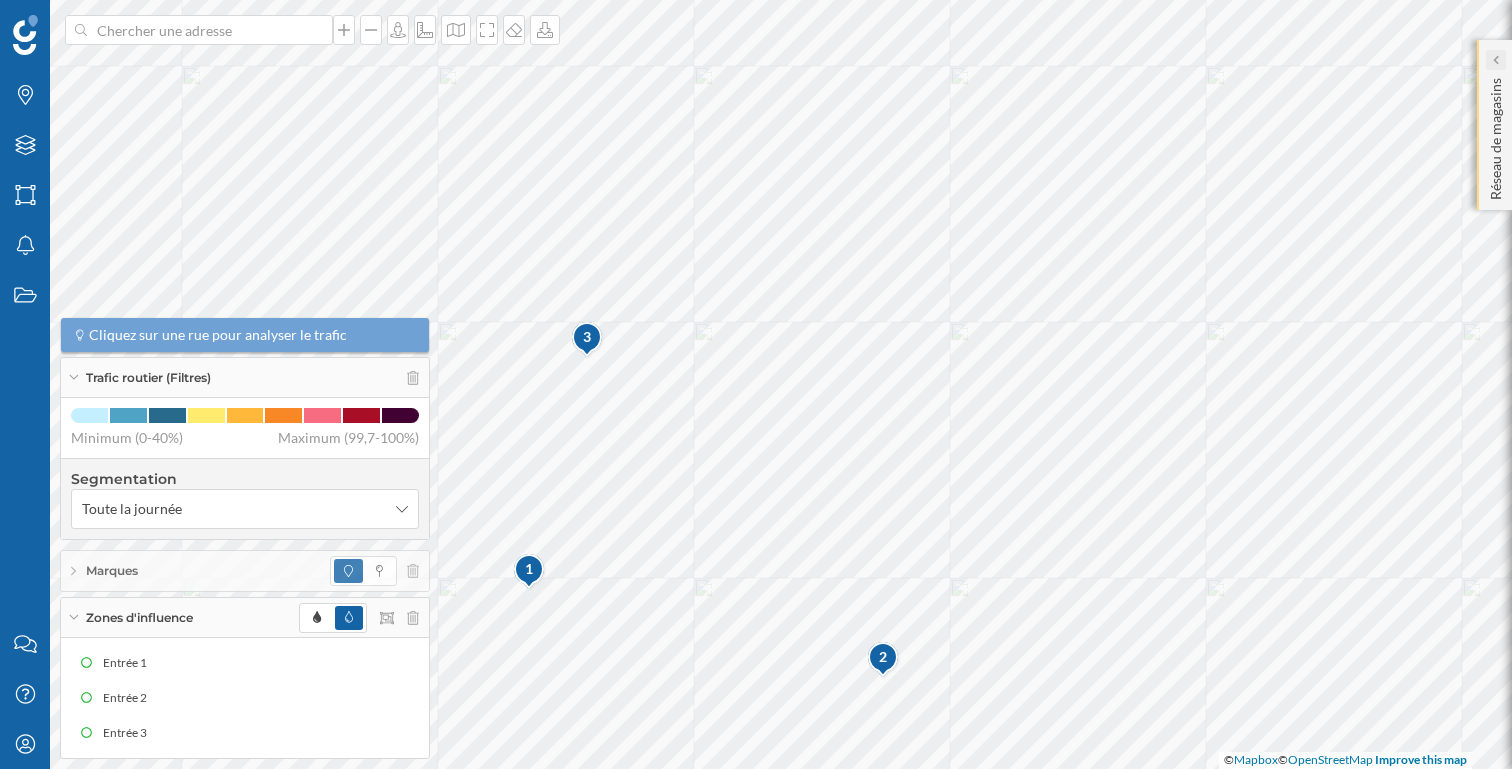 click 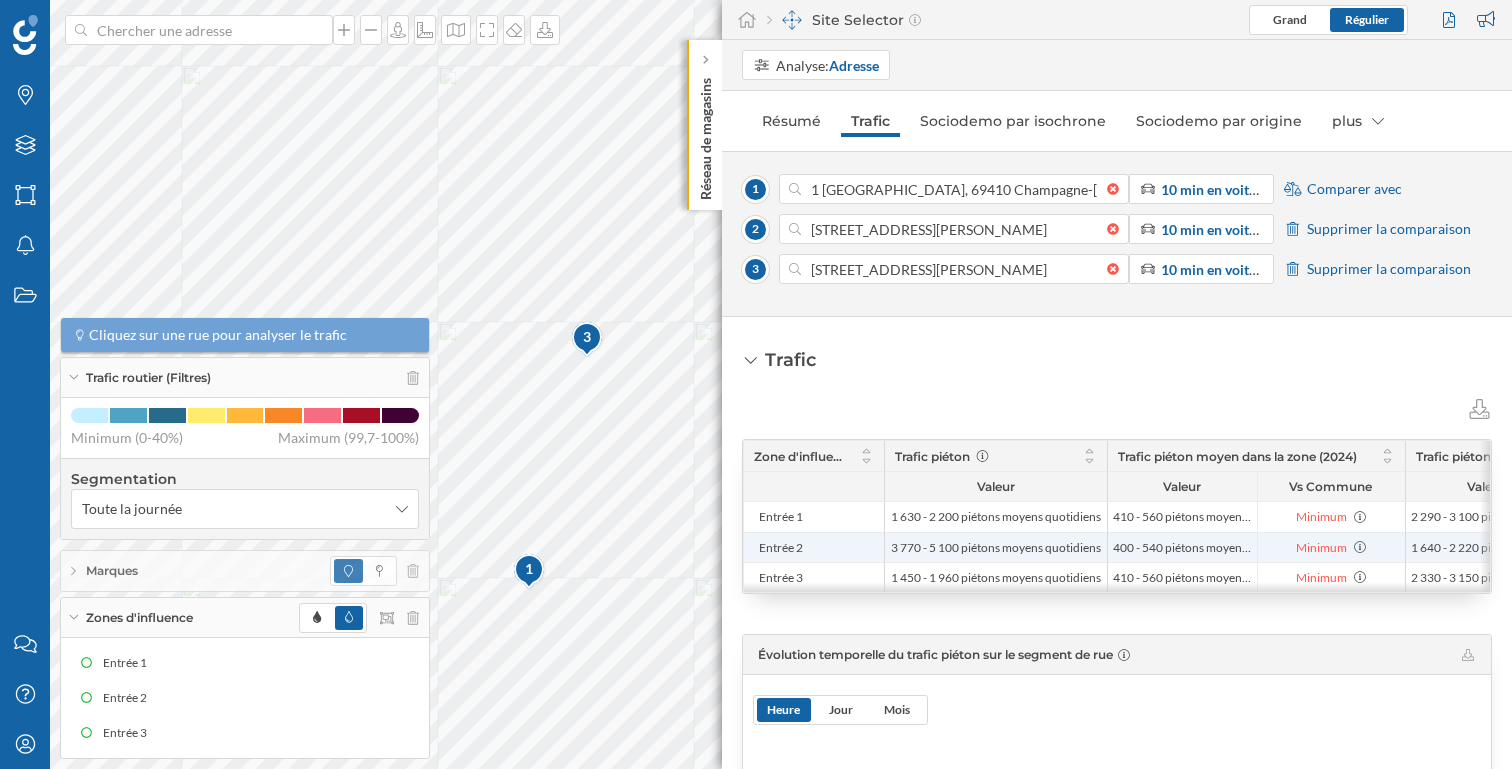 scroll, scrollTop: 17, scrollLeft: 0, axis: vertical 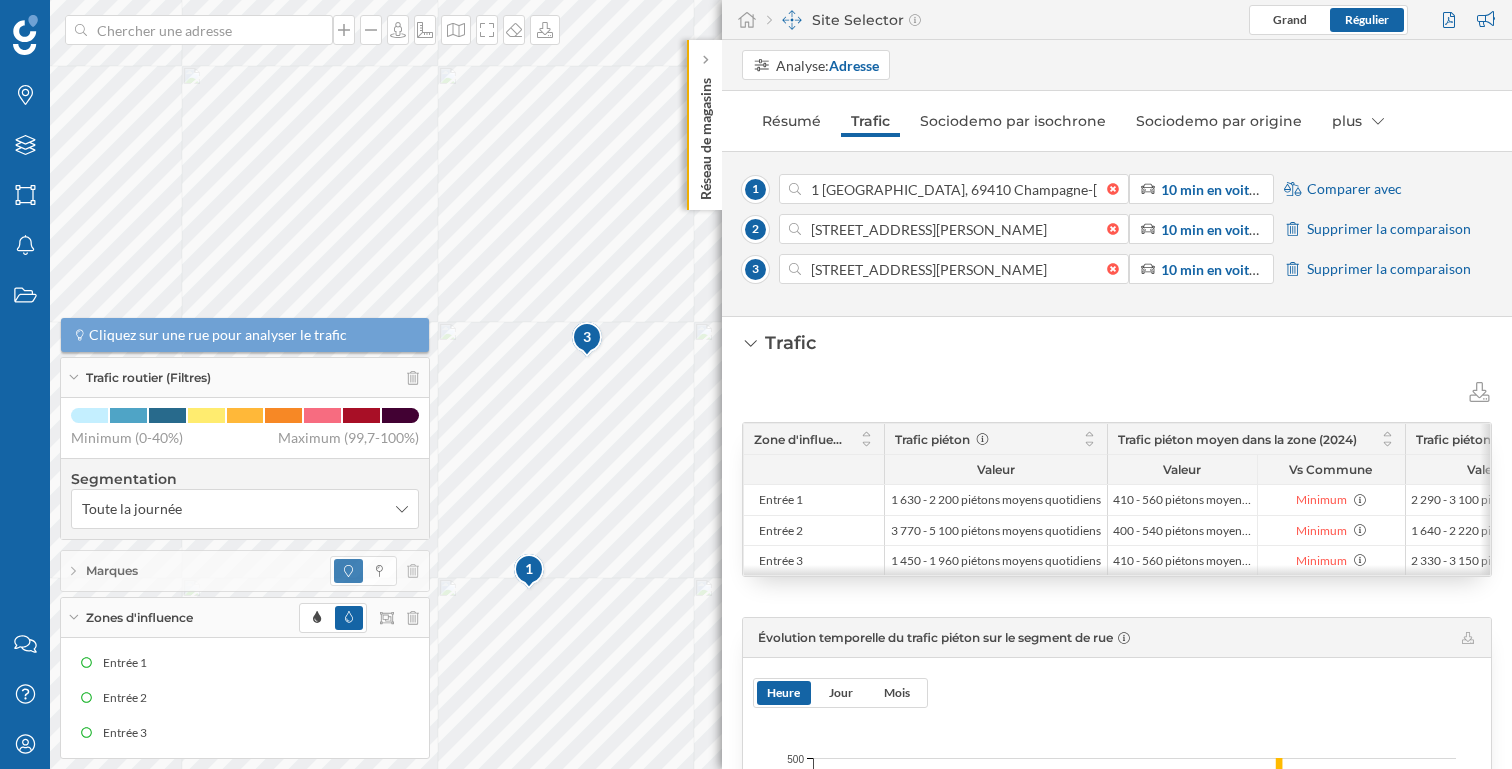 click at bounding box center [1117, 389] 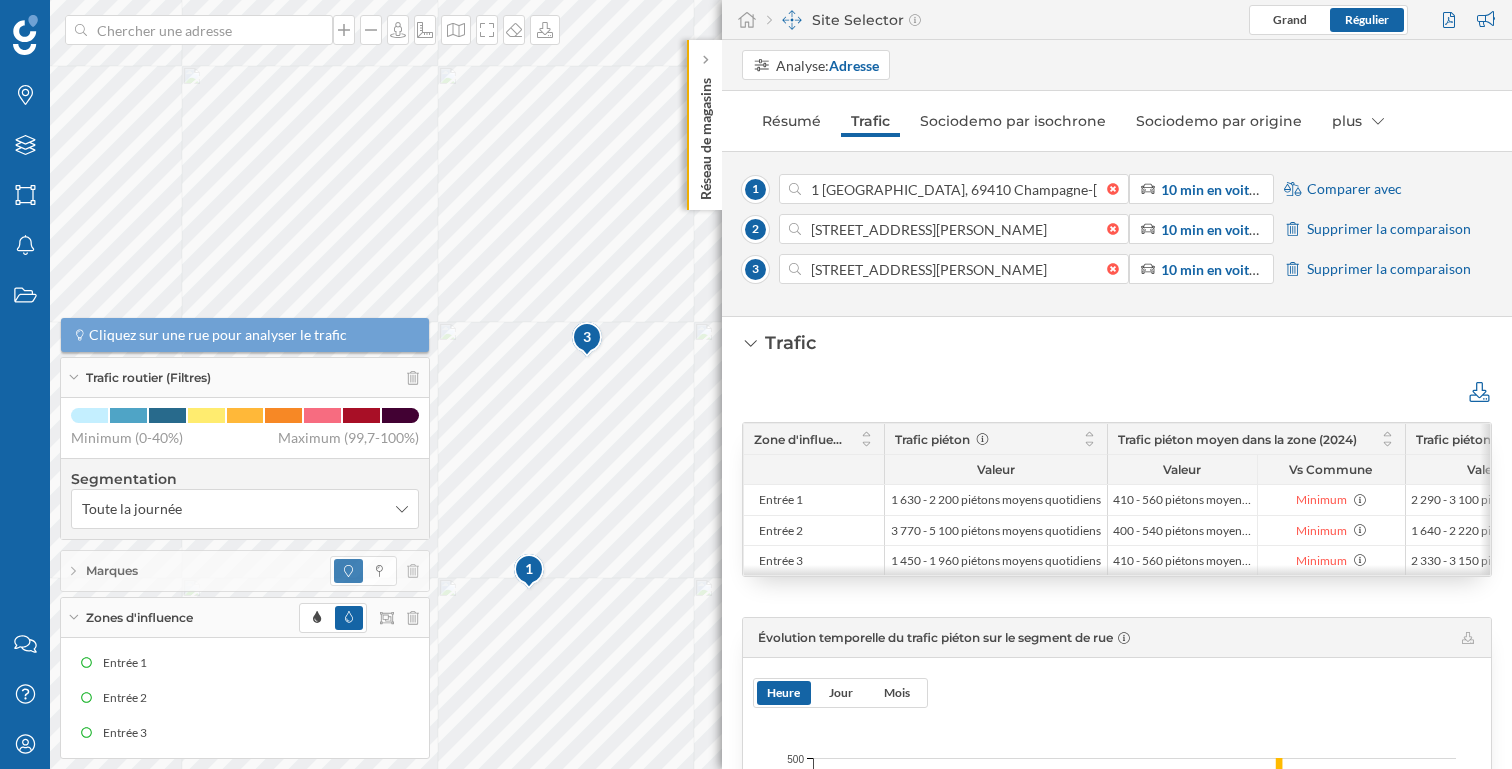 click 